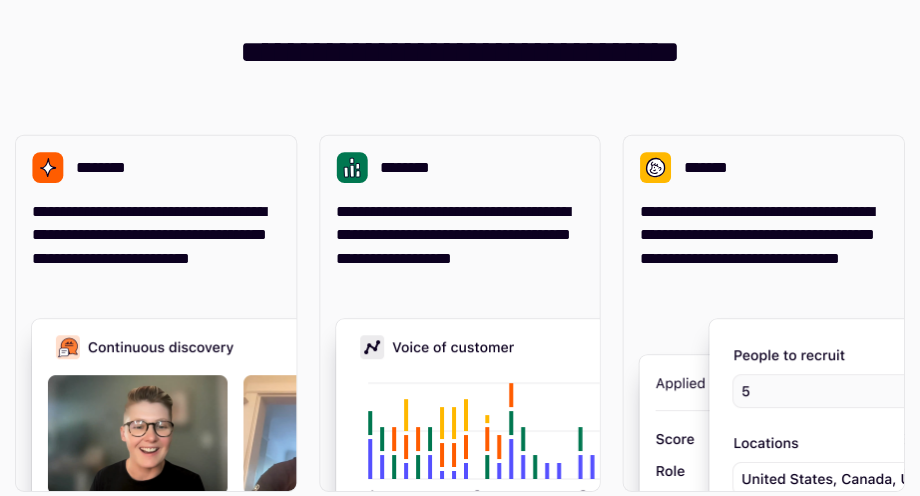 scroll, scrollTop: 0, scrollLeft: 0, axis: both 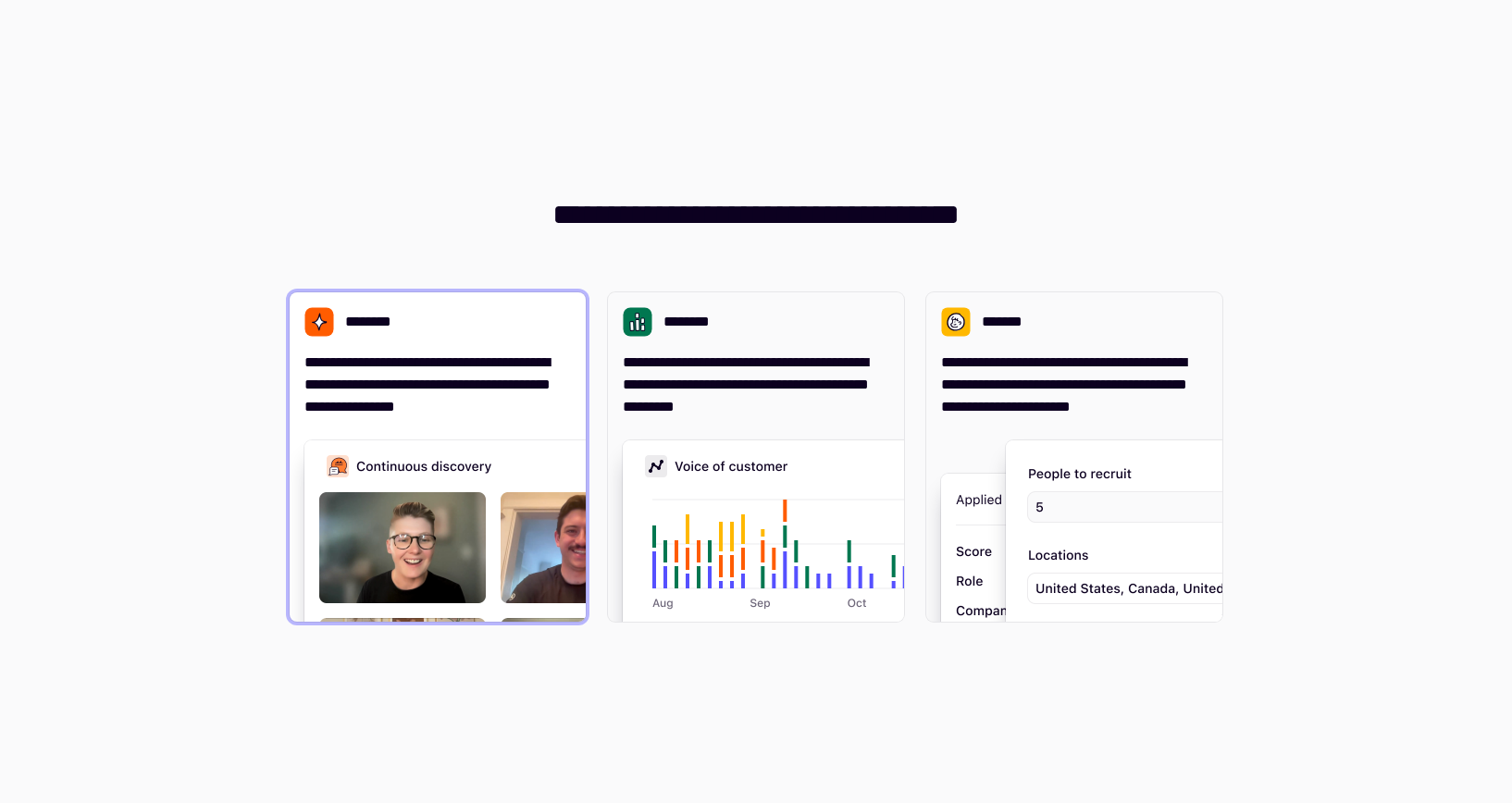 click on "**********" at bounding box center (438, 385) 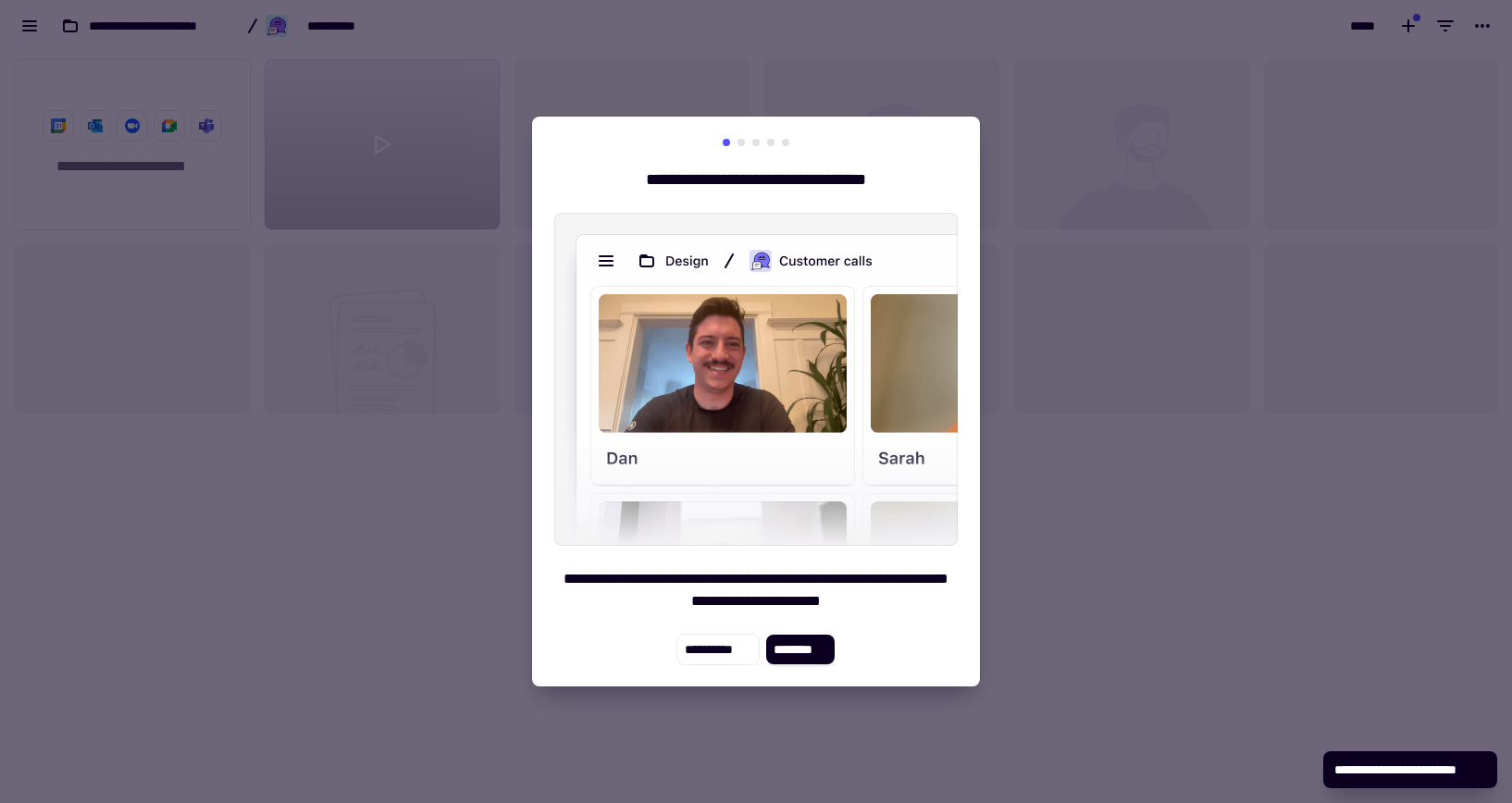 scroll, scrollTop: 15, scrollLeft: 15, axis: both 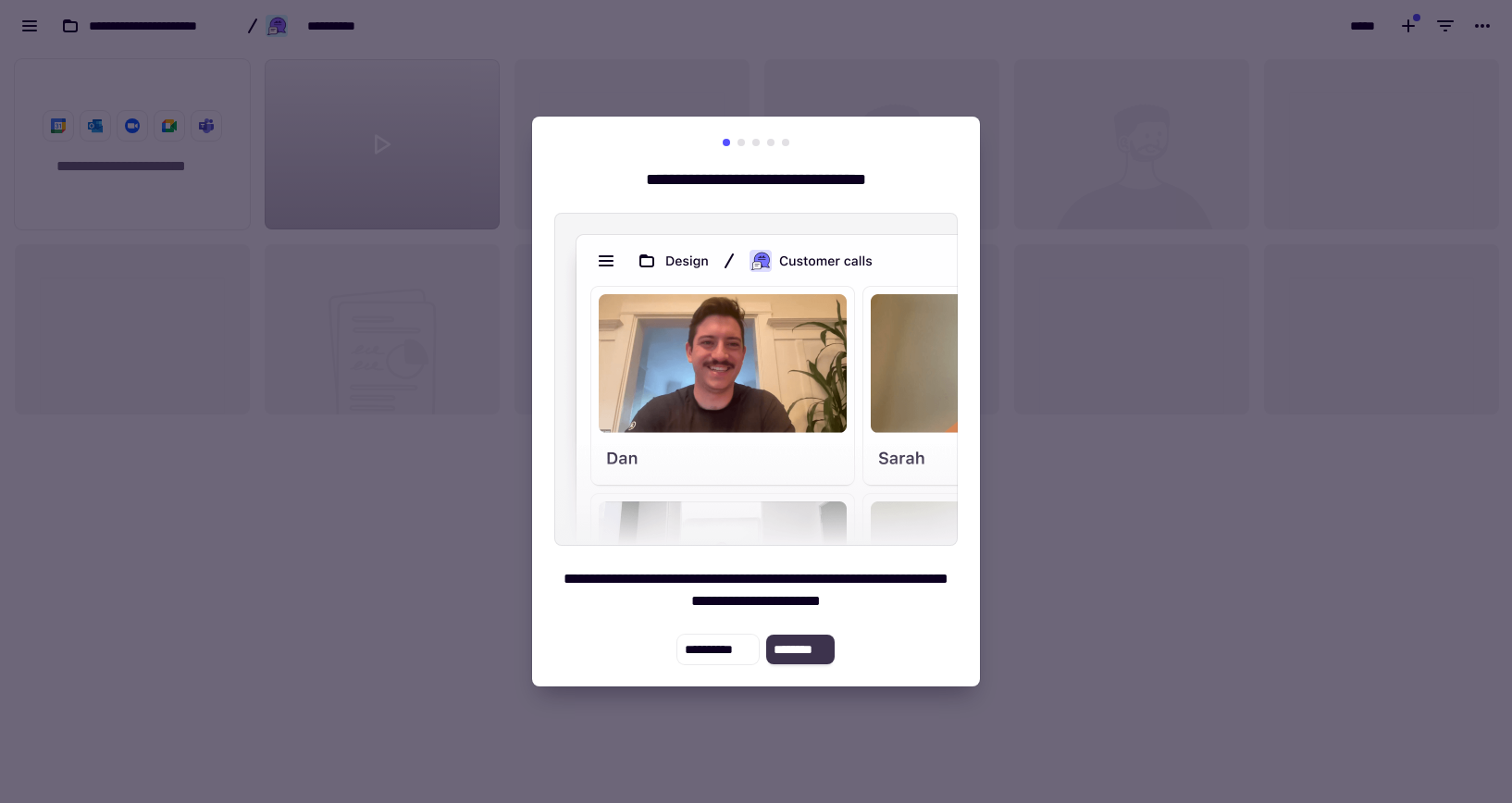click on "********" 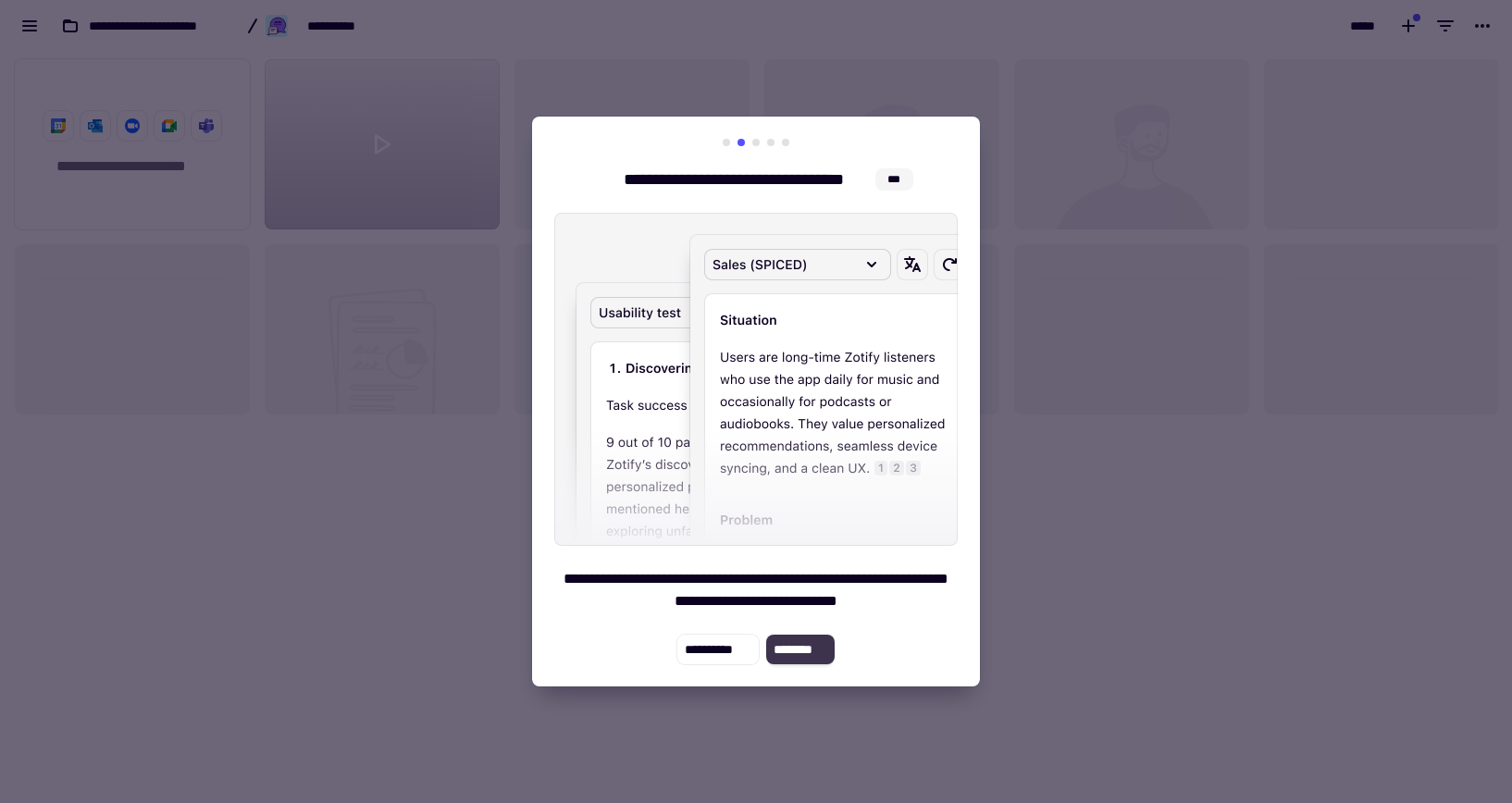 click on "********" 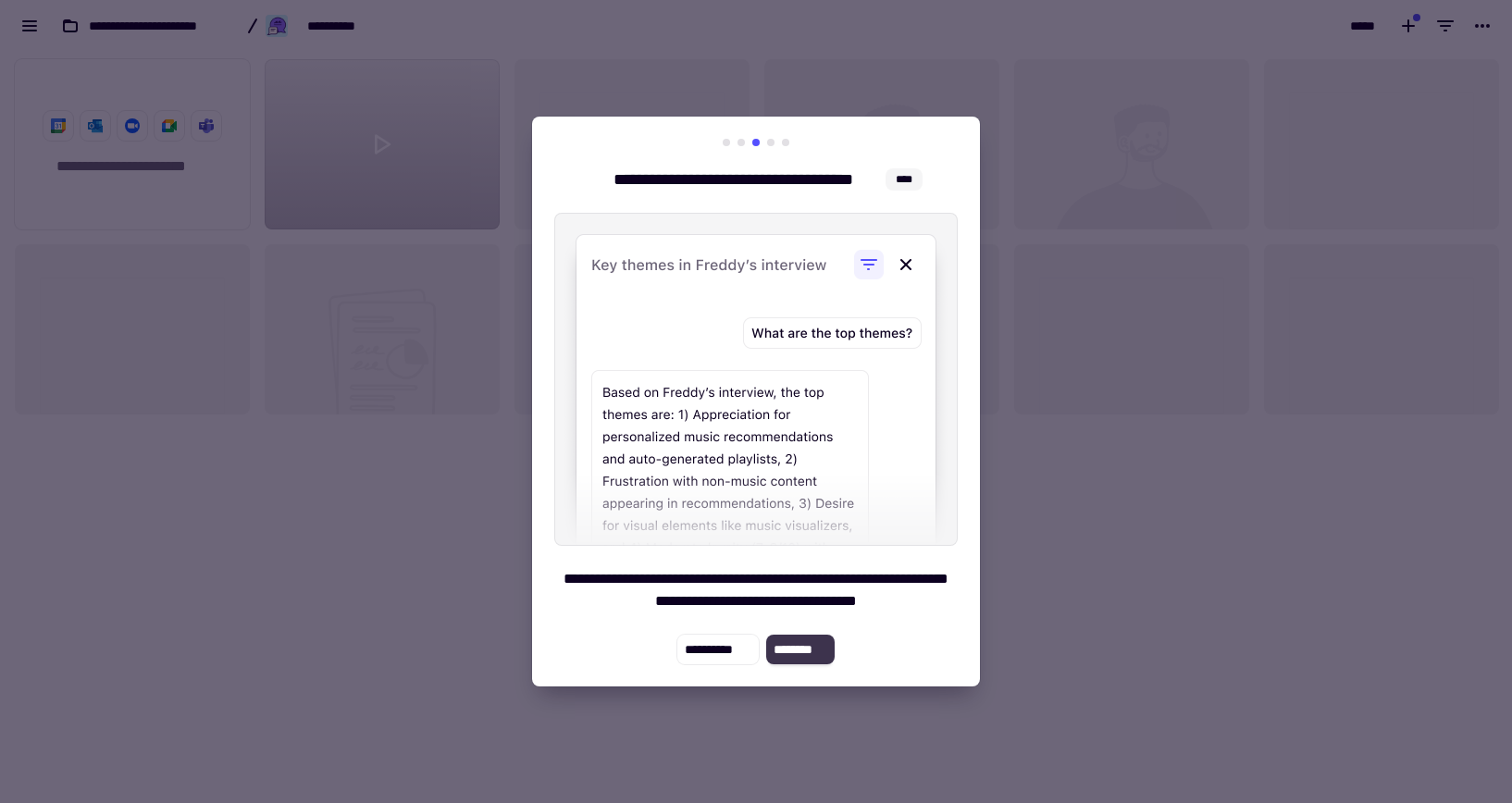 click on "********" 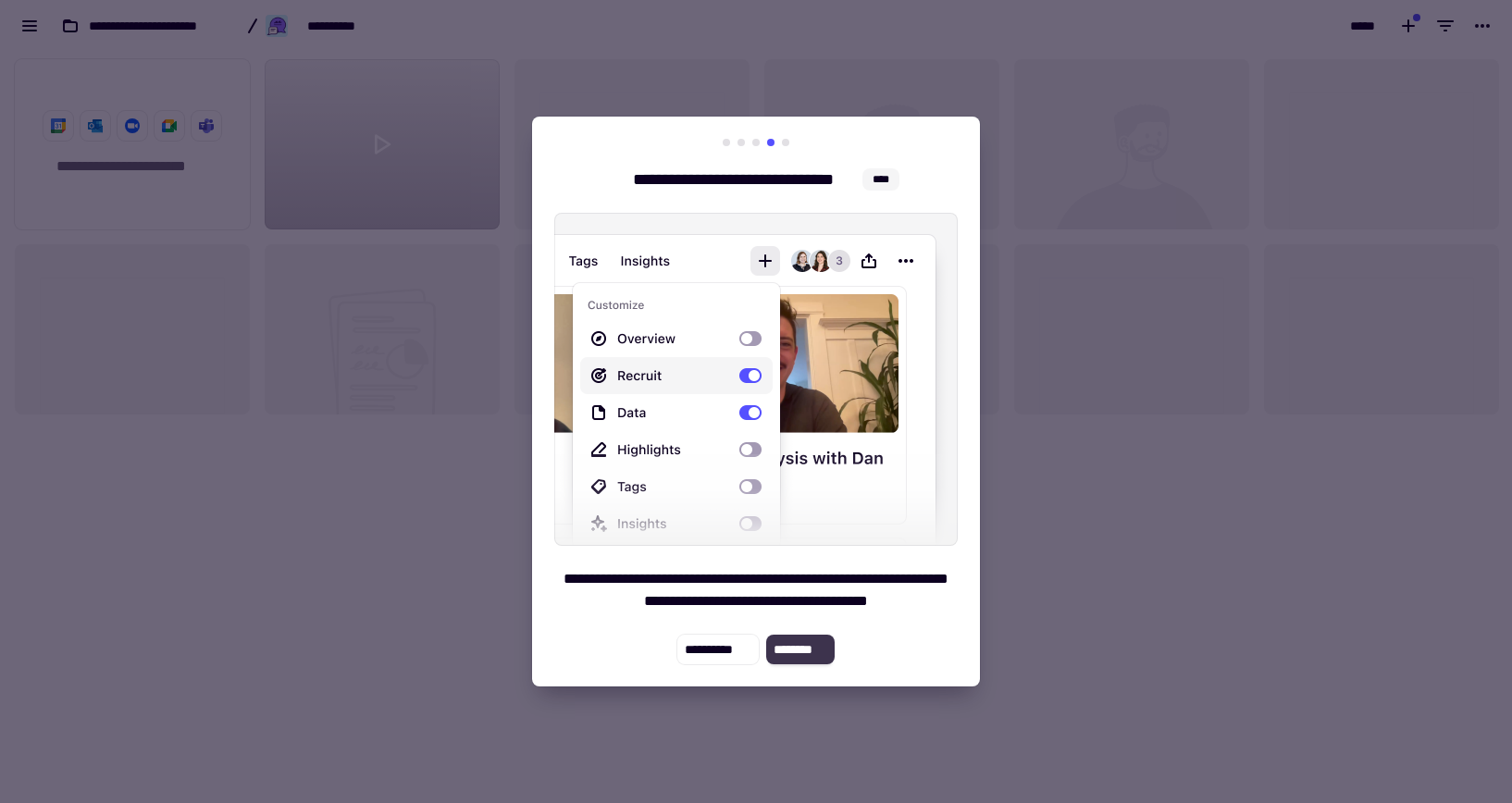 click on "********" 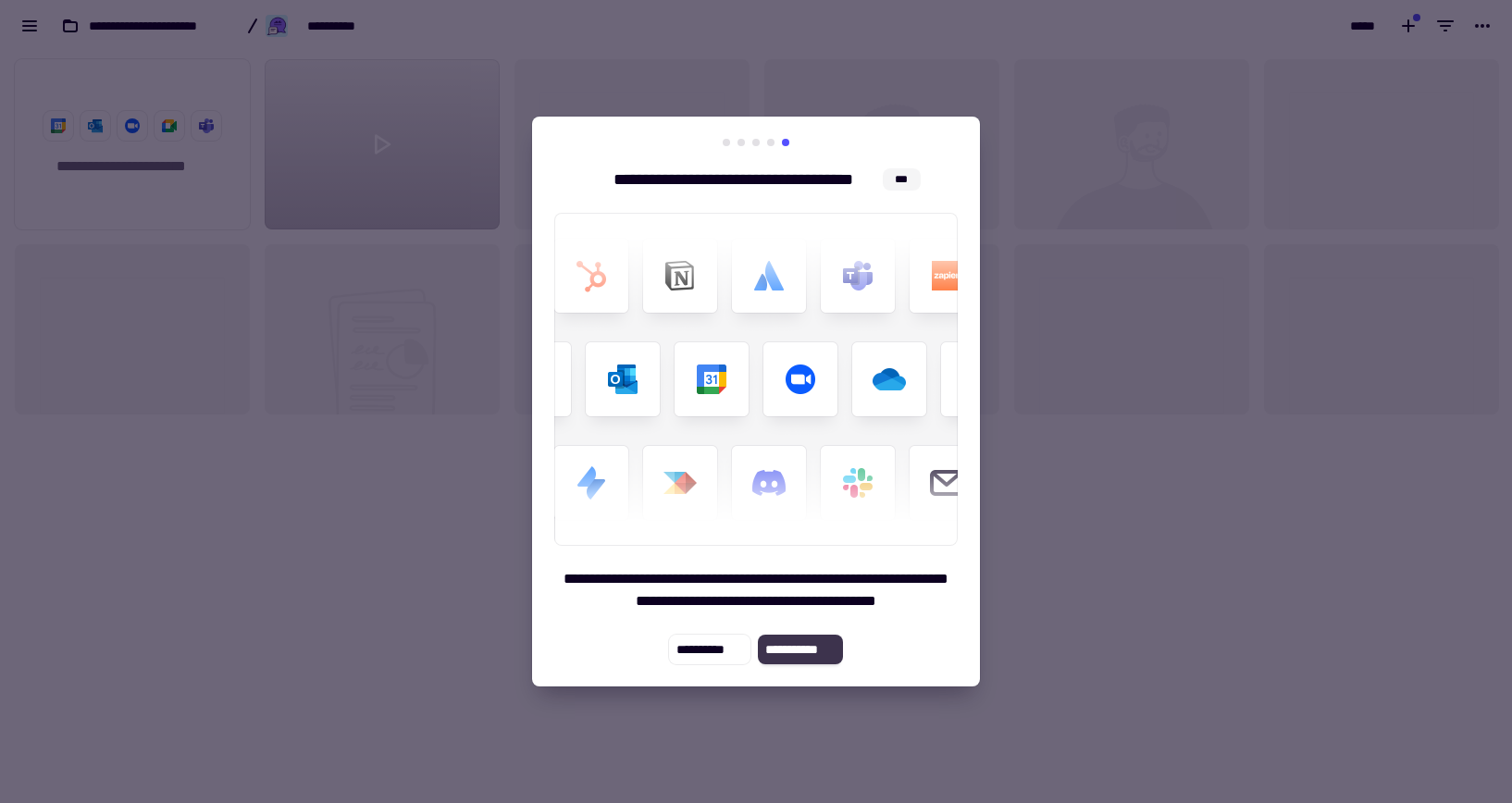 click on "**********" 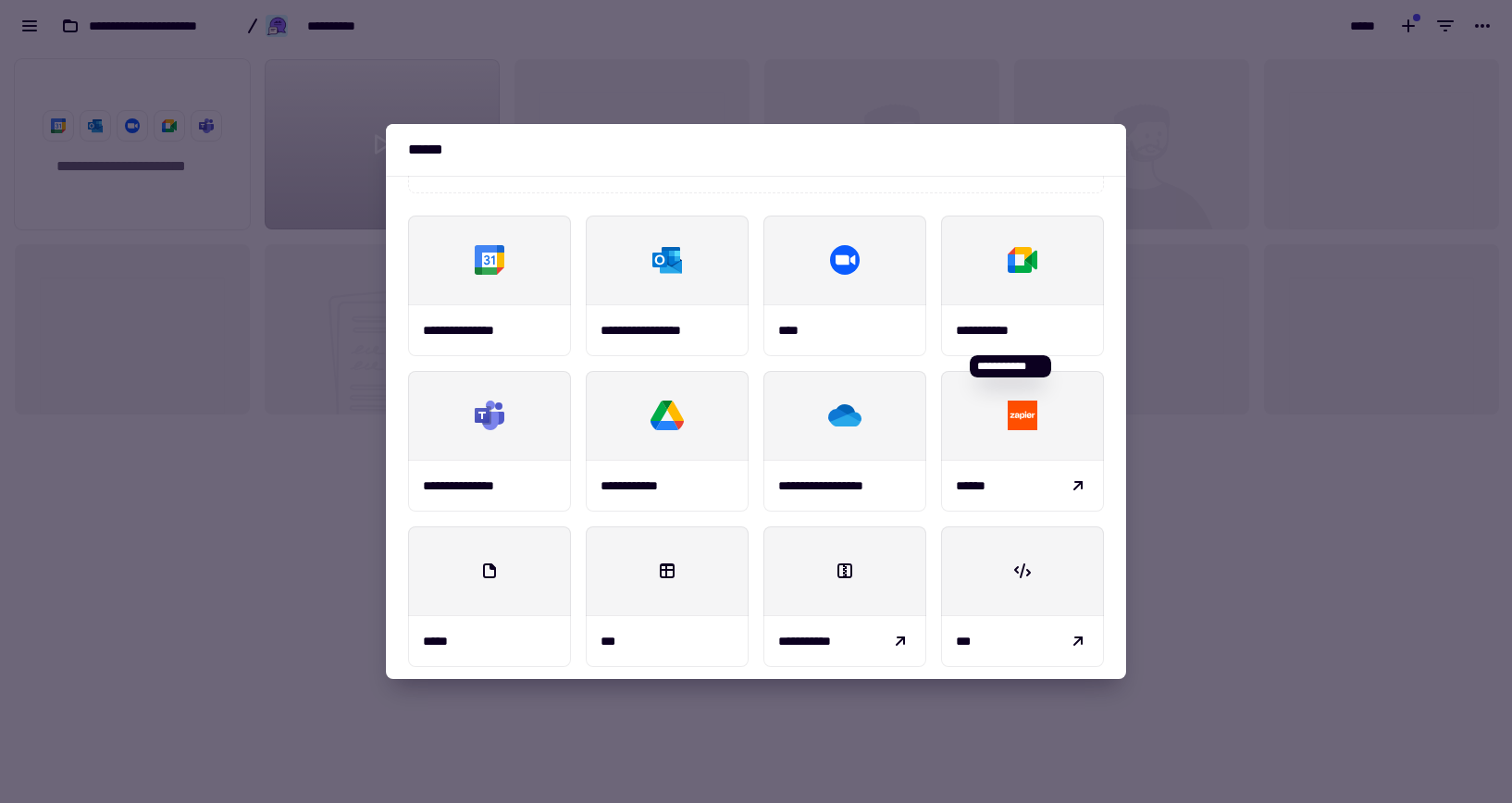 scroll, scrollTop: 216, scrollLeft: 0, axis: vertical 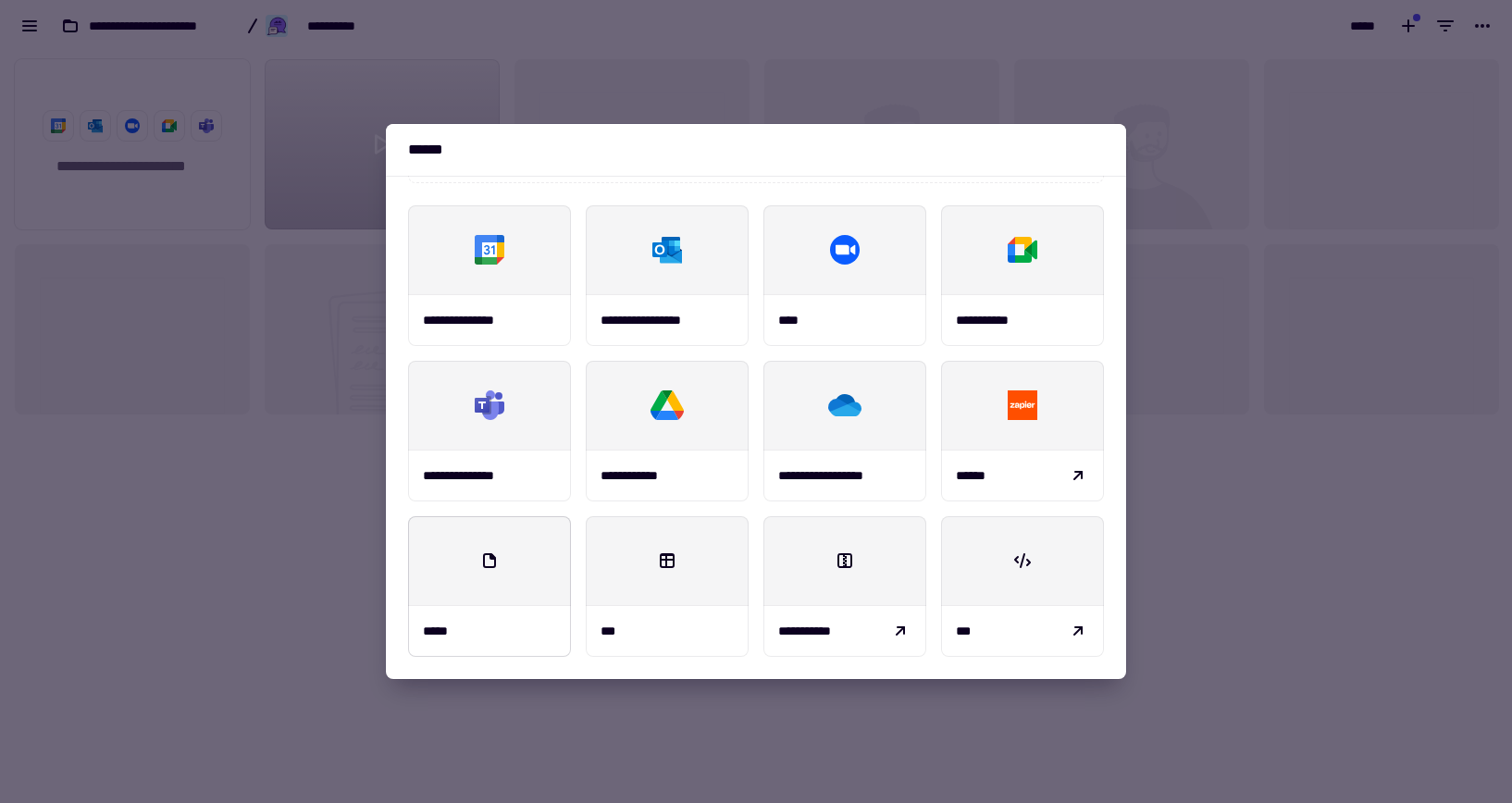 click at bounding box center (490, 561) 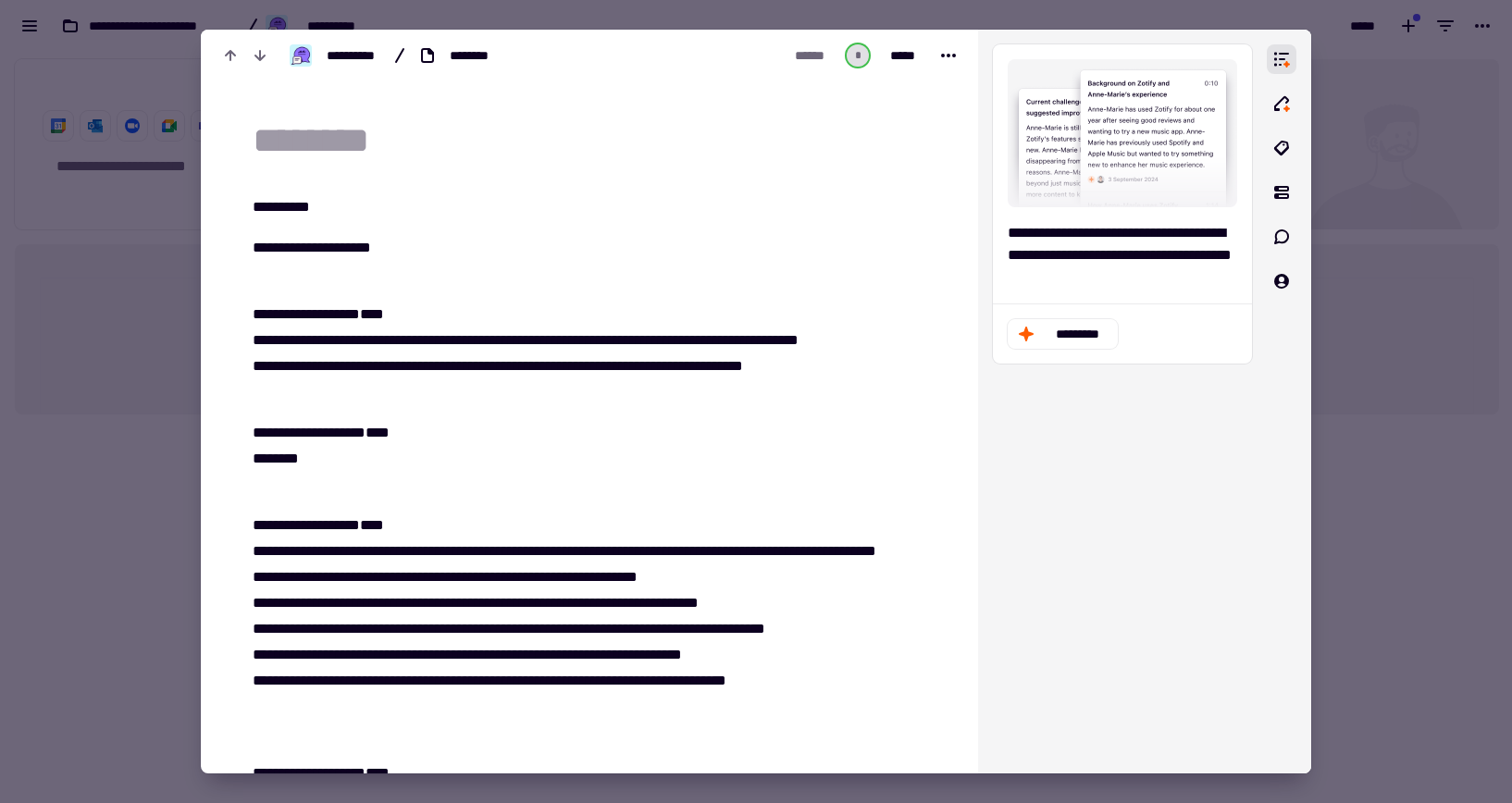 scroll, scrollTop: 26626, scrollLeft: 0, axis: vertical 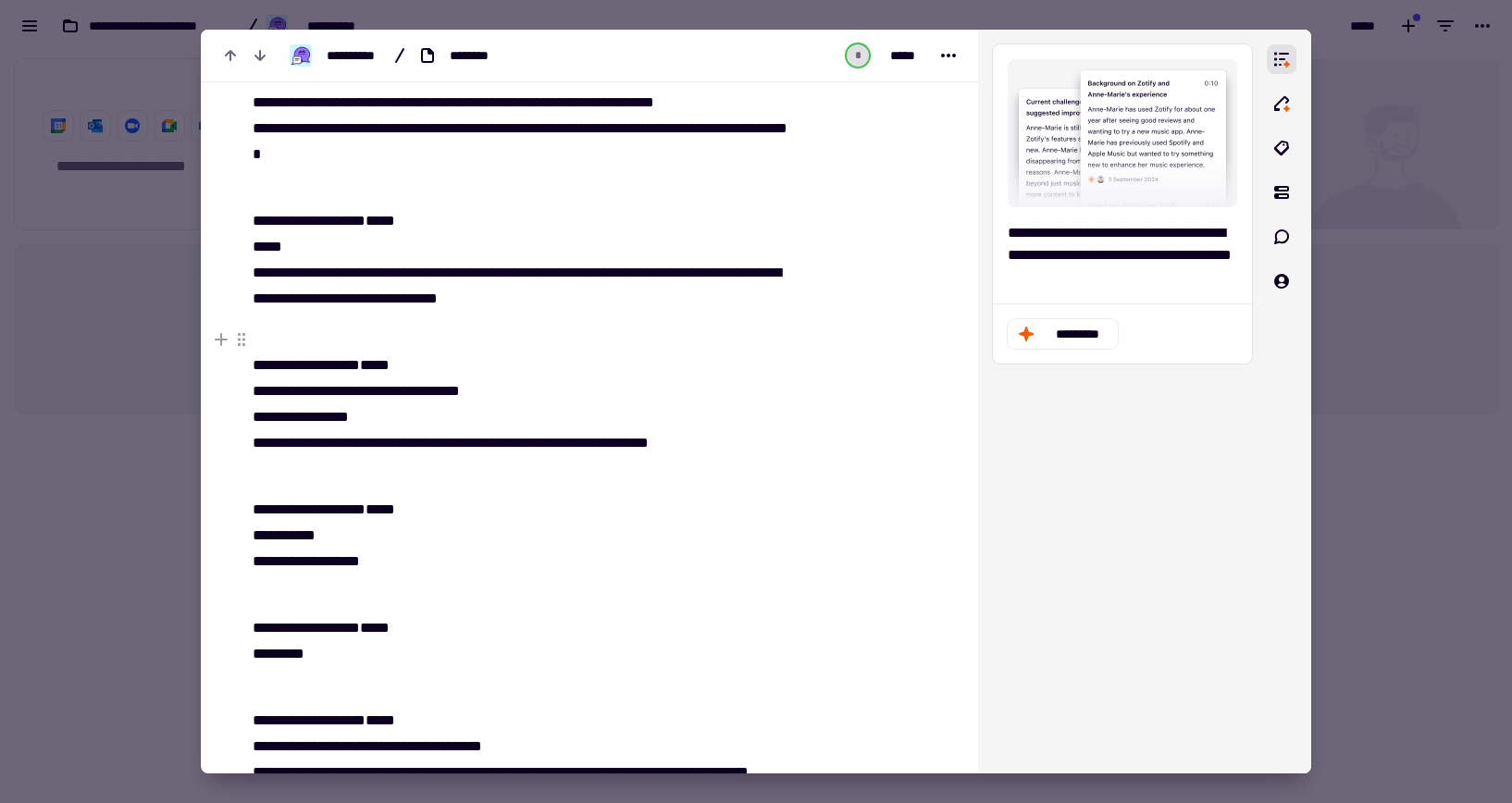 click on "**********" at bounding box center [515, 391] 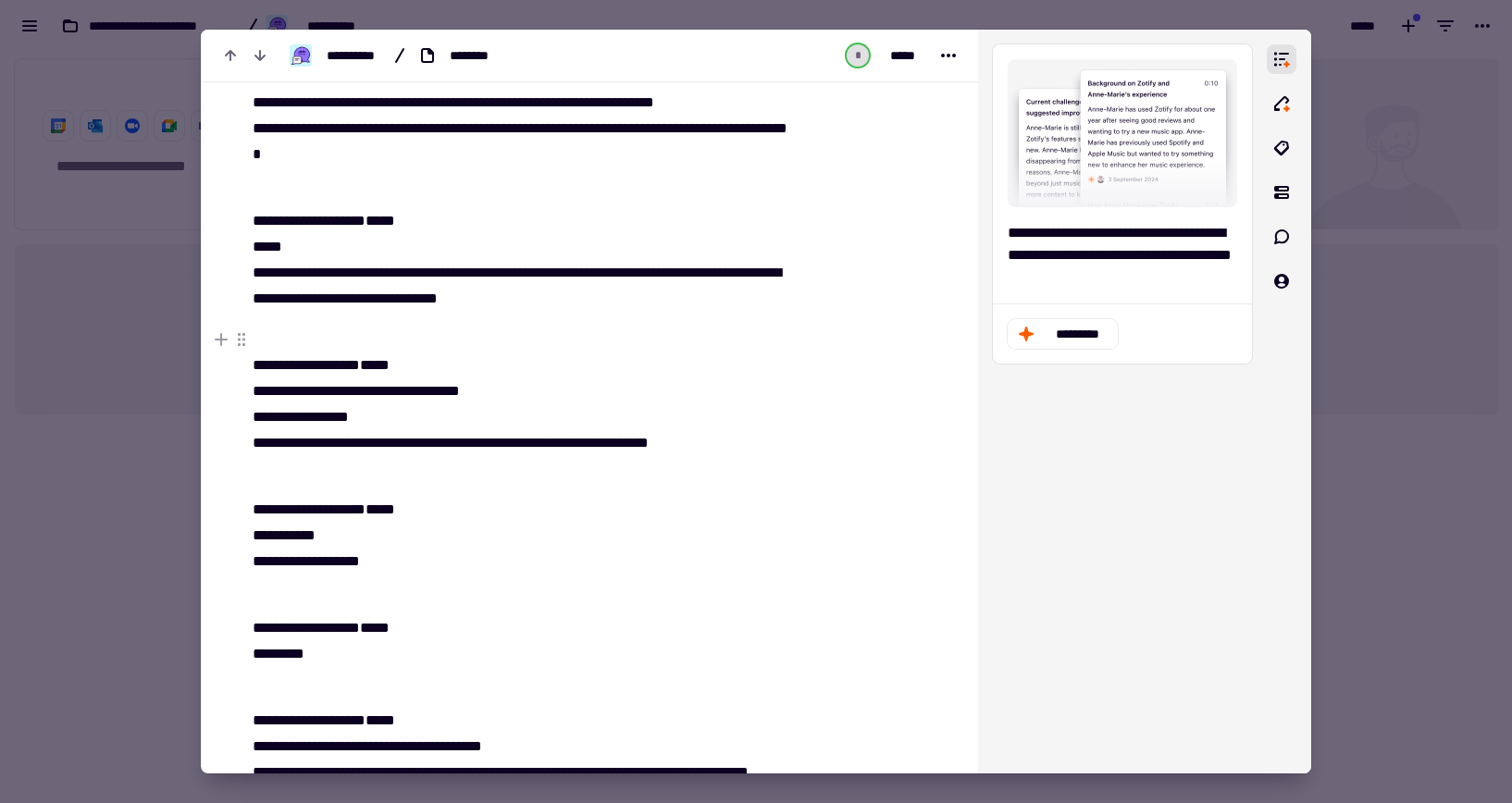 scroll, scrollTop: 0, scrollLeft: 0, axis: both 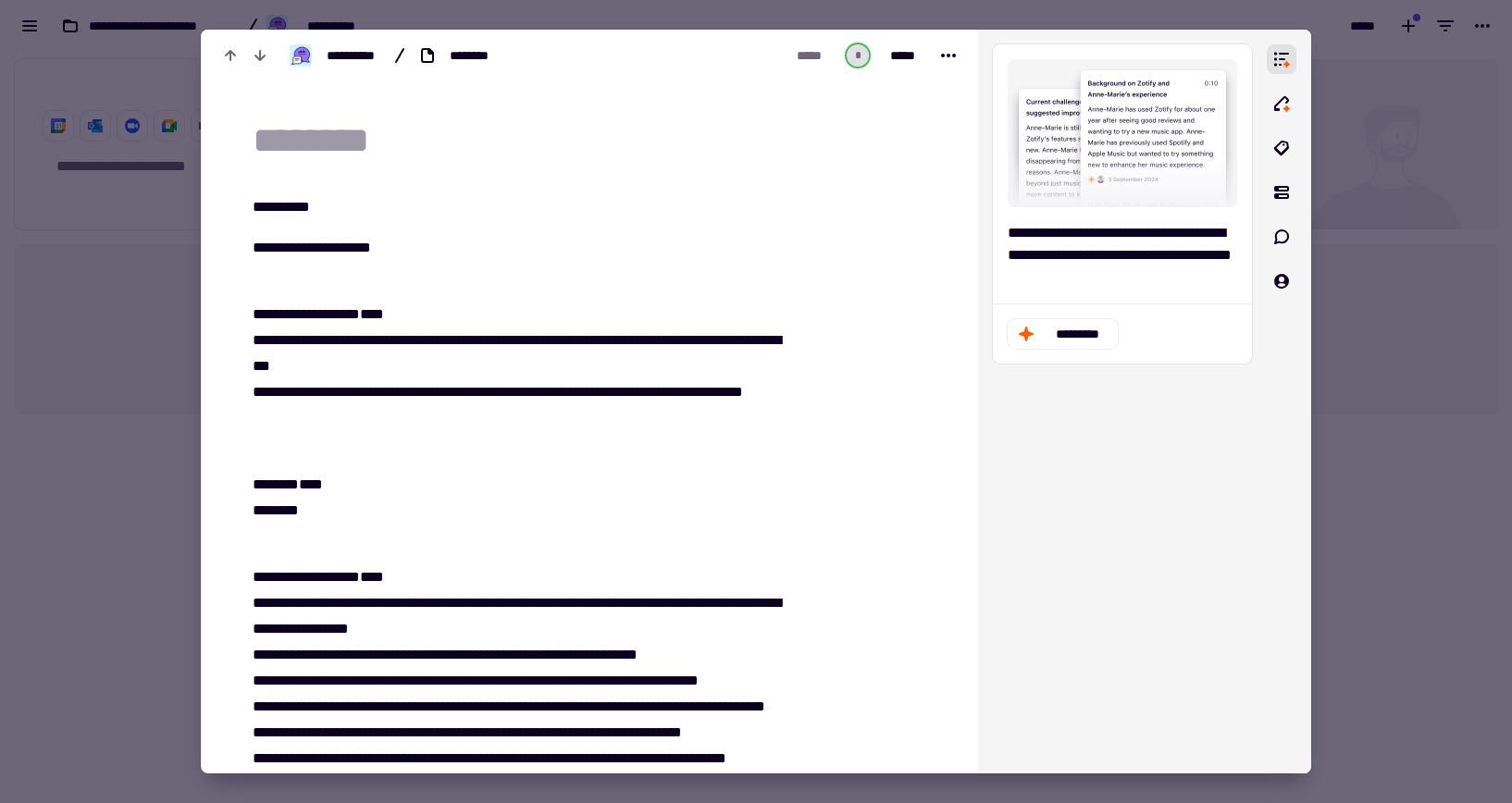 click at bounding box center (601, 142) 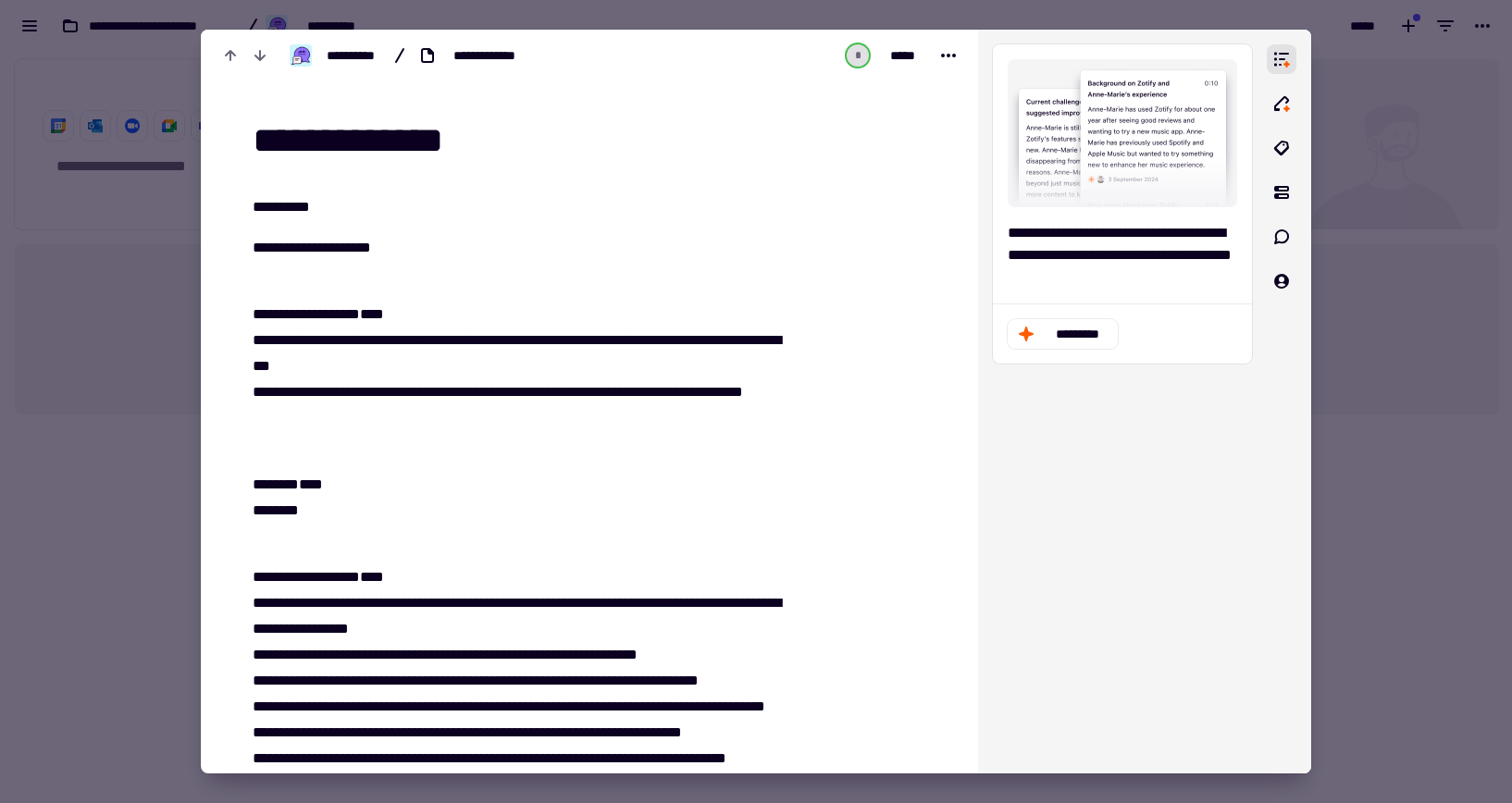 click on "**********" at bounding box center [593, 142] 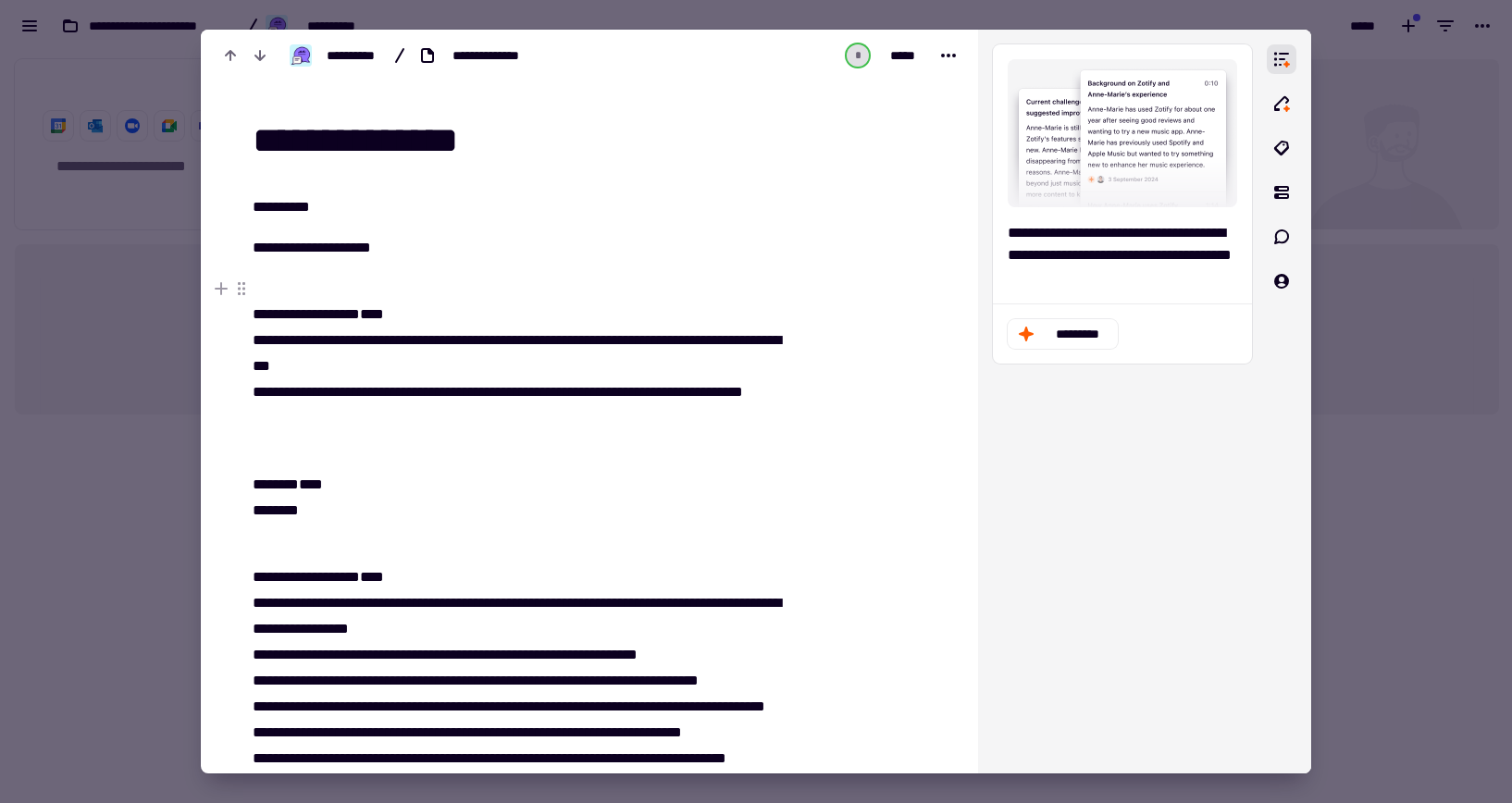 type on "**********" 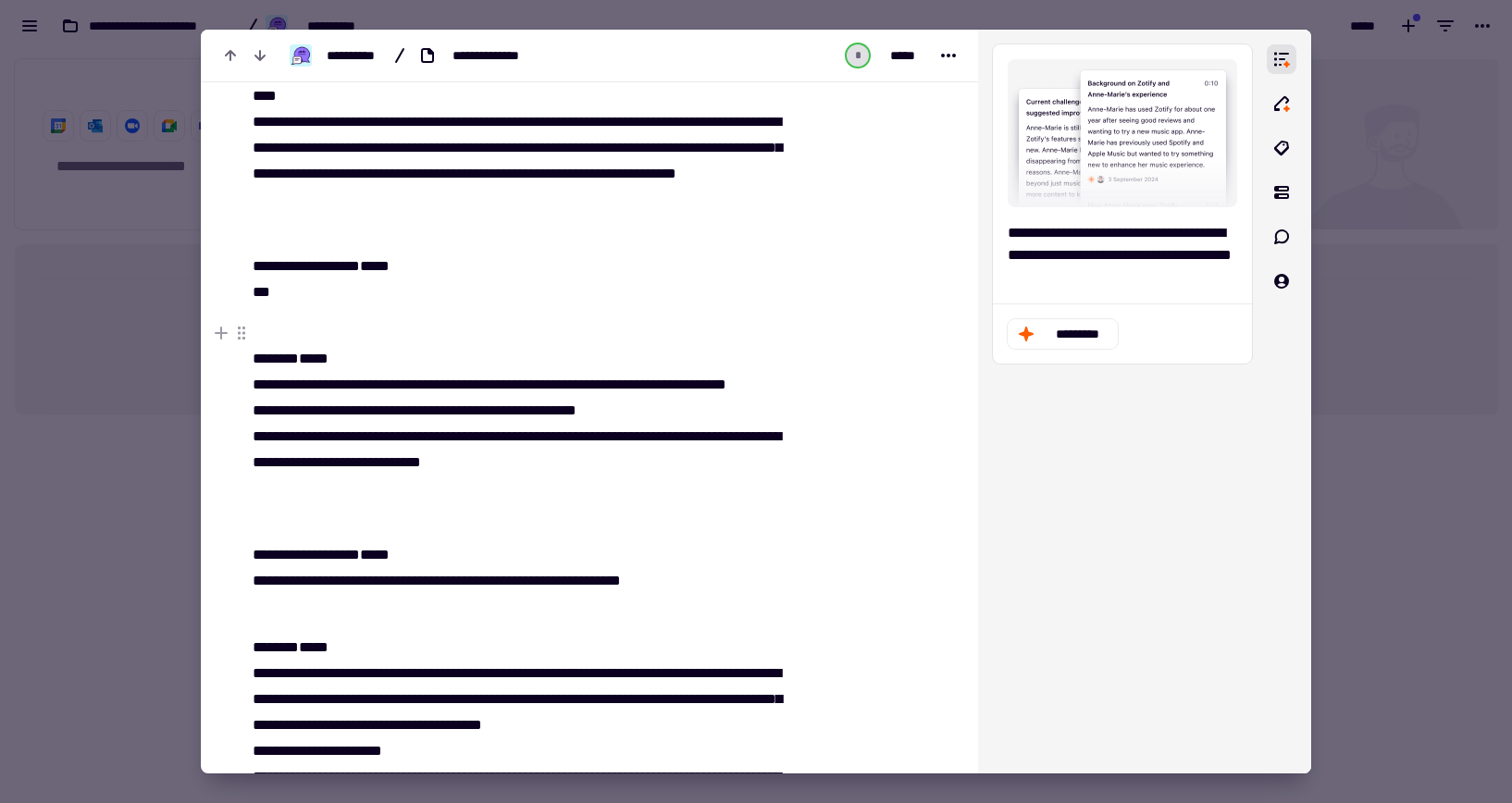 scroll, scrollTop: 10269, scrollLeft: 0, axis: vertical 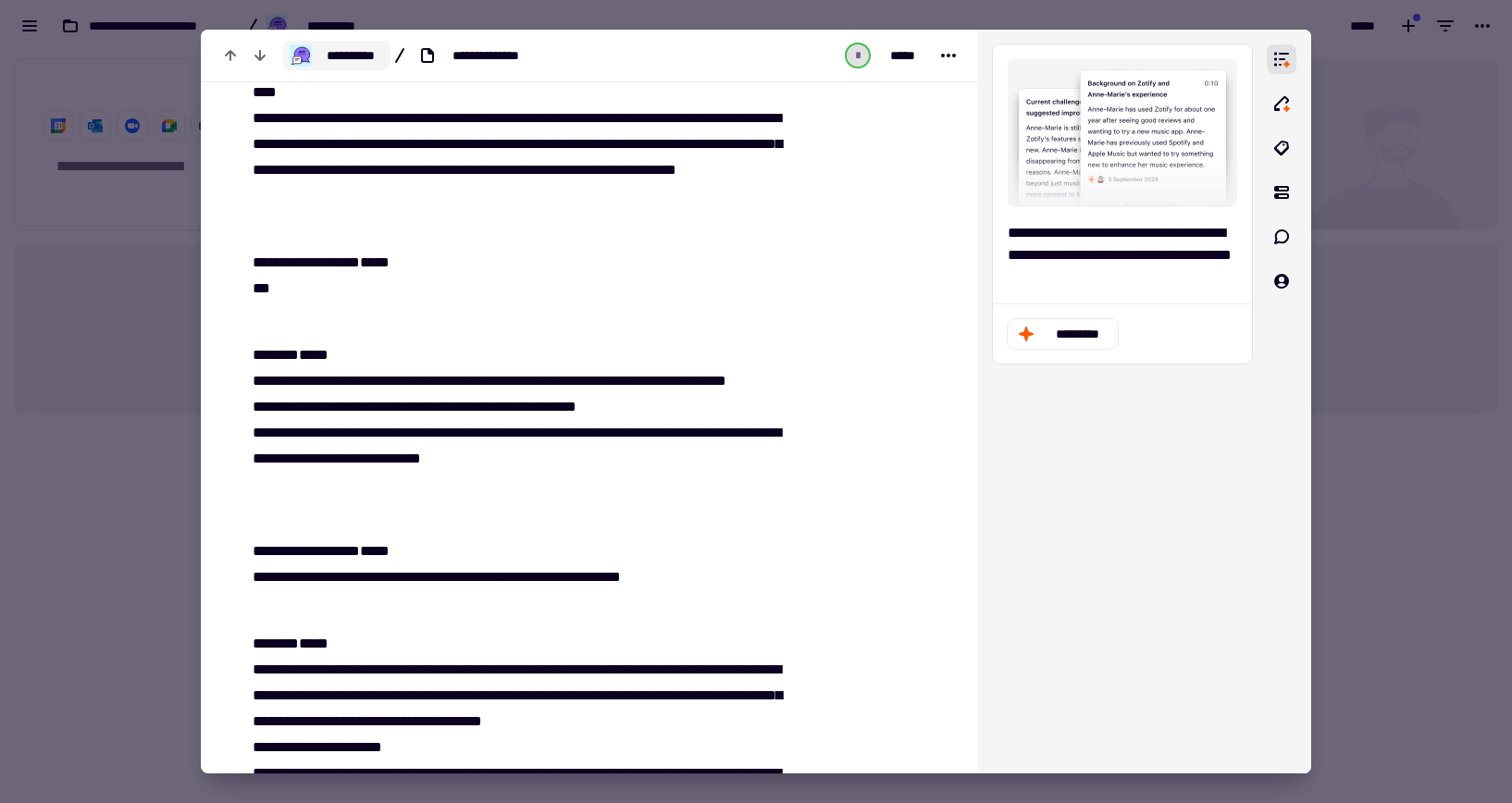 click on "**********" 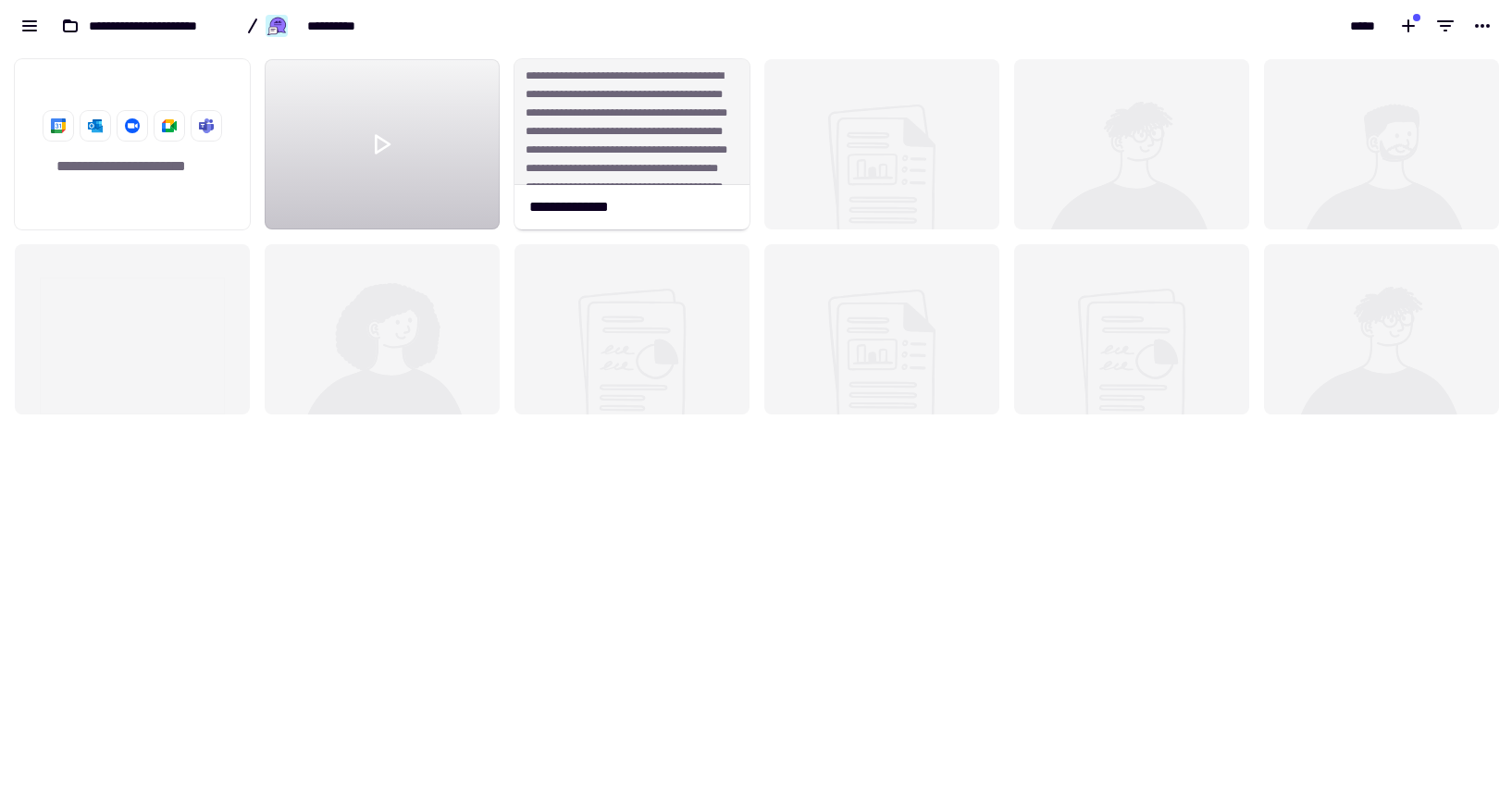 scroll, scrollTop: 15, scrollLeft: 15, axis: both 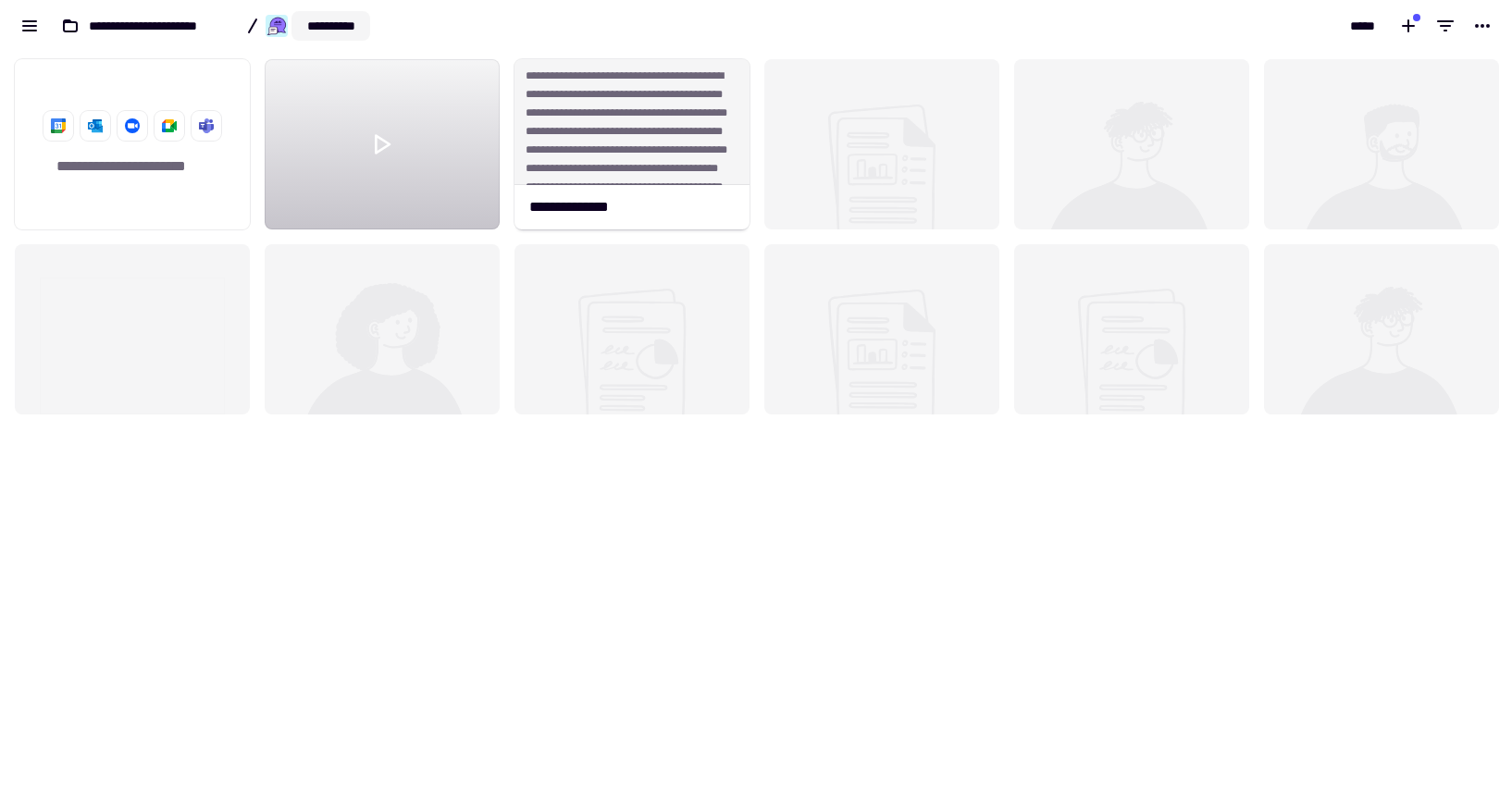 click on "**********" 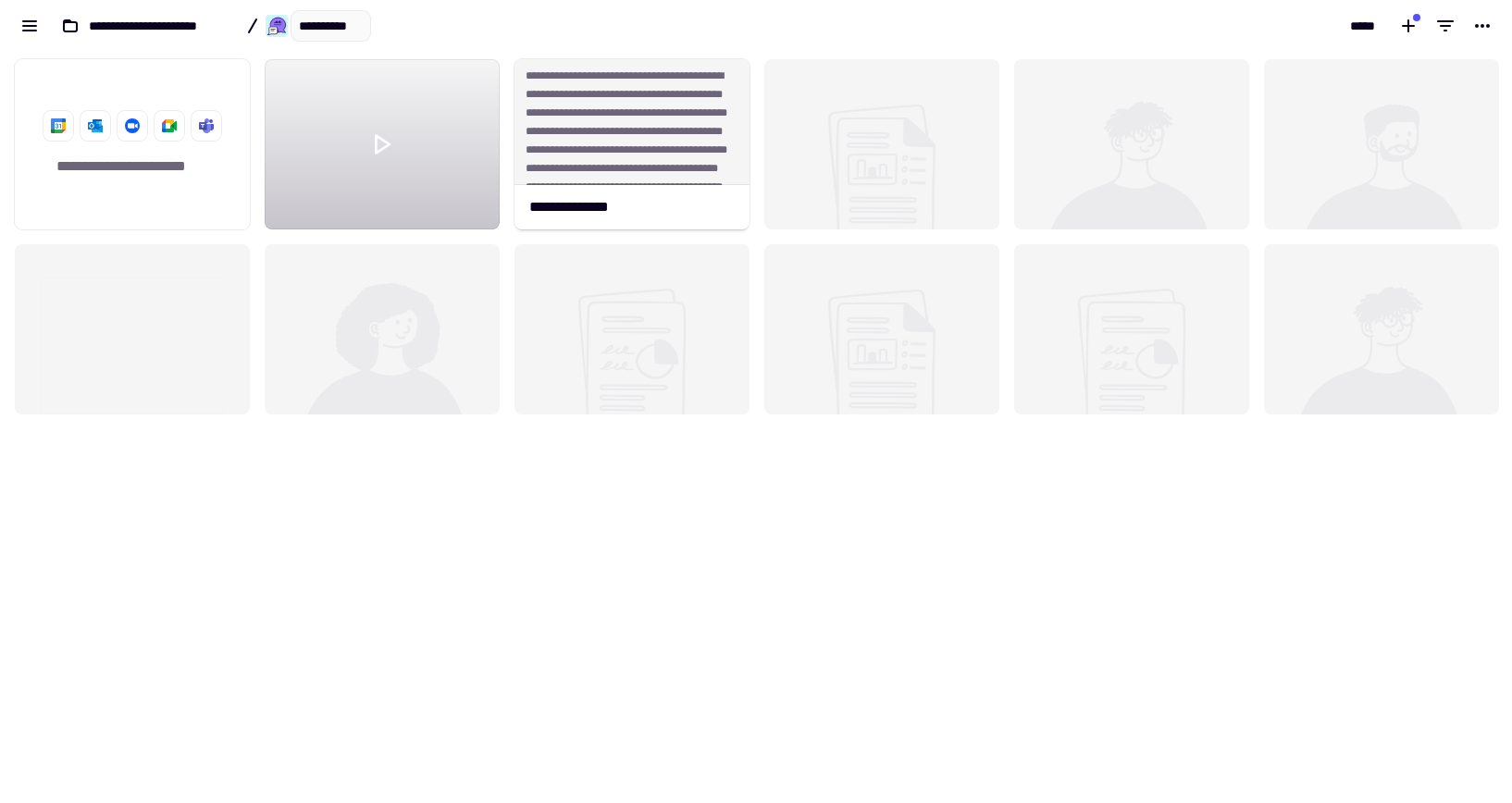 click on "**********" at bounding box center (330, 26) 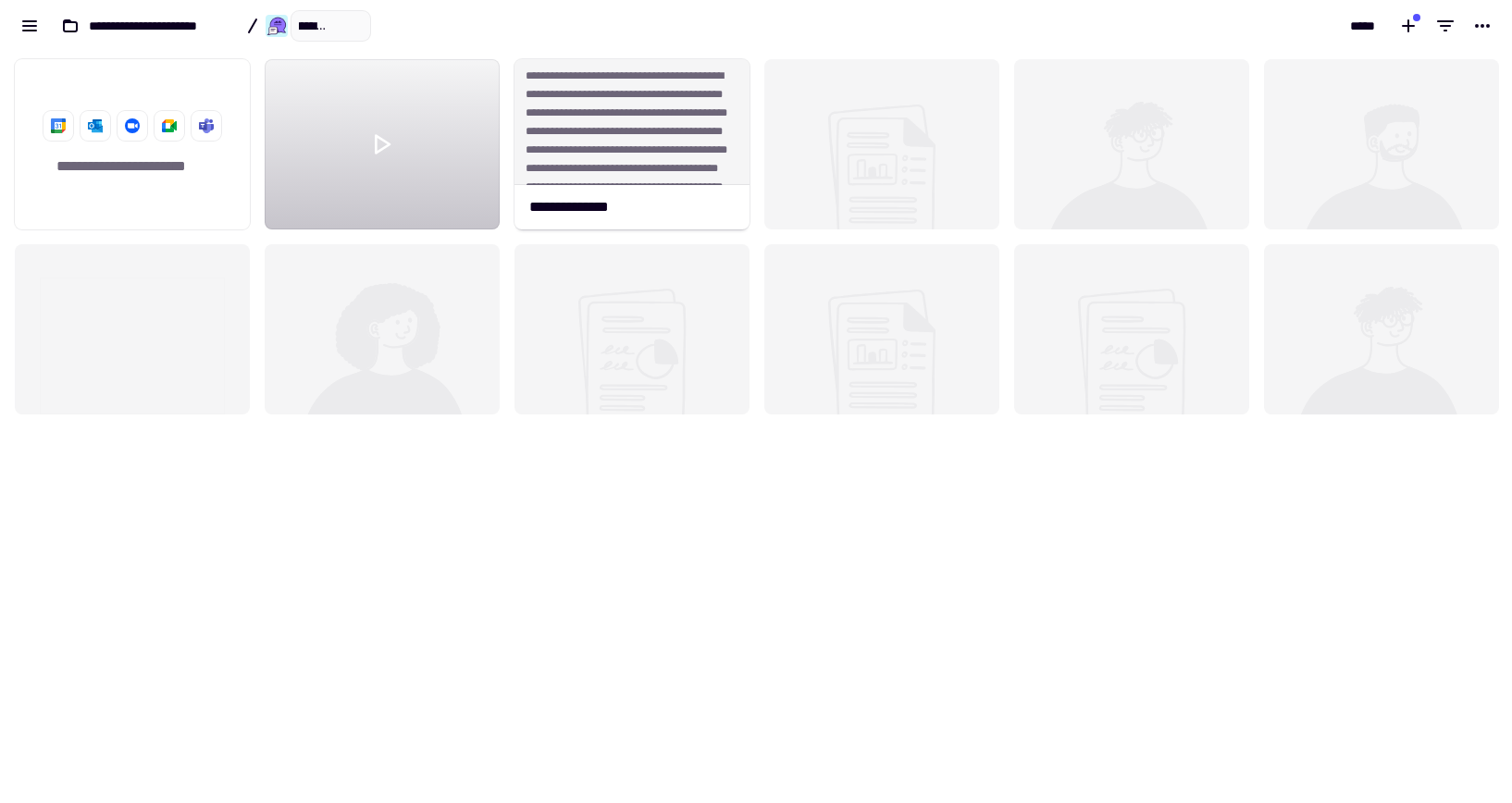 type on "**********" 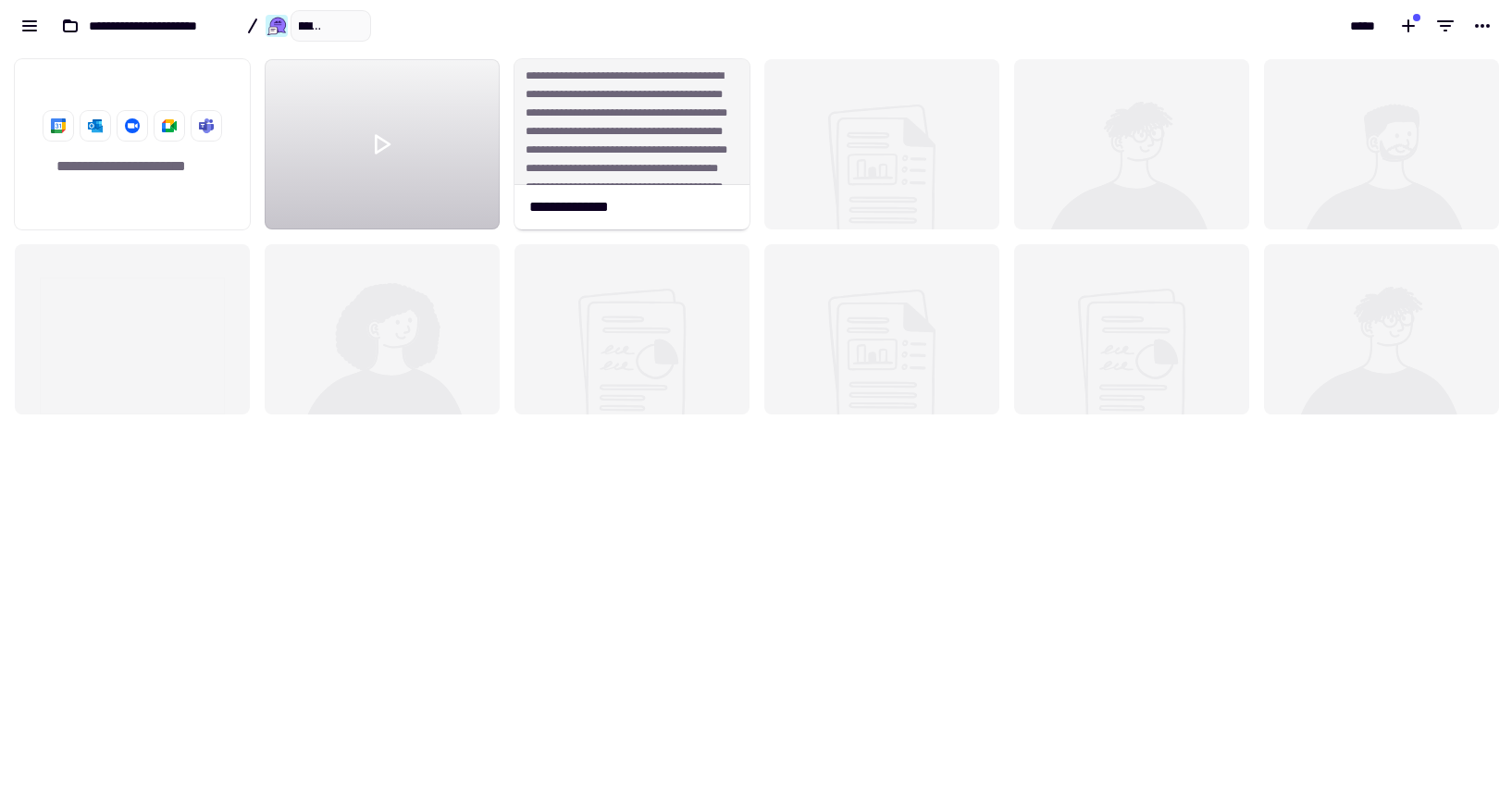 scroll, scrollTop: 0, scrollLeft: 69, axis: horizontal 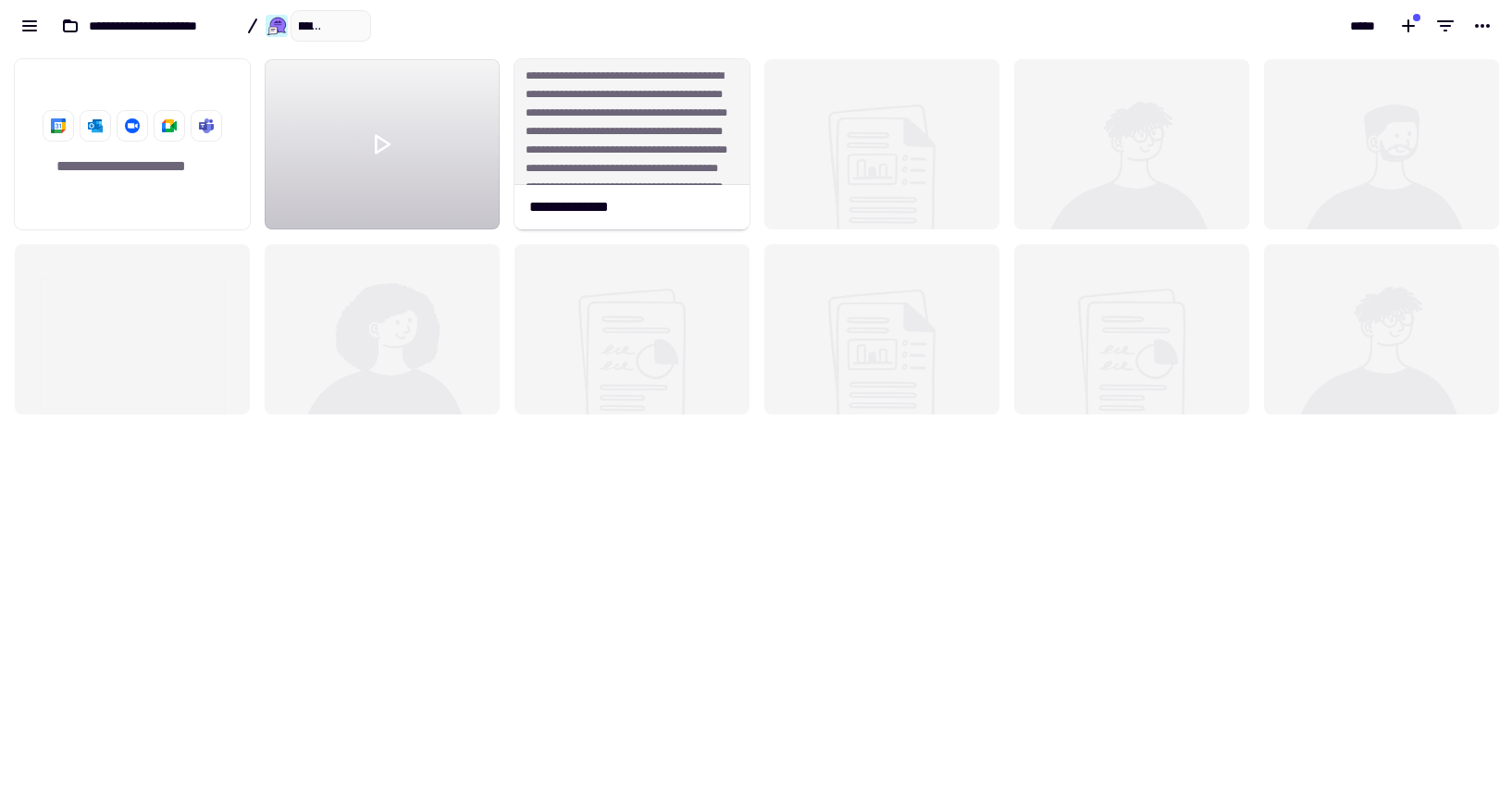 click on "*****" at bounding box center (1134, 26) 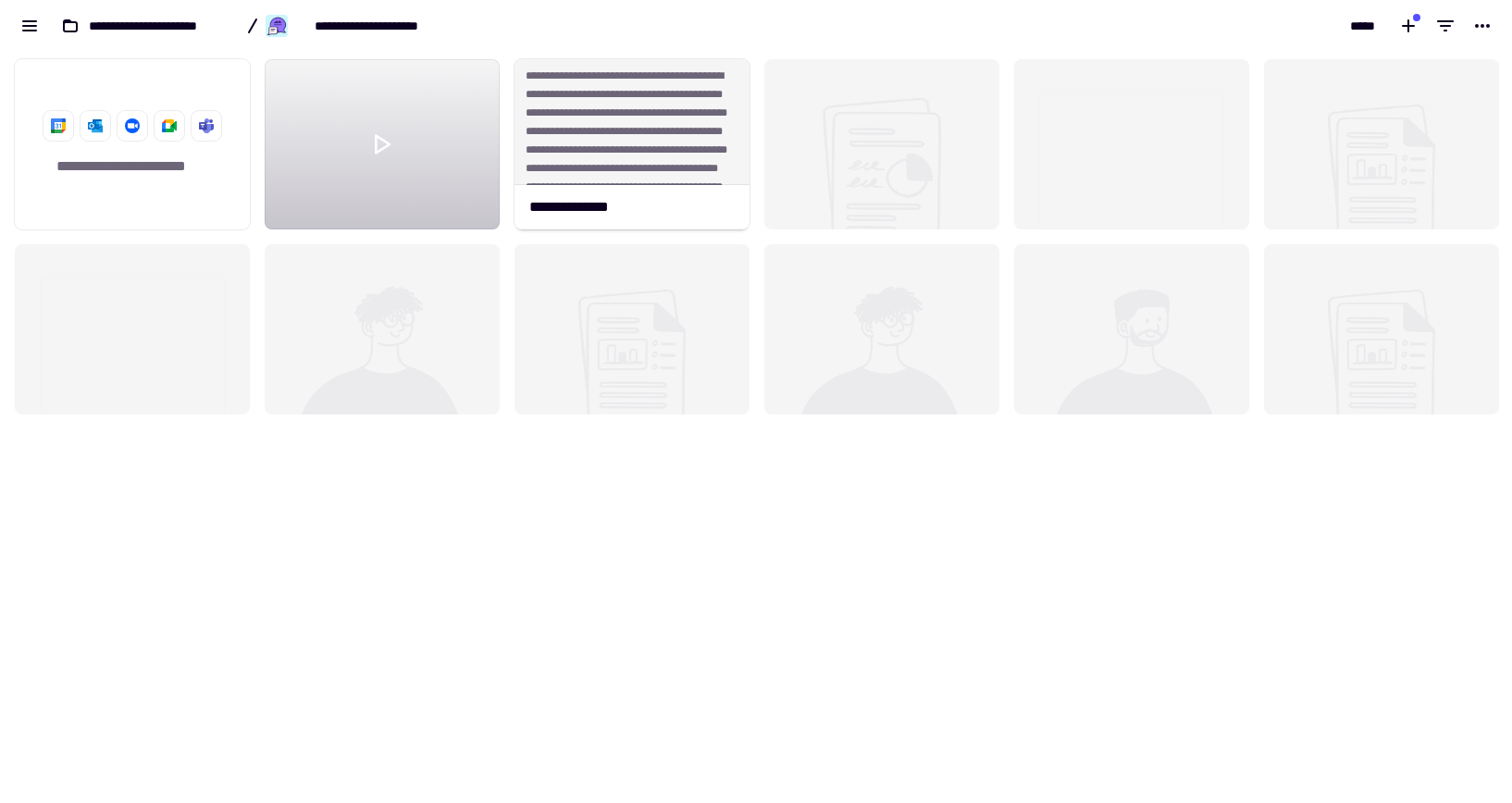 click 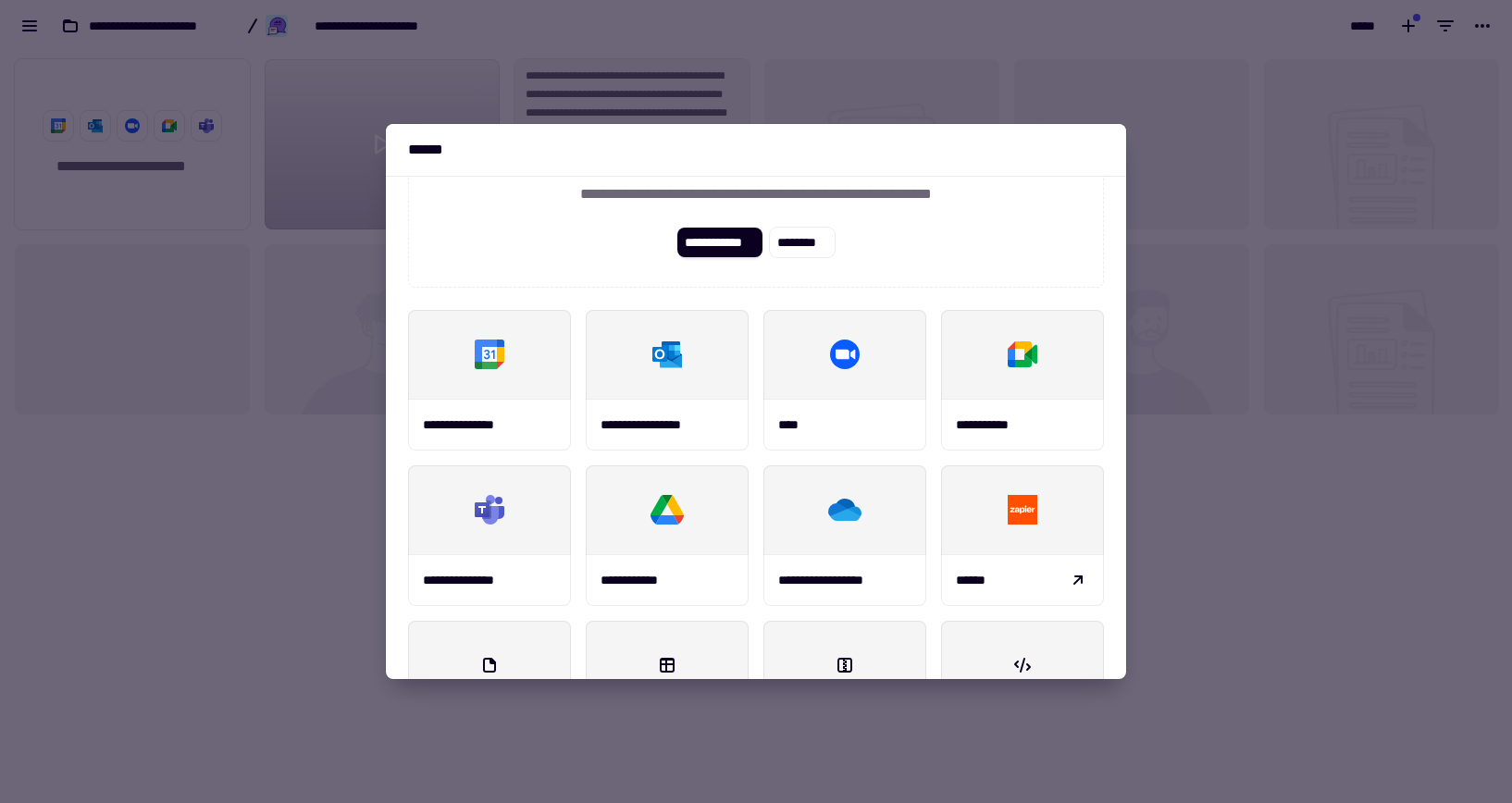 scroll, scrollTop: 216, scrollLeft: 0, axis: vertical 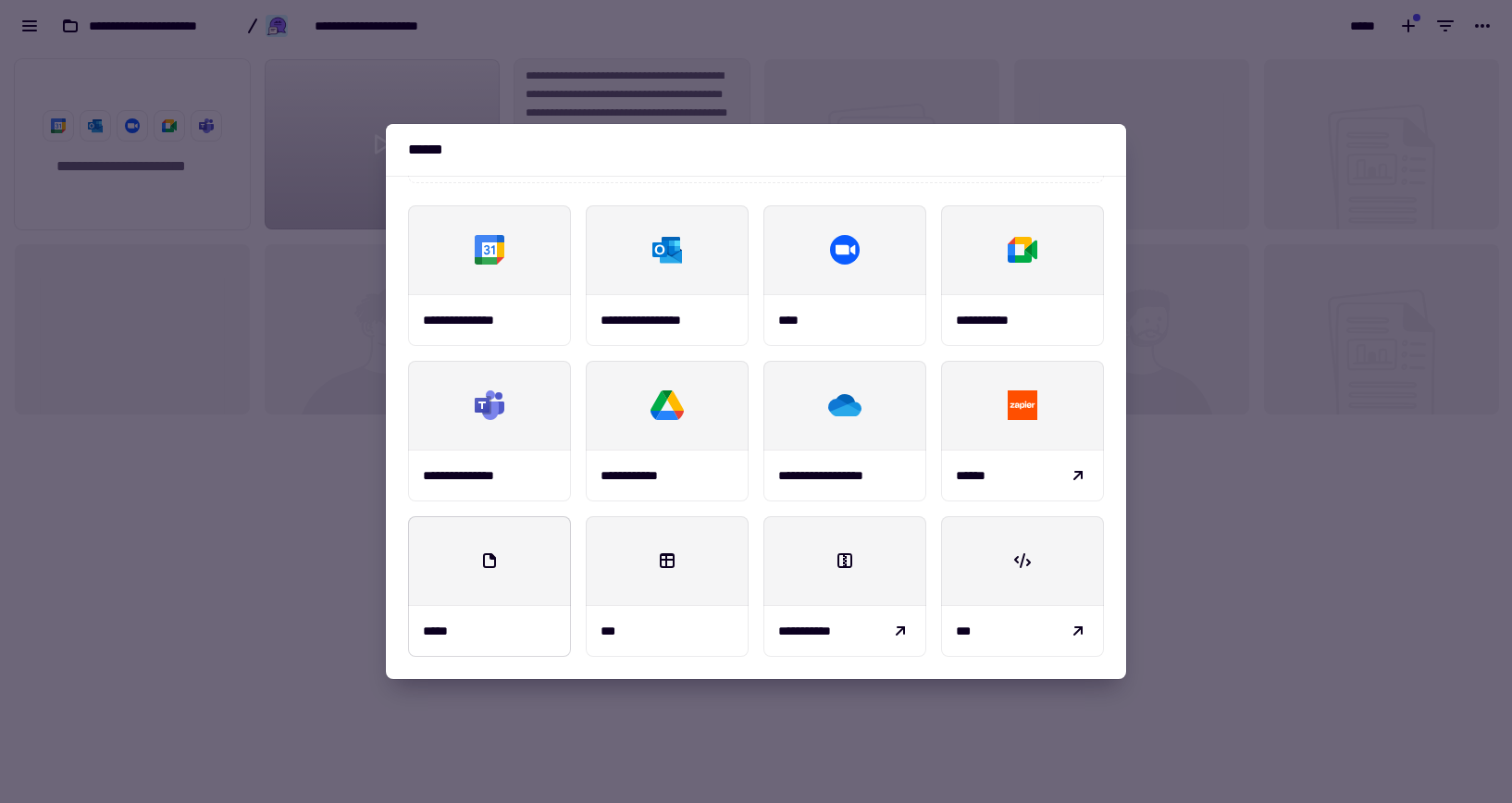 click 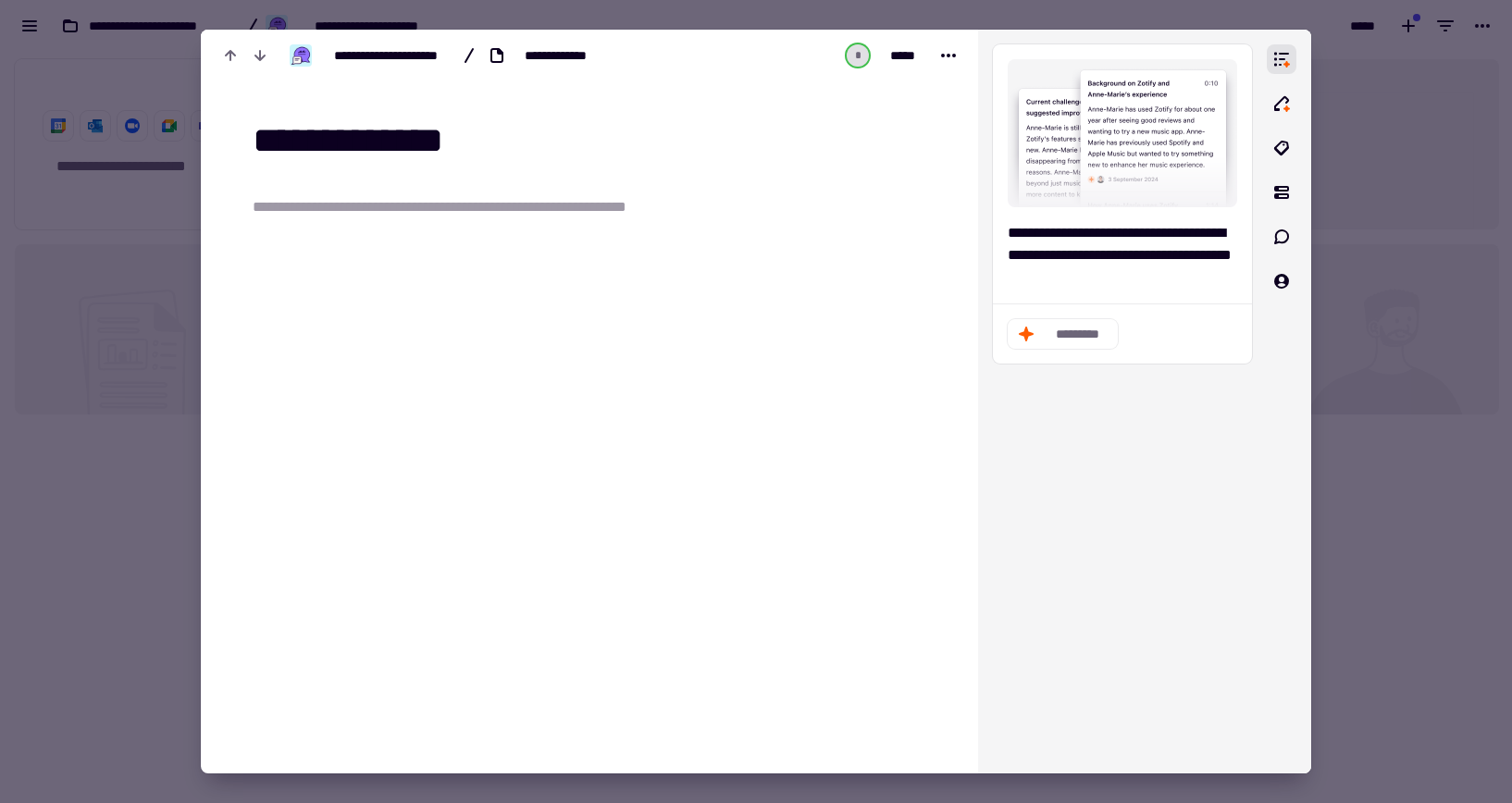 type on "**********" 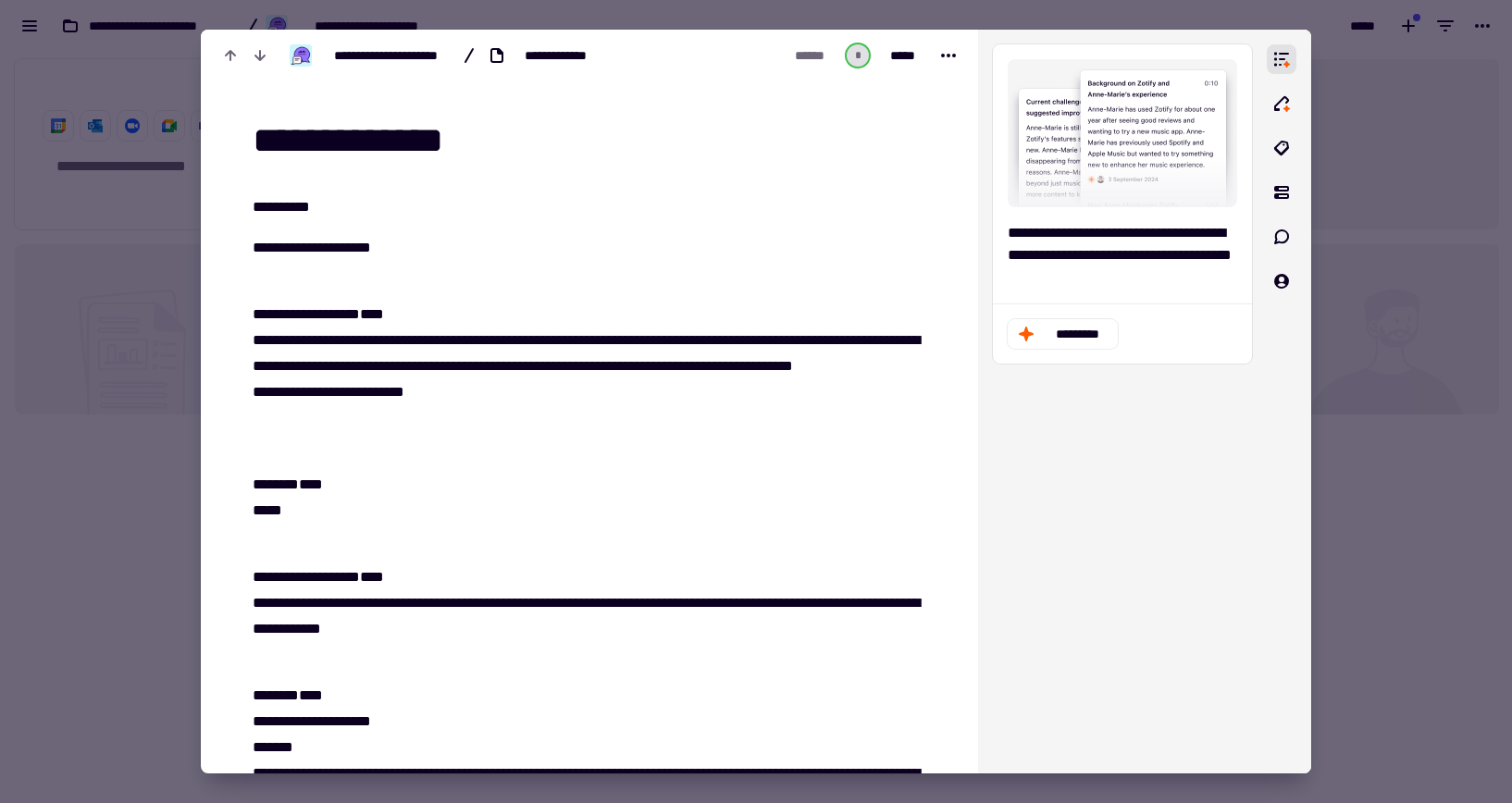 scroll, scrollTop: 33594, scrollLeft: 0, axis: vertical 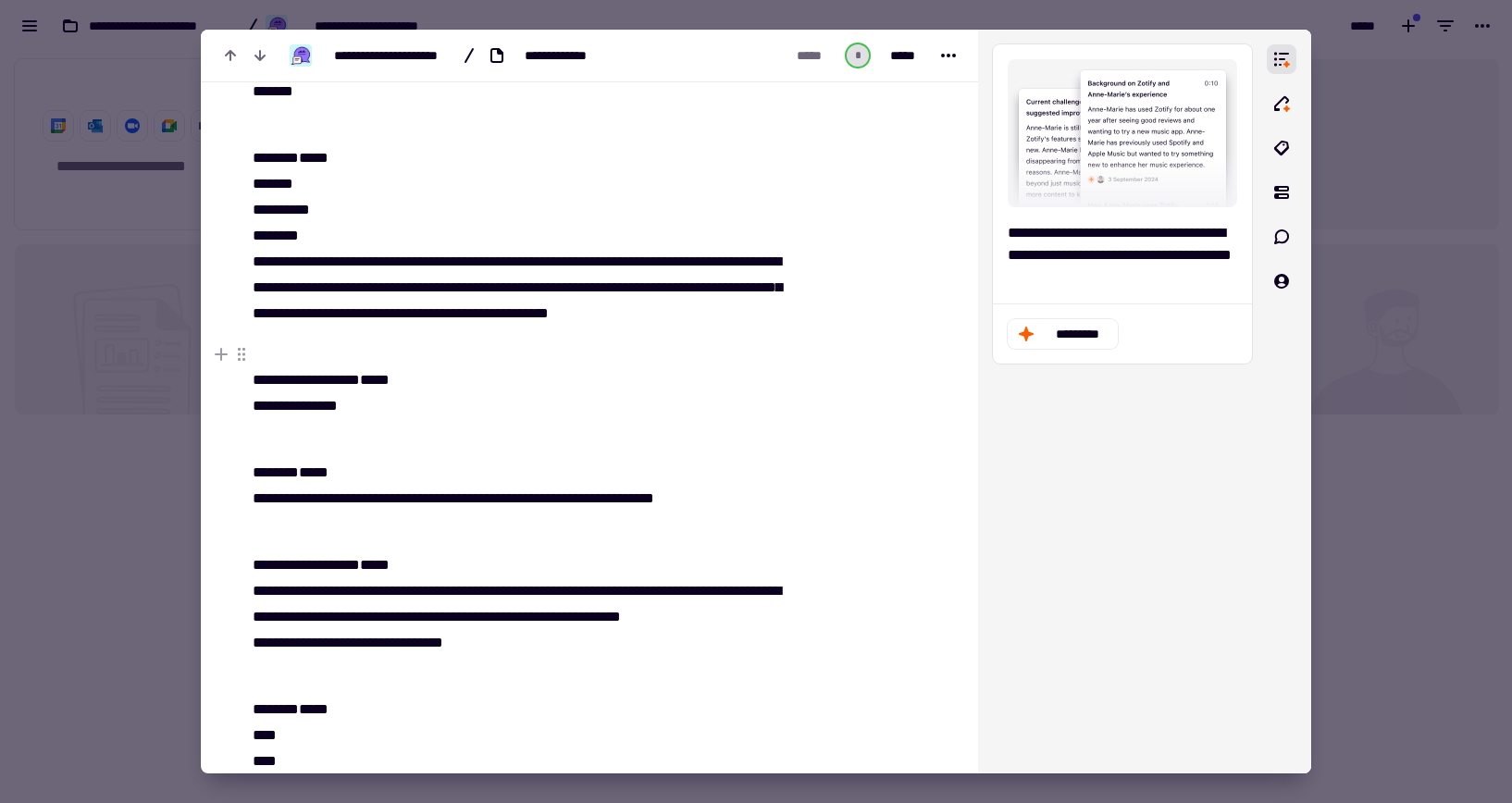 click at bounding box center [756, 402] 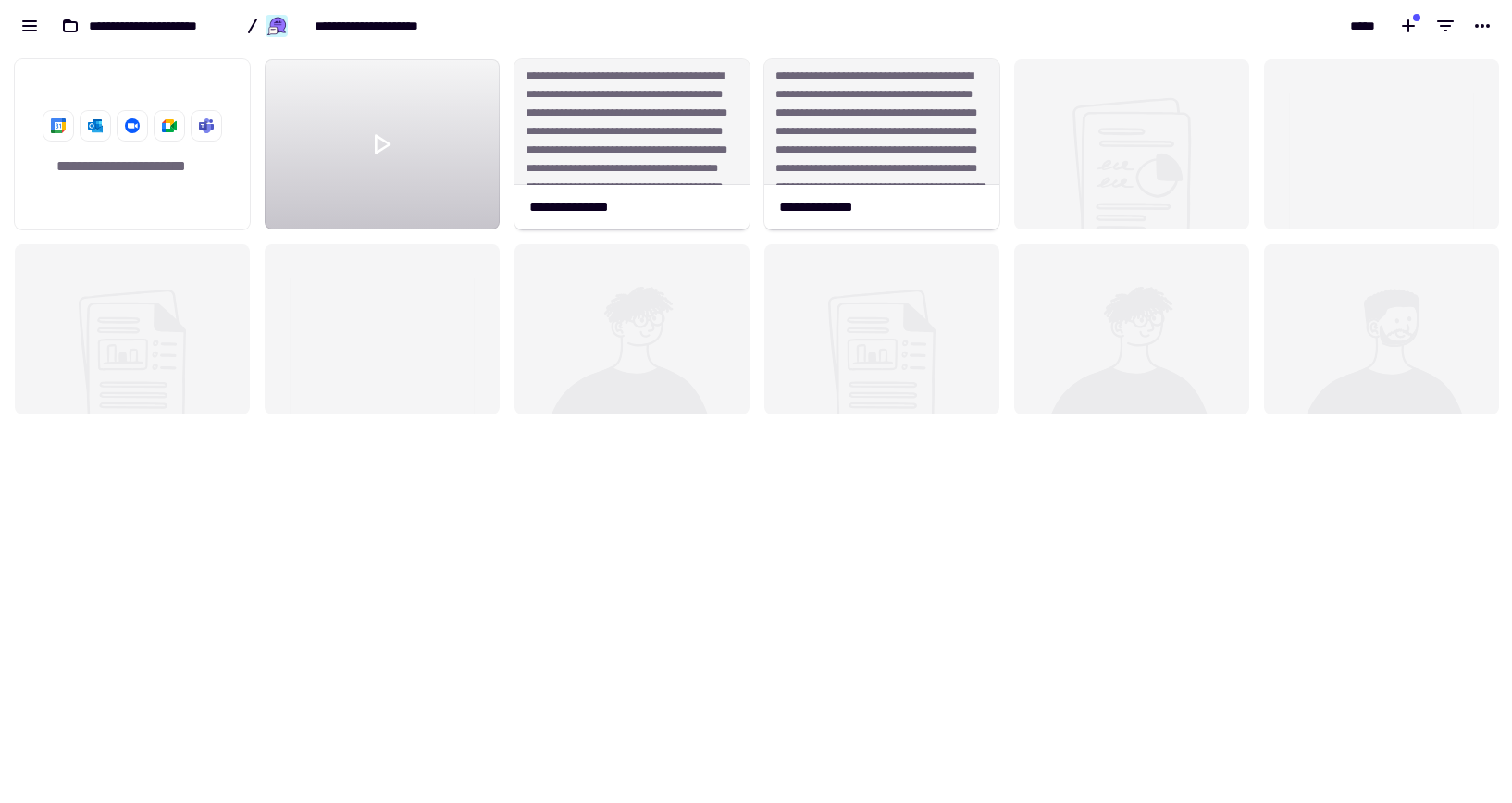 click 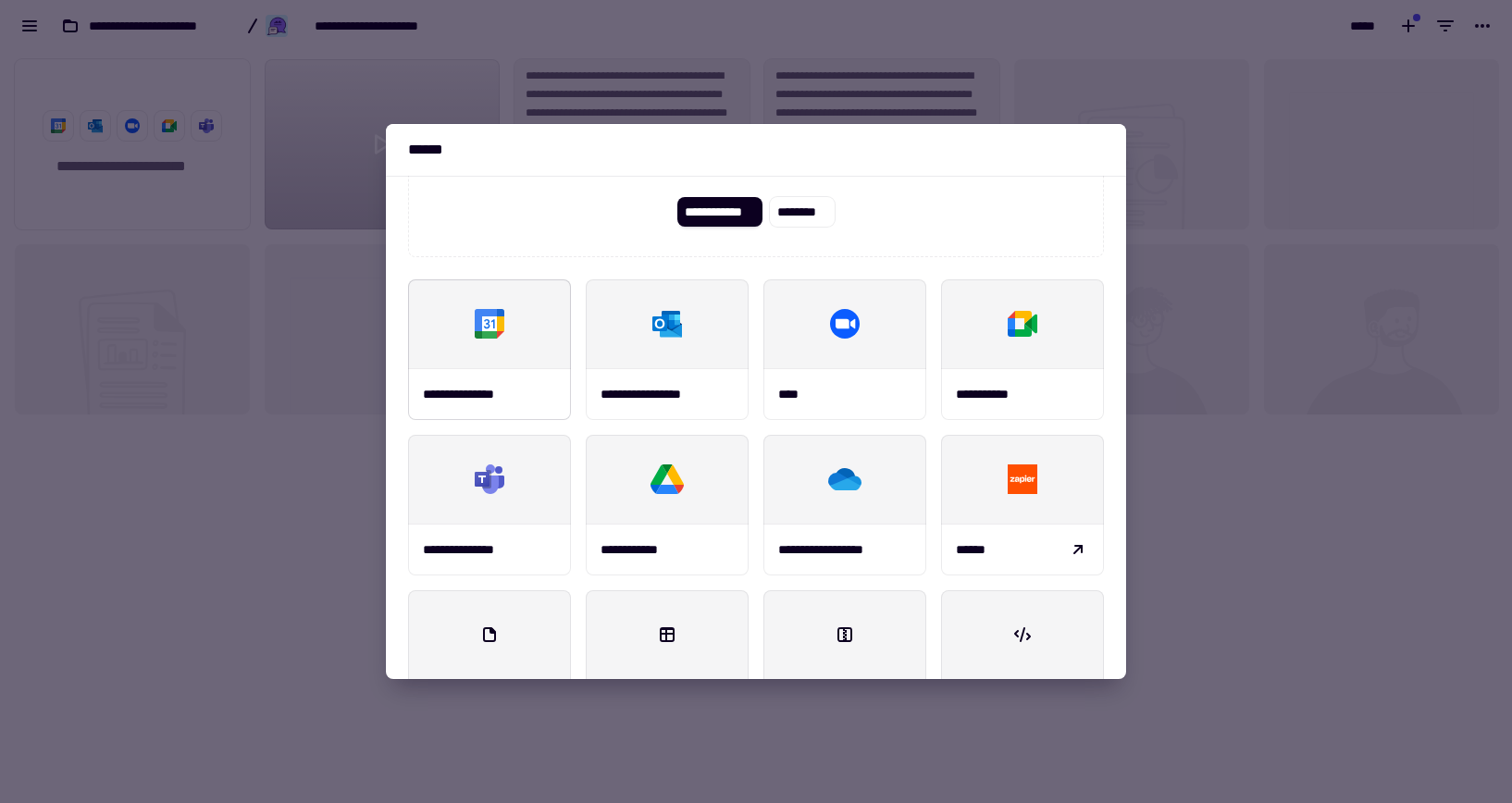 scroll, scrollTop: 216, scrollLeft: 0, axis: vertical 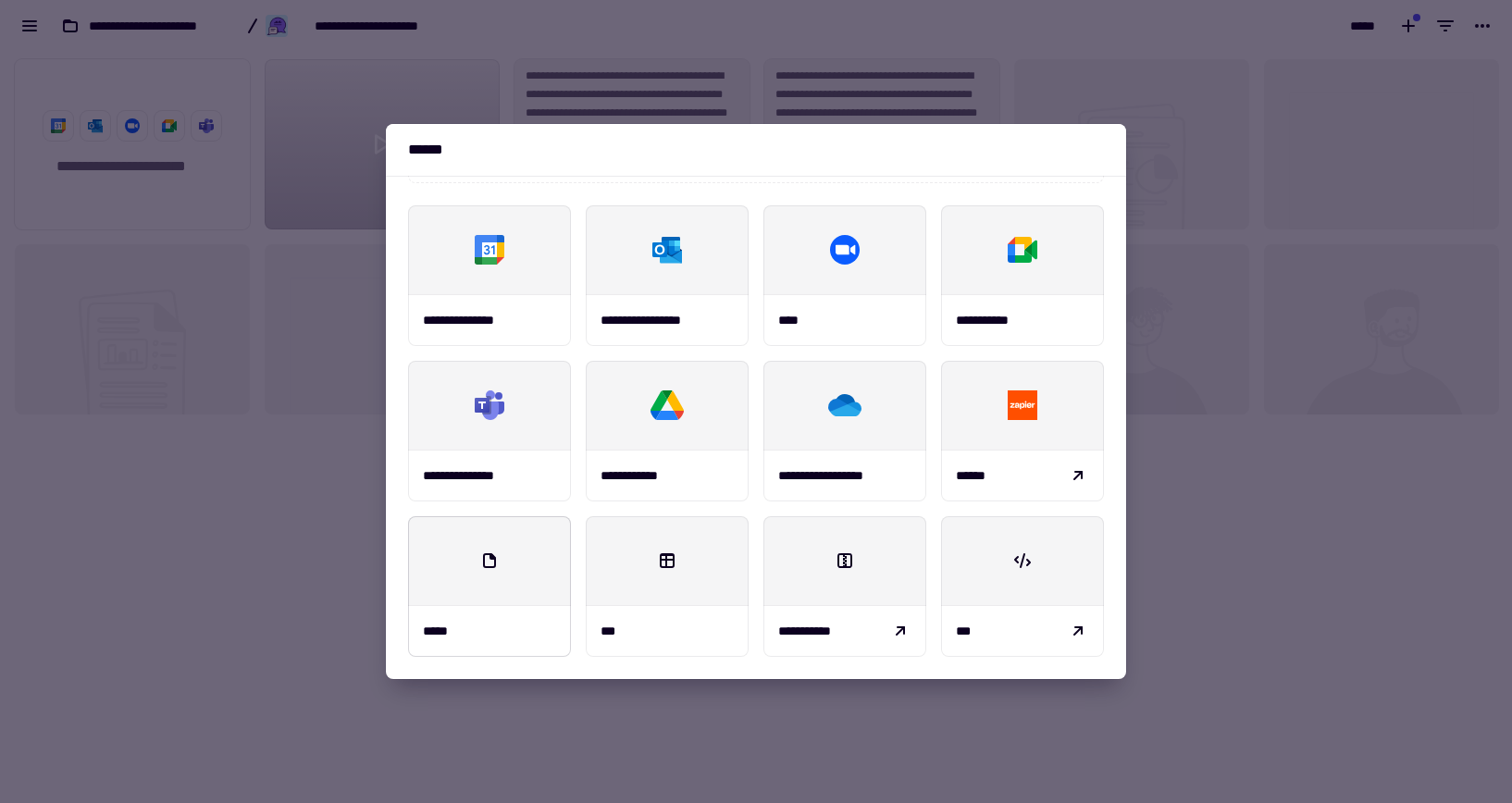 click 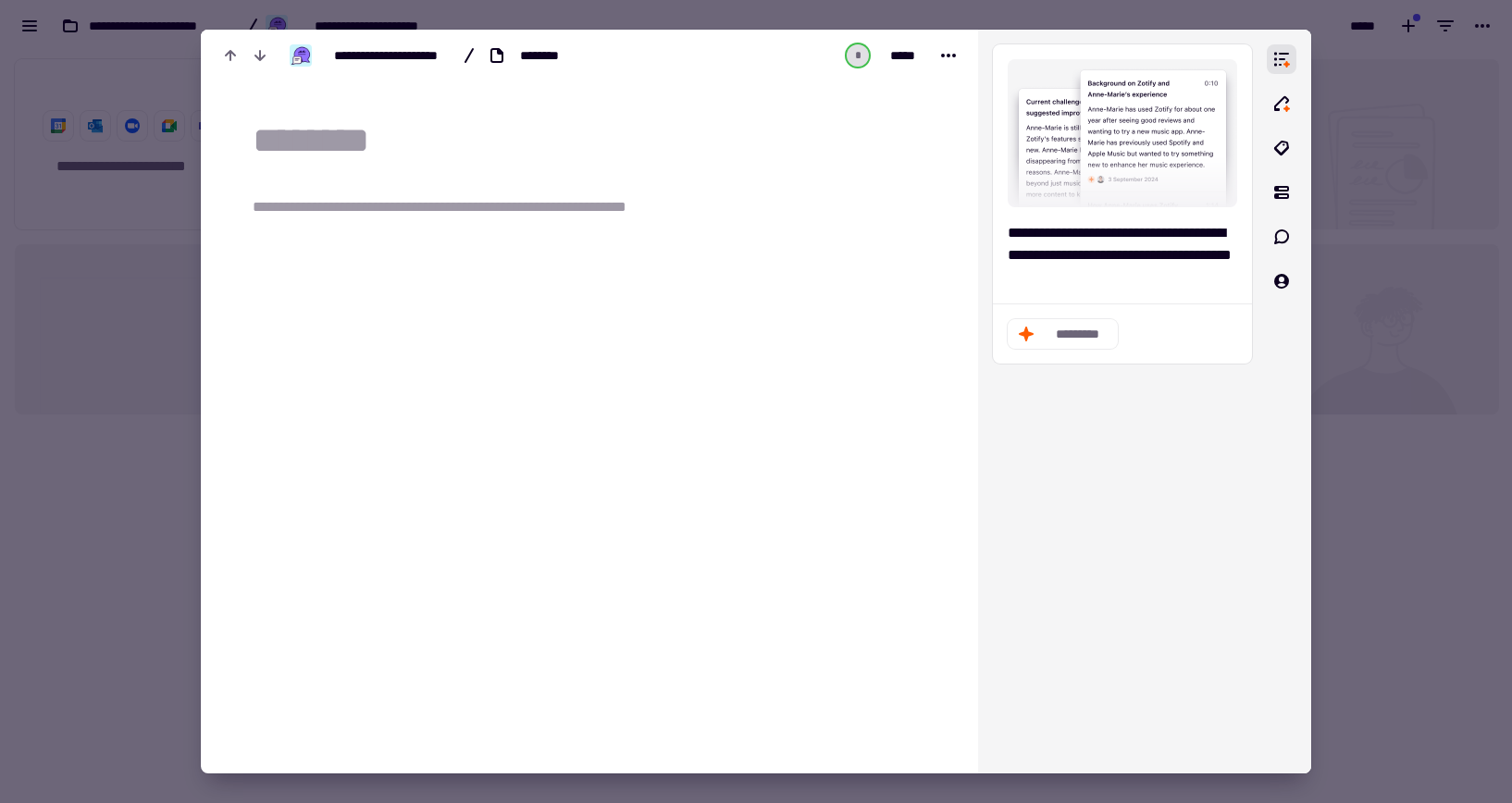 click on "**********" at bounding box center (589, 335) 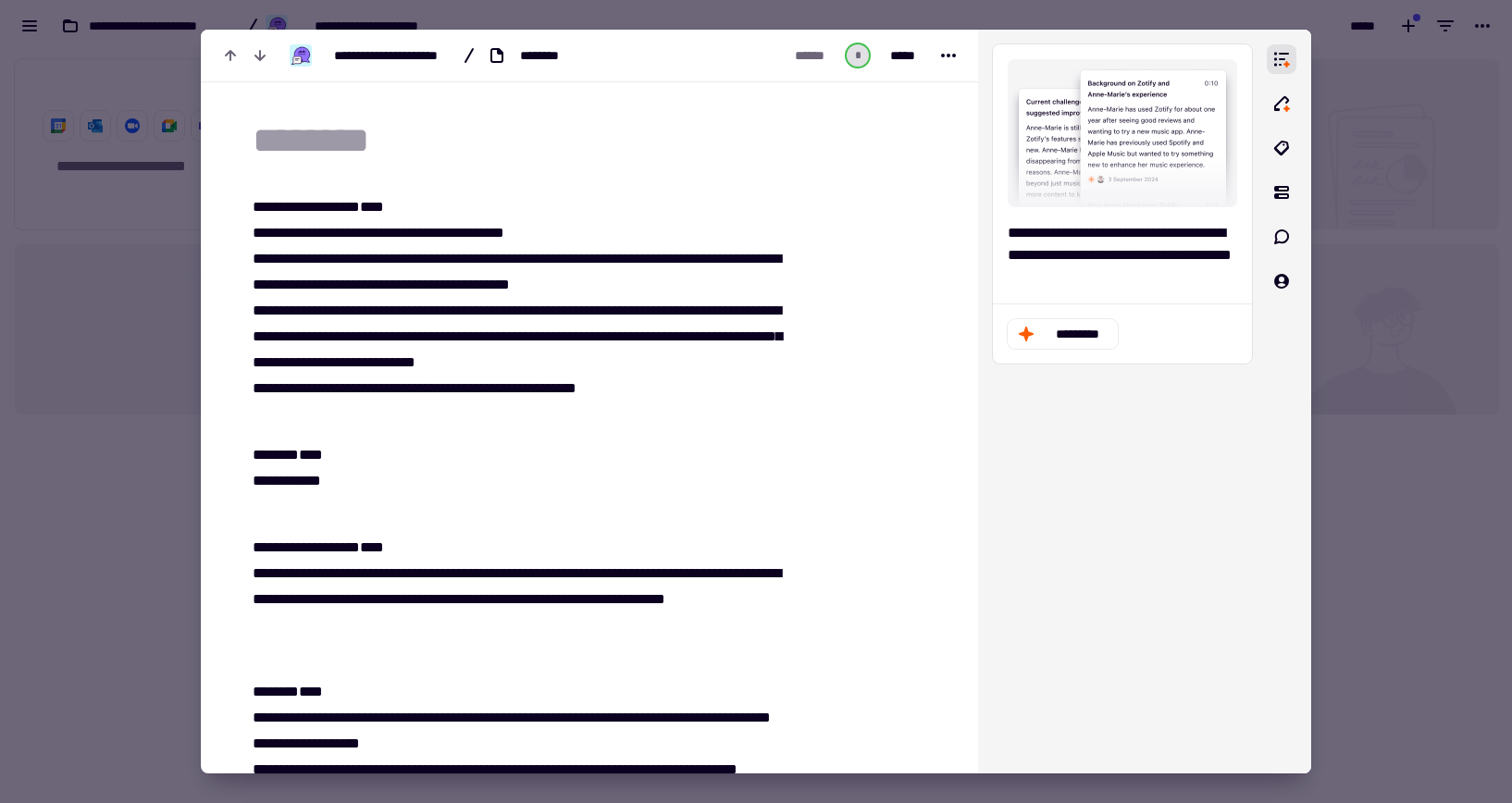 scroll, scrollTop: 25675, scrollLeft: 0, axis: vertical 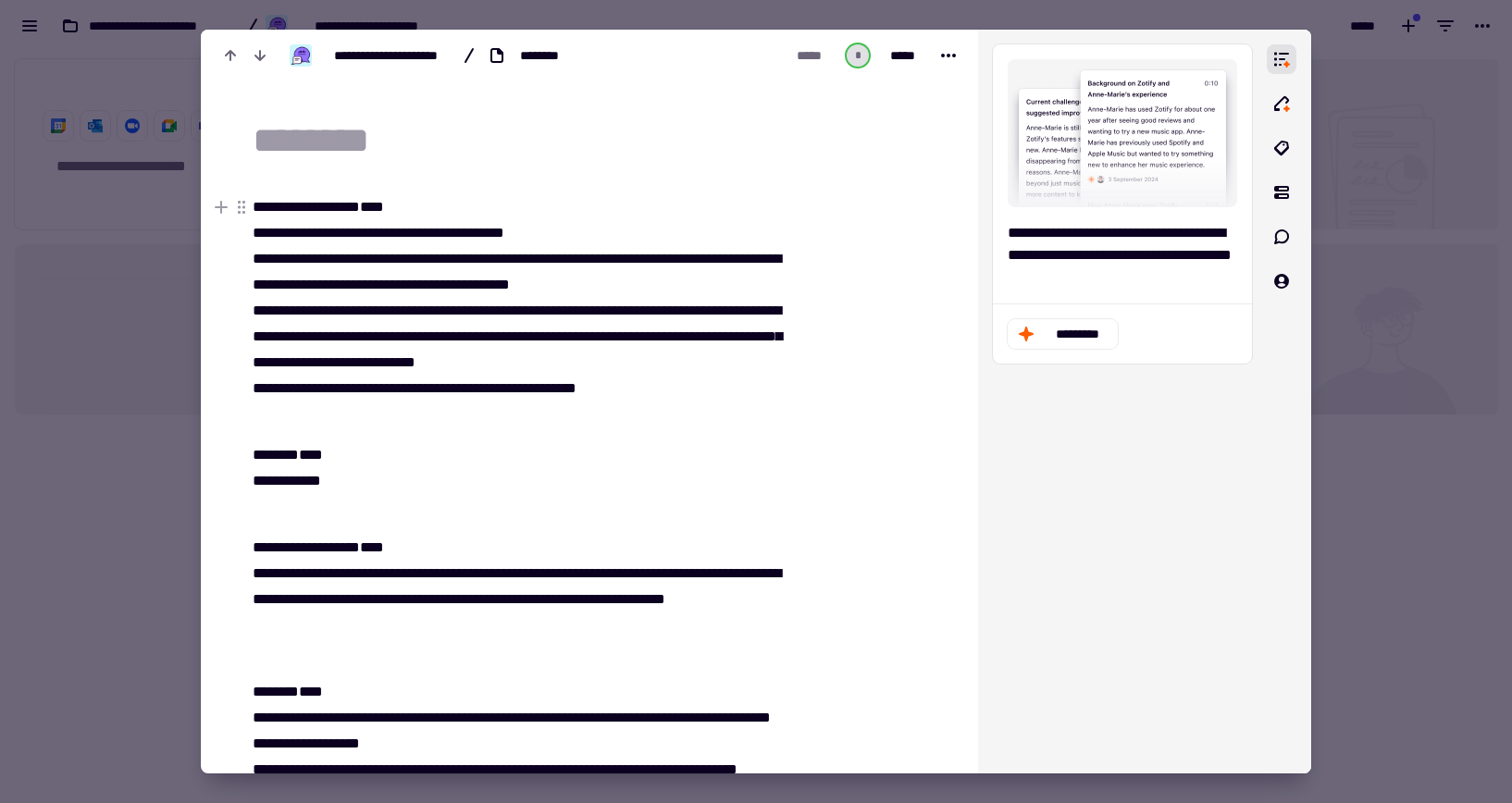 click on "**********" at bounding box center (515, 298) 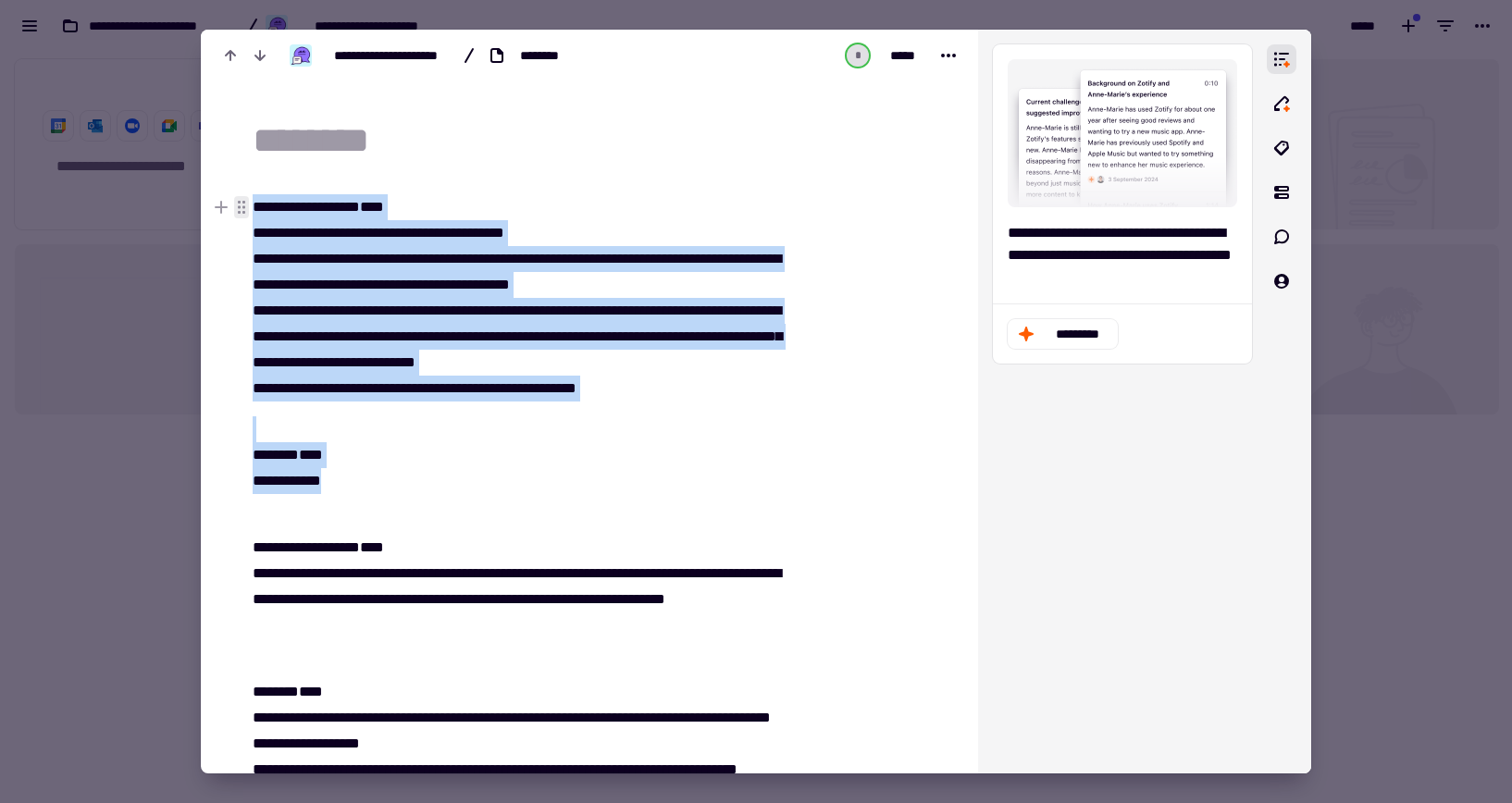 drag, startPoint x: 441, startPoint y: 508, endPoint x: 230, endPoint y: 212, distance: 363.5065 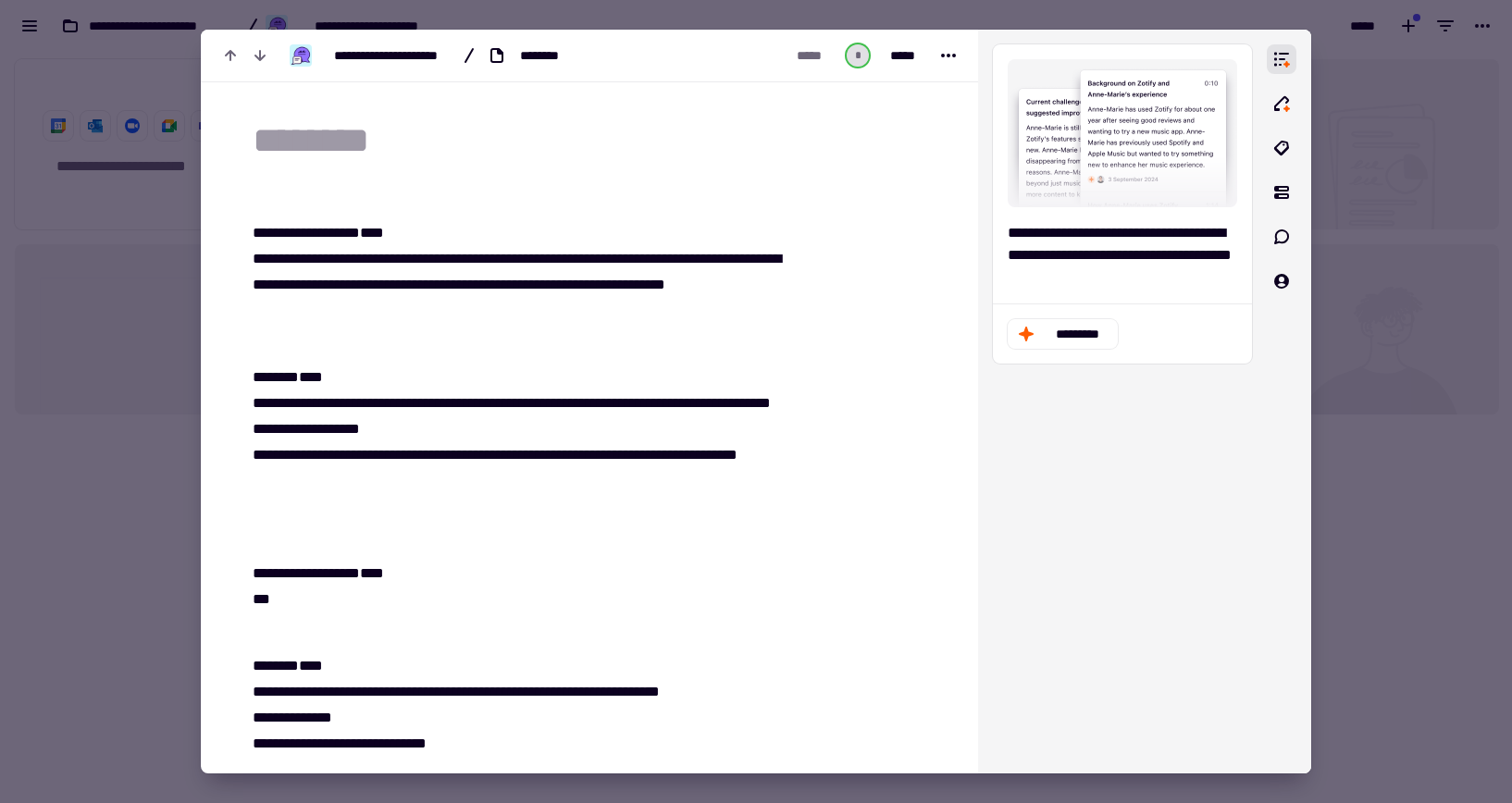 click at bounding box center (601, 142) 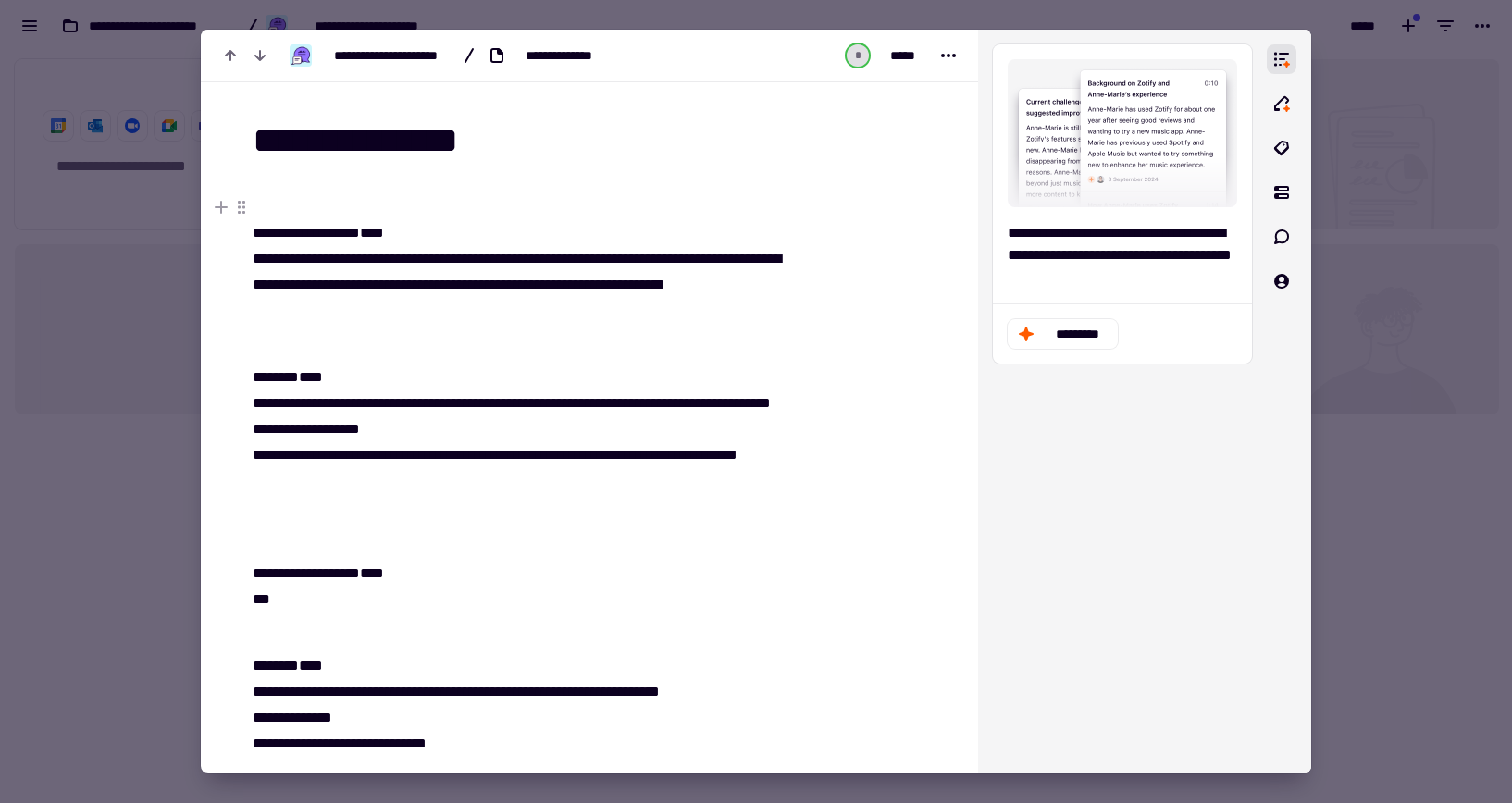 type on "**********" 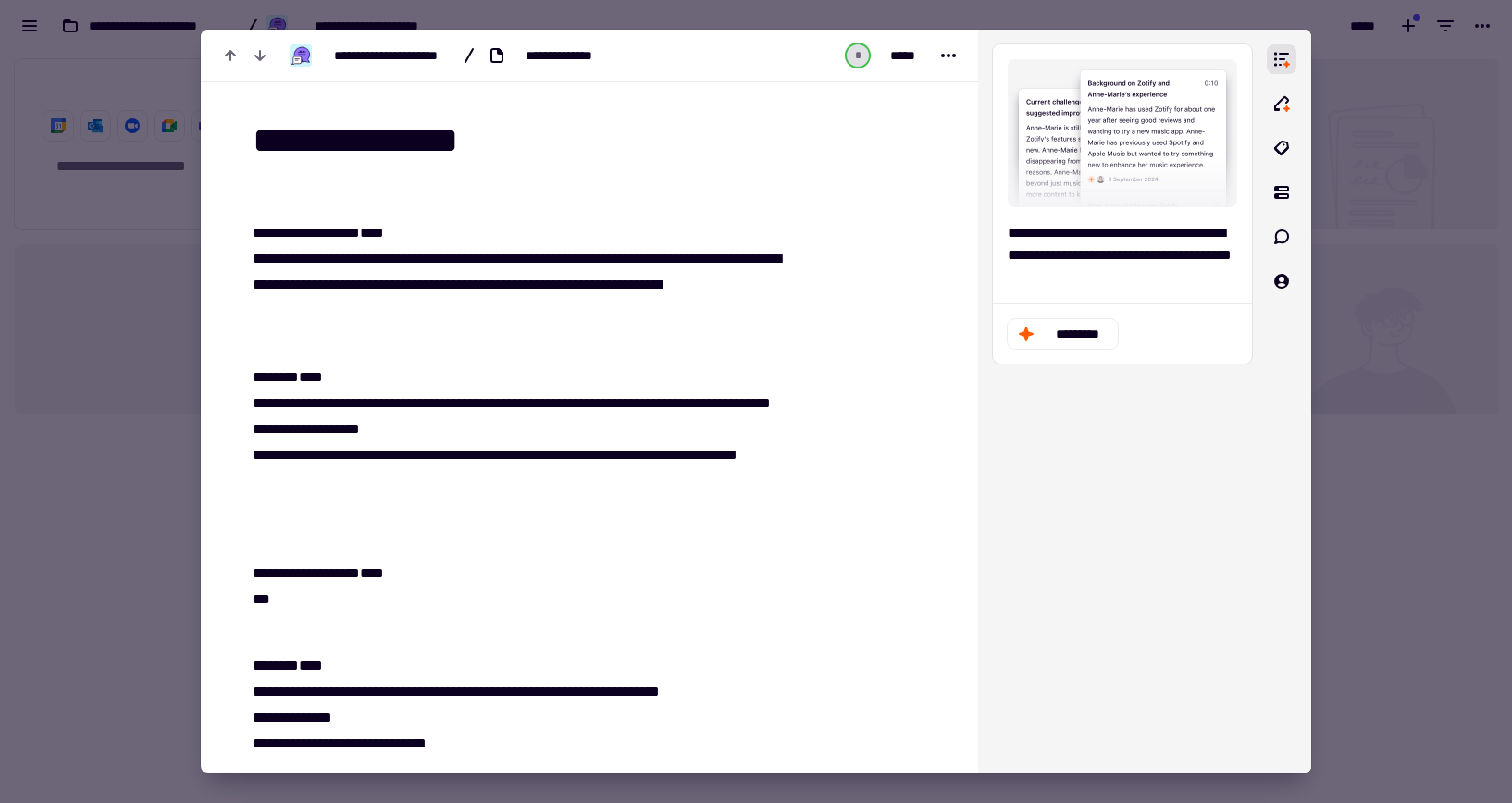 click at bounding box center [756, 402] 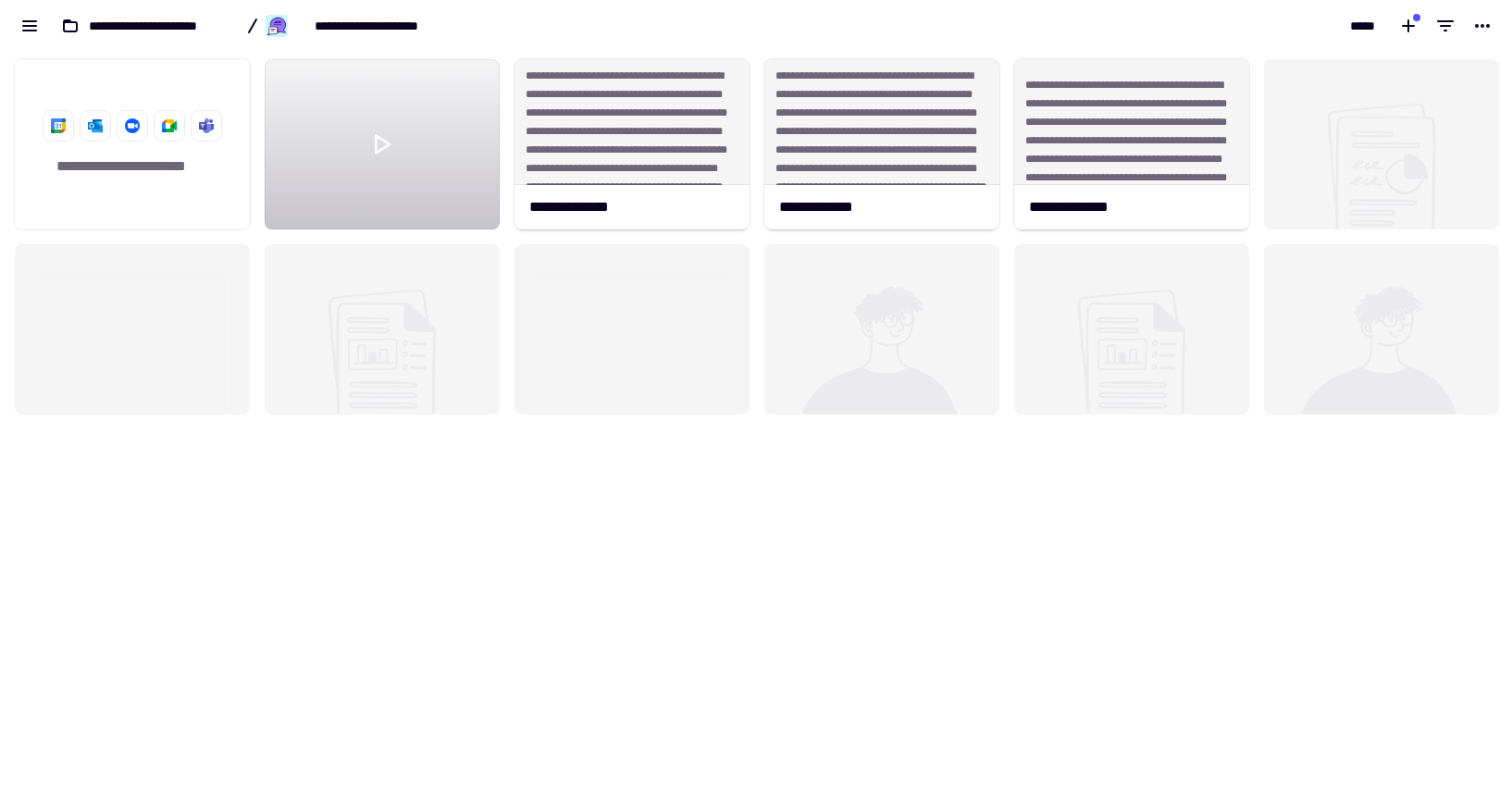 click on "**********" at bounding box center [378, 26] 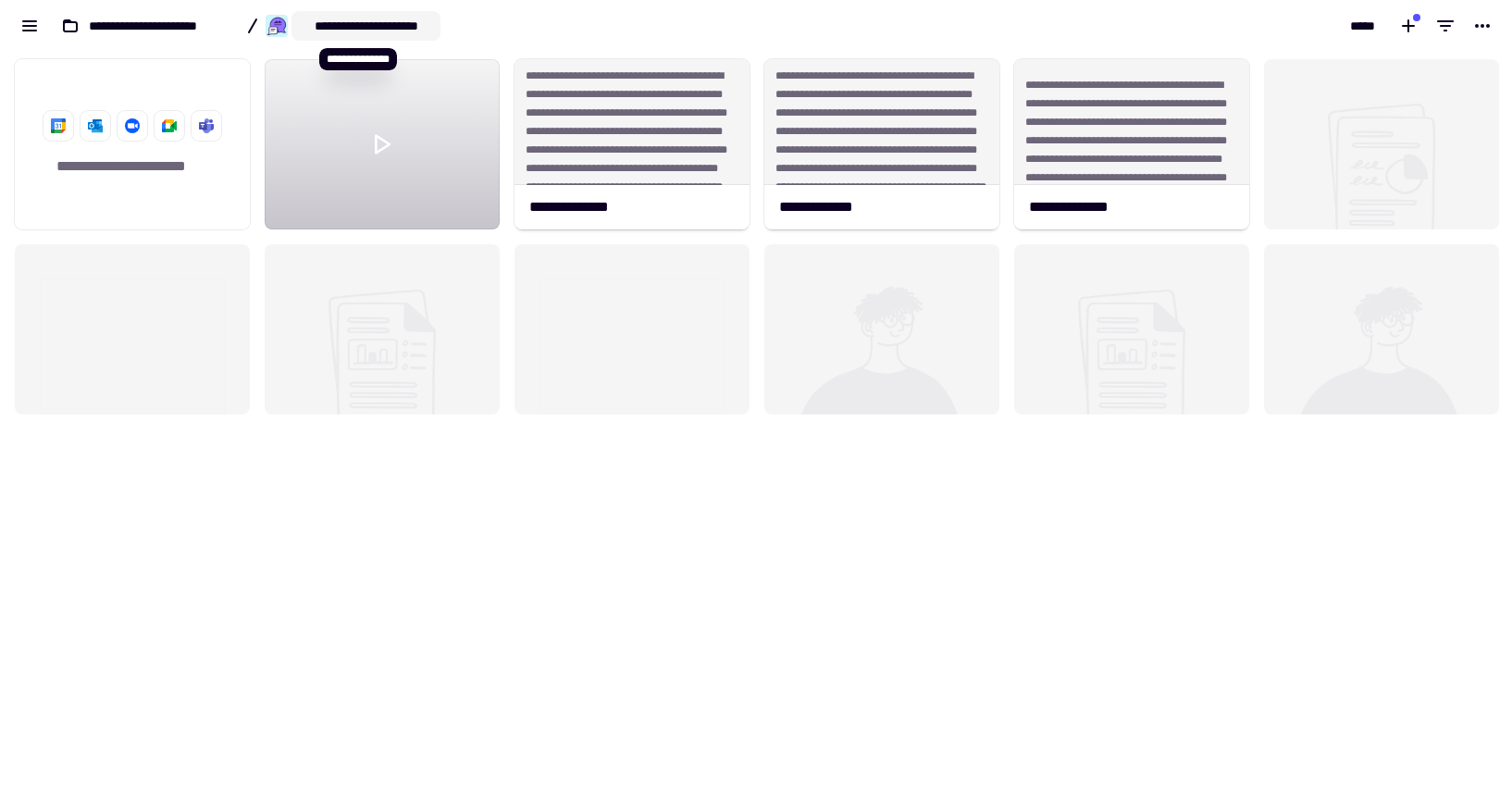 click on "**********" 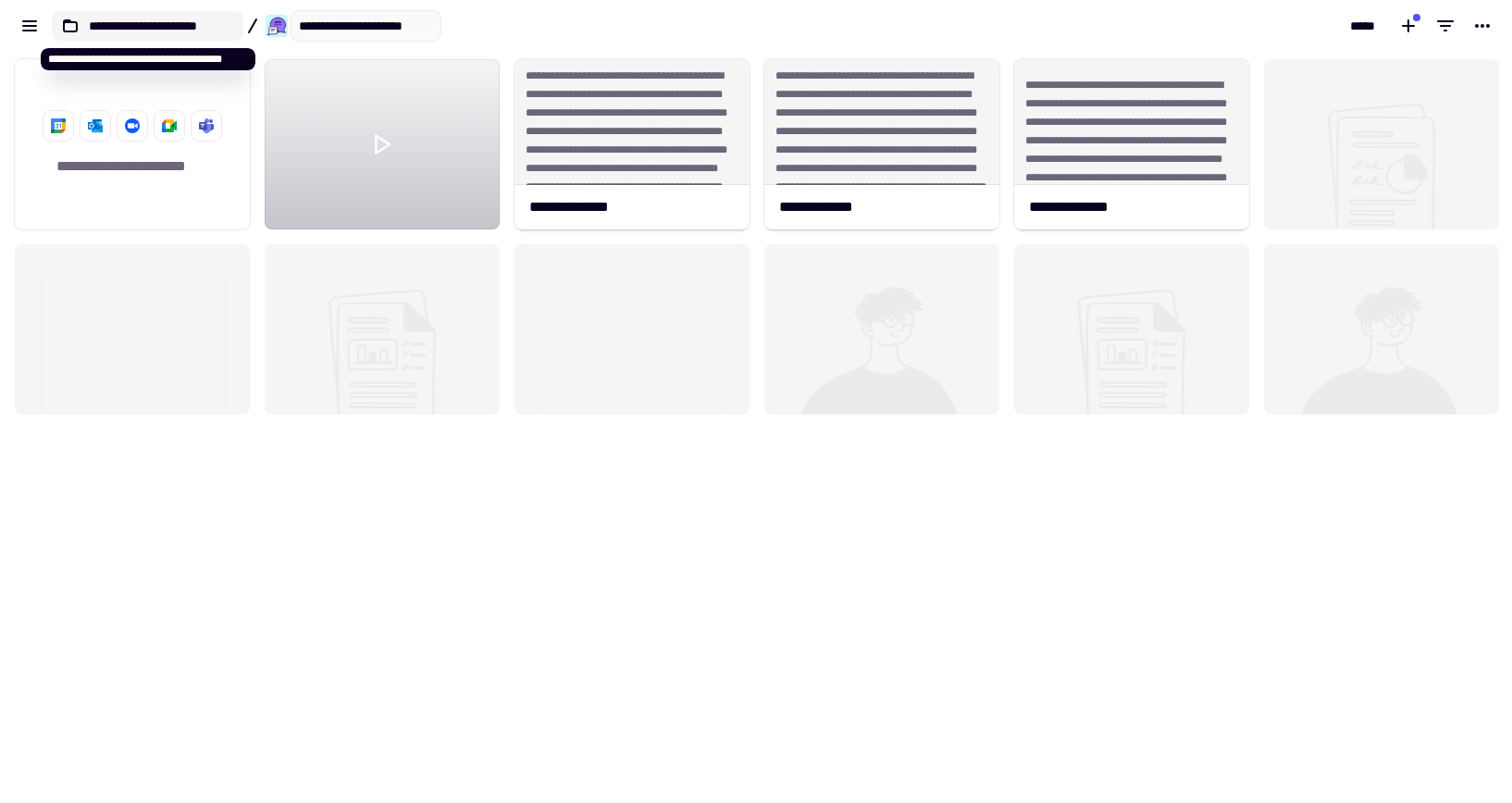 click on "**********" 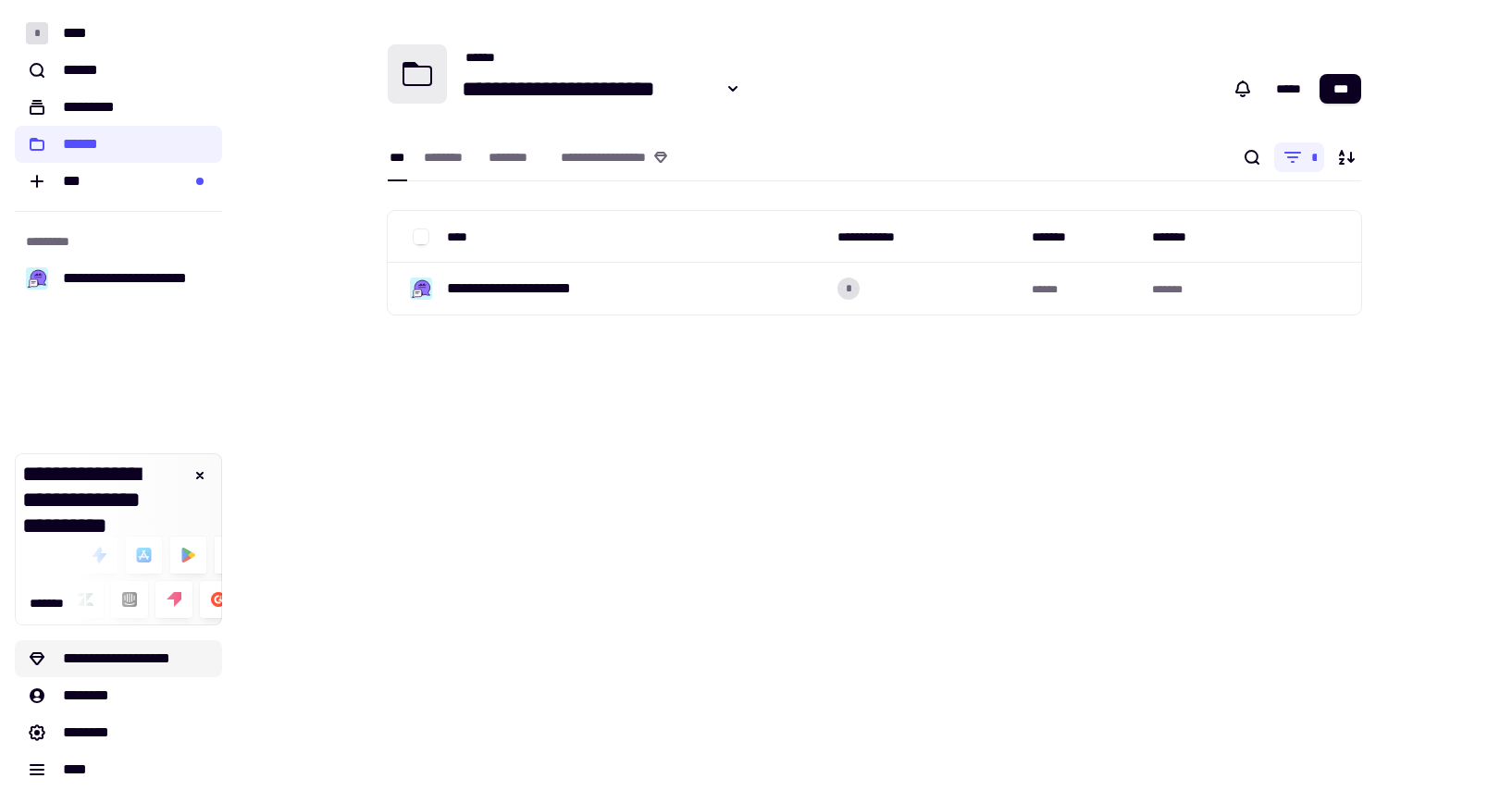 click on "**********" 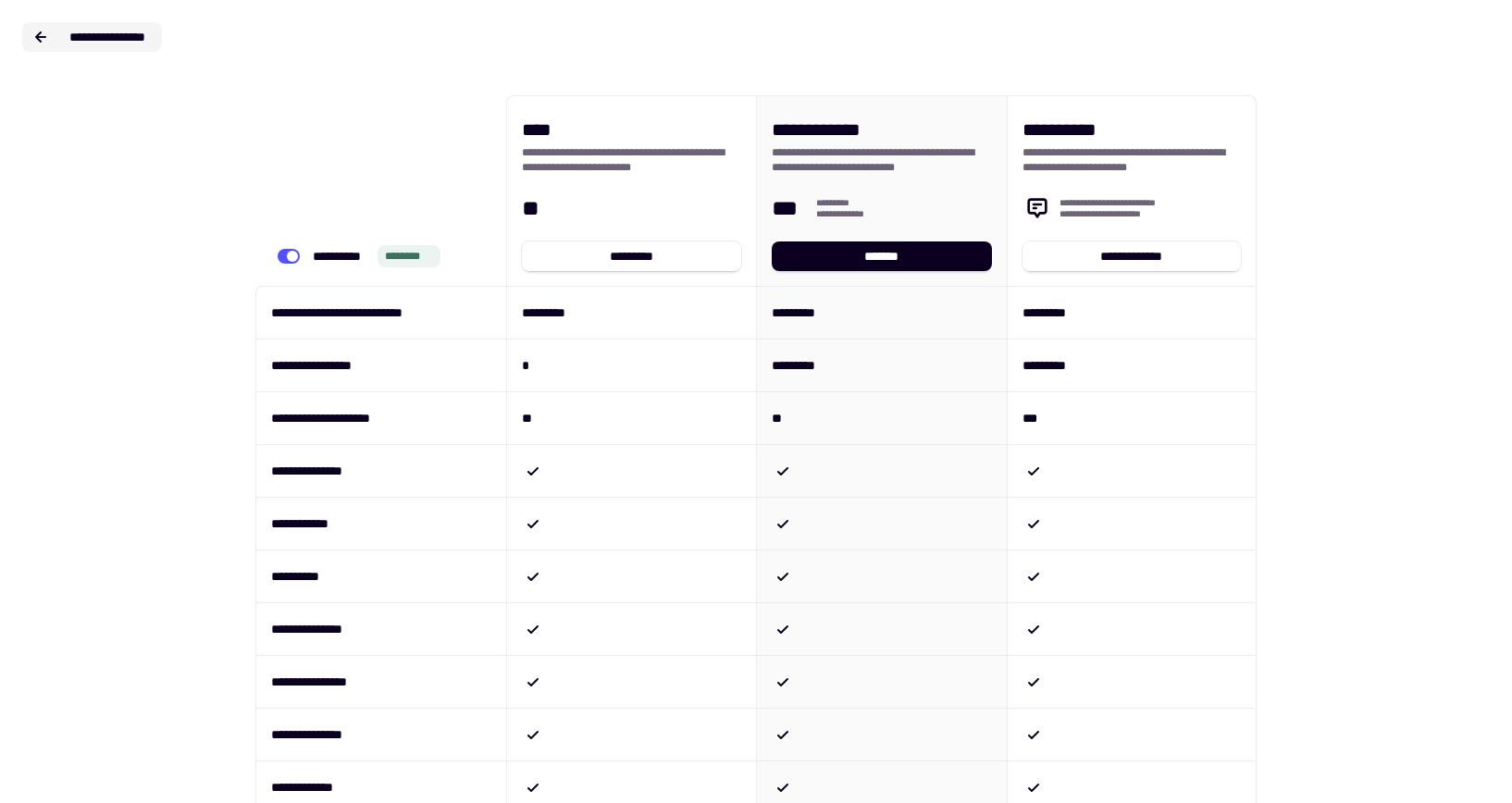click on "**********" 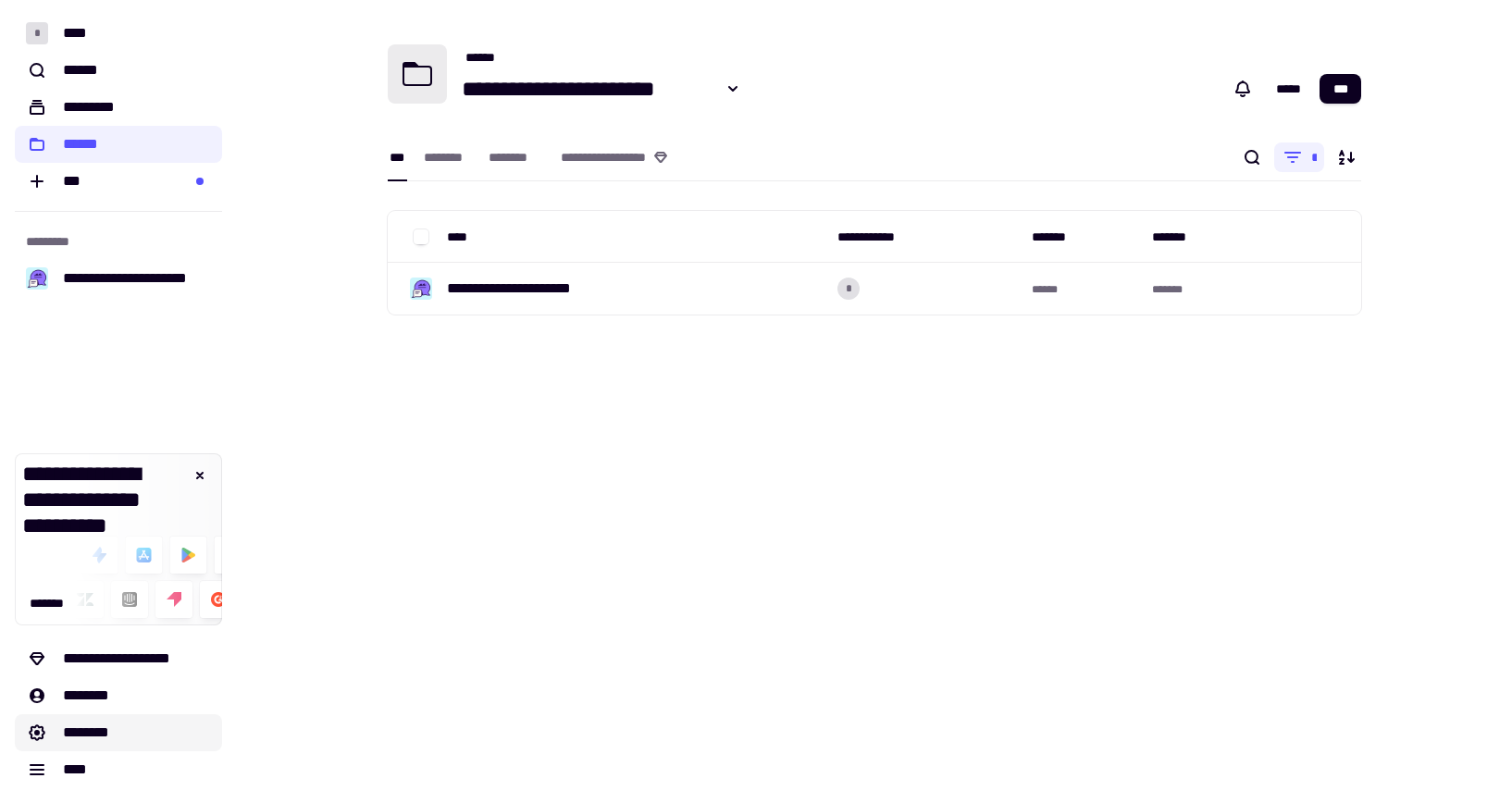 click on "********" 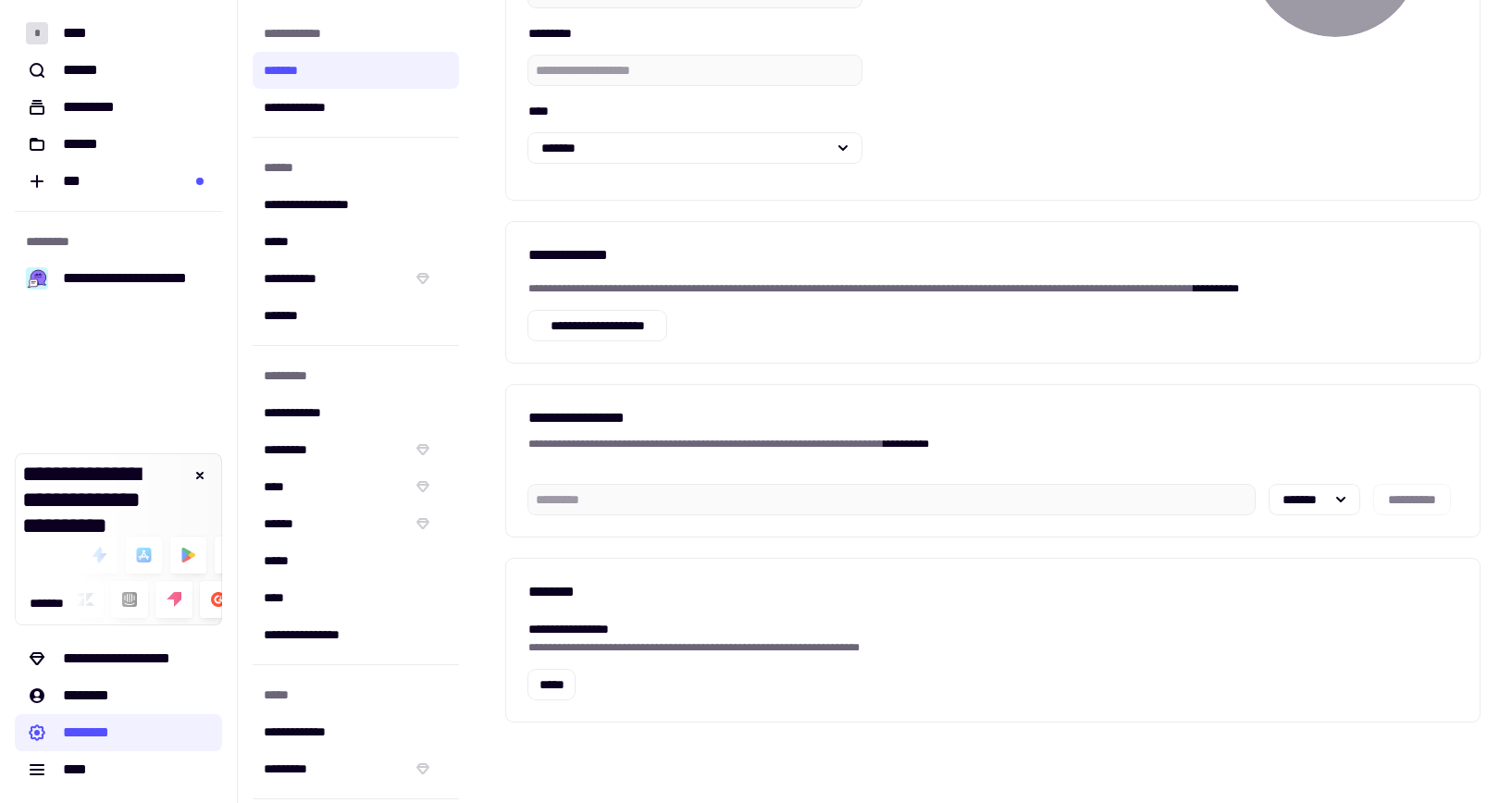 scroll, scrollTop: 266, scrollLeft: 0, axis: vertical 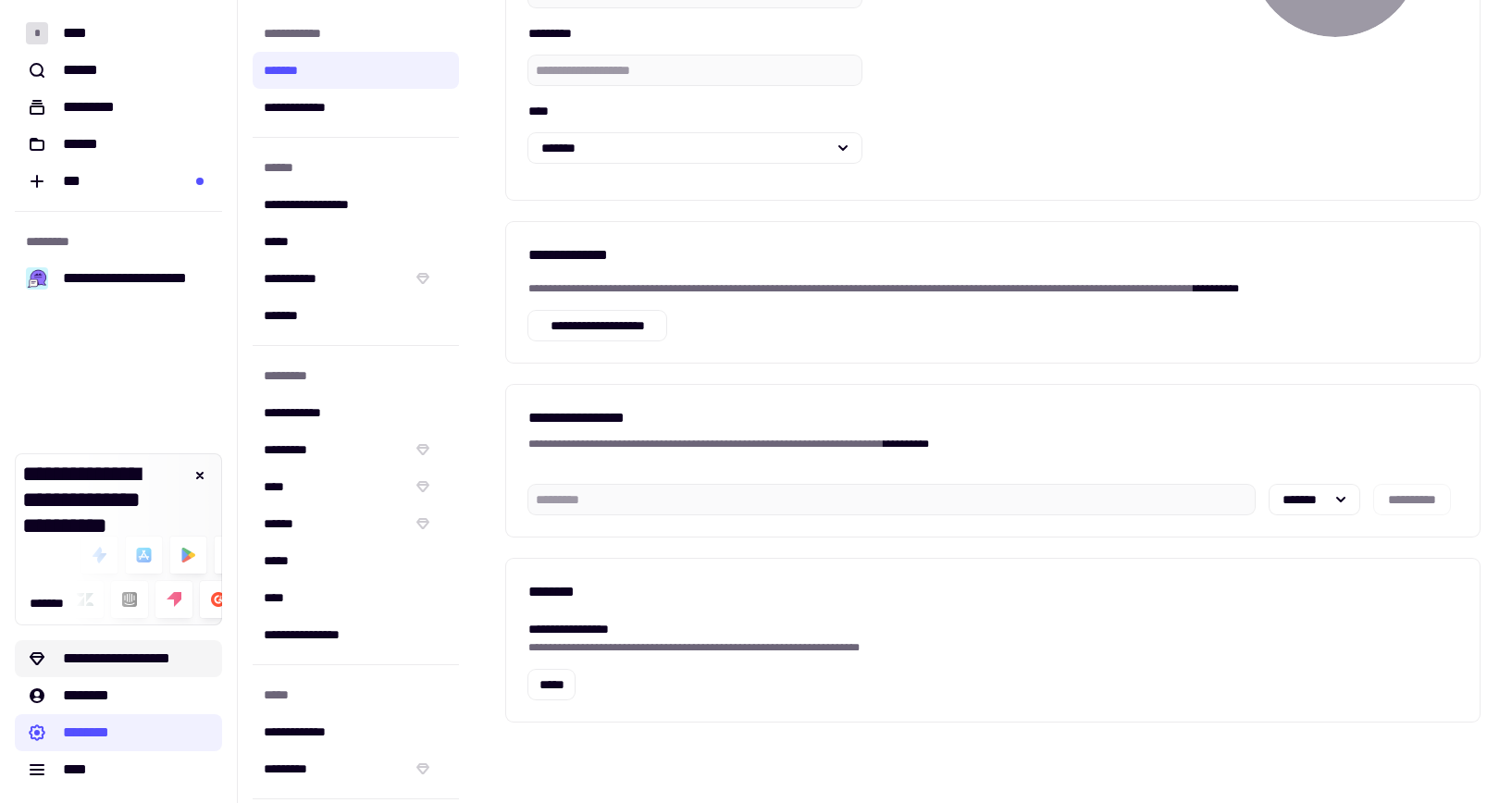 click on "**********" 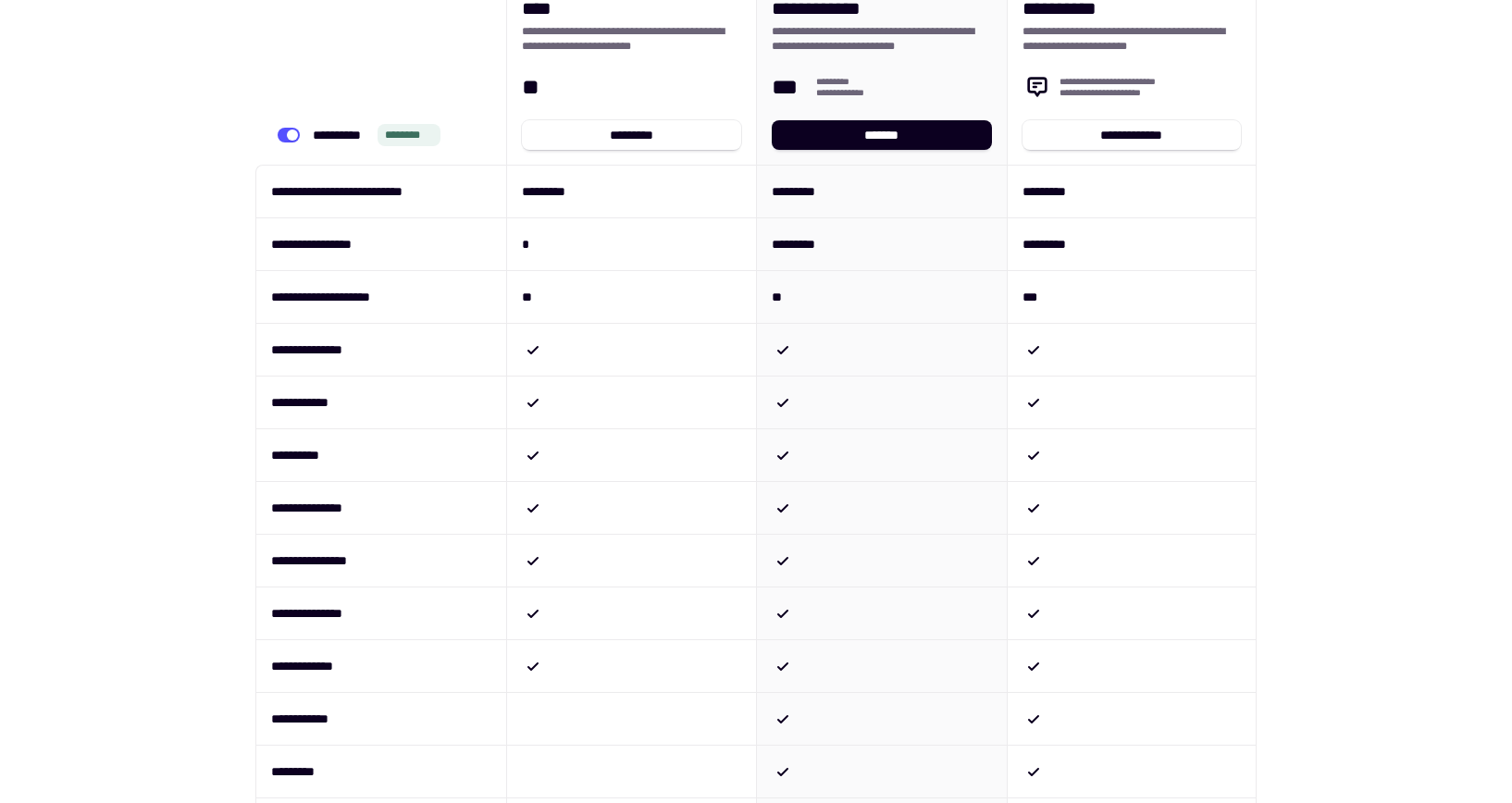 scroll, scrollTop: 0, scrollLeft: 0, axis: both 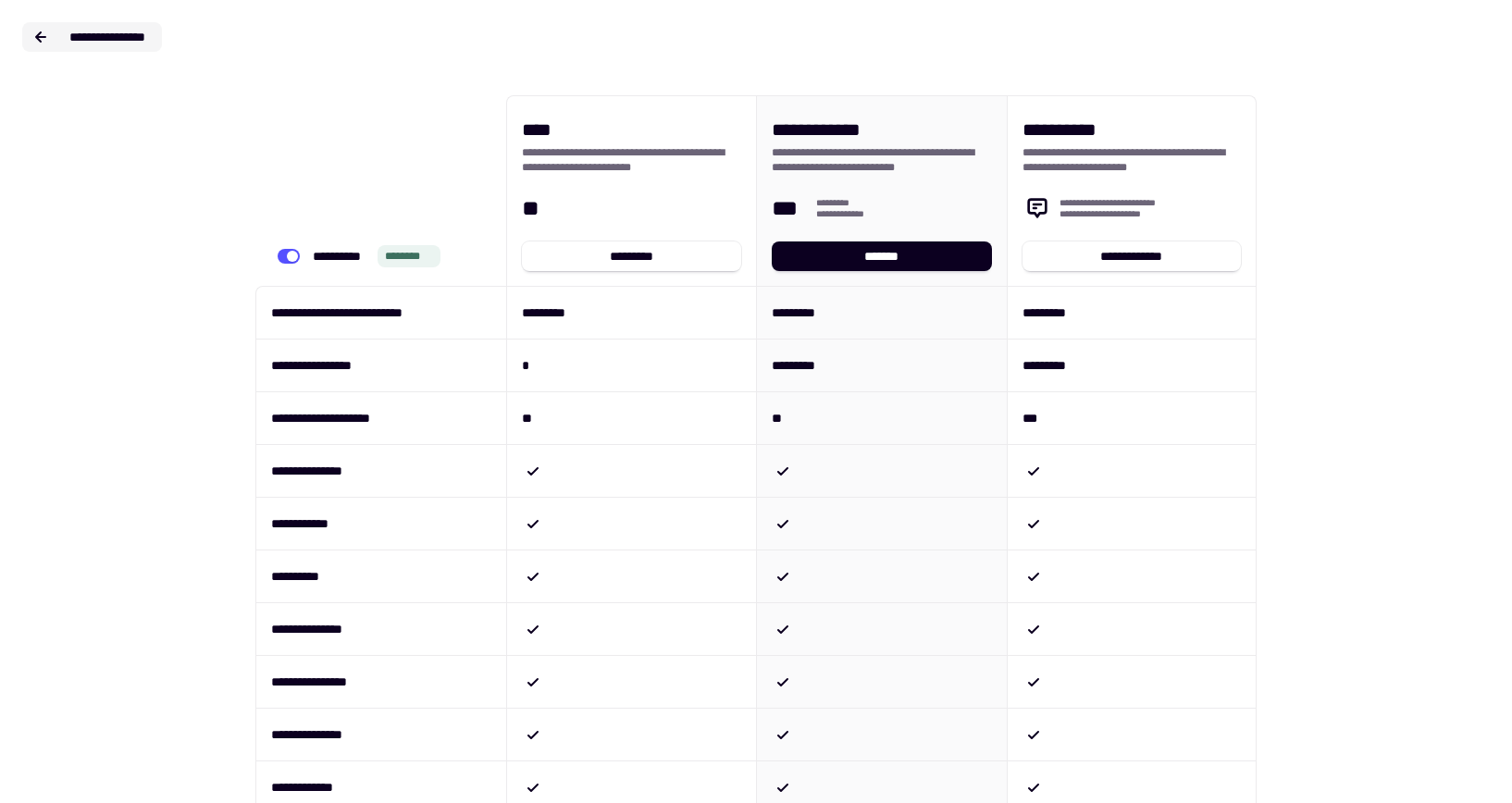 click 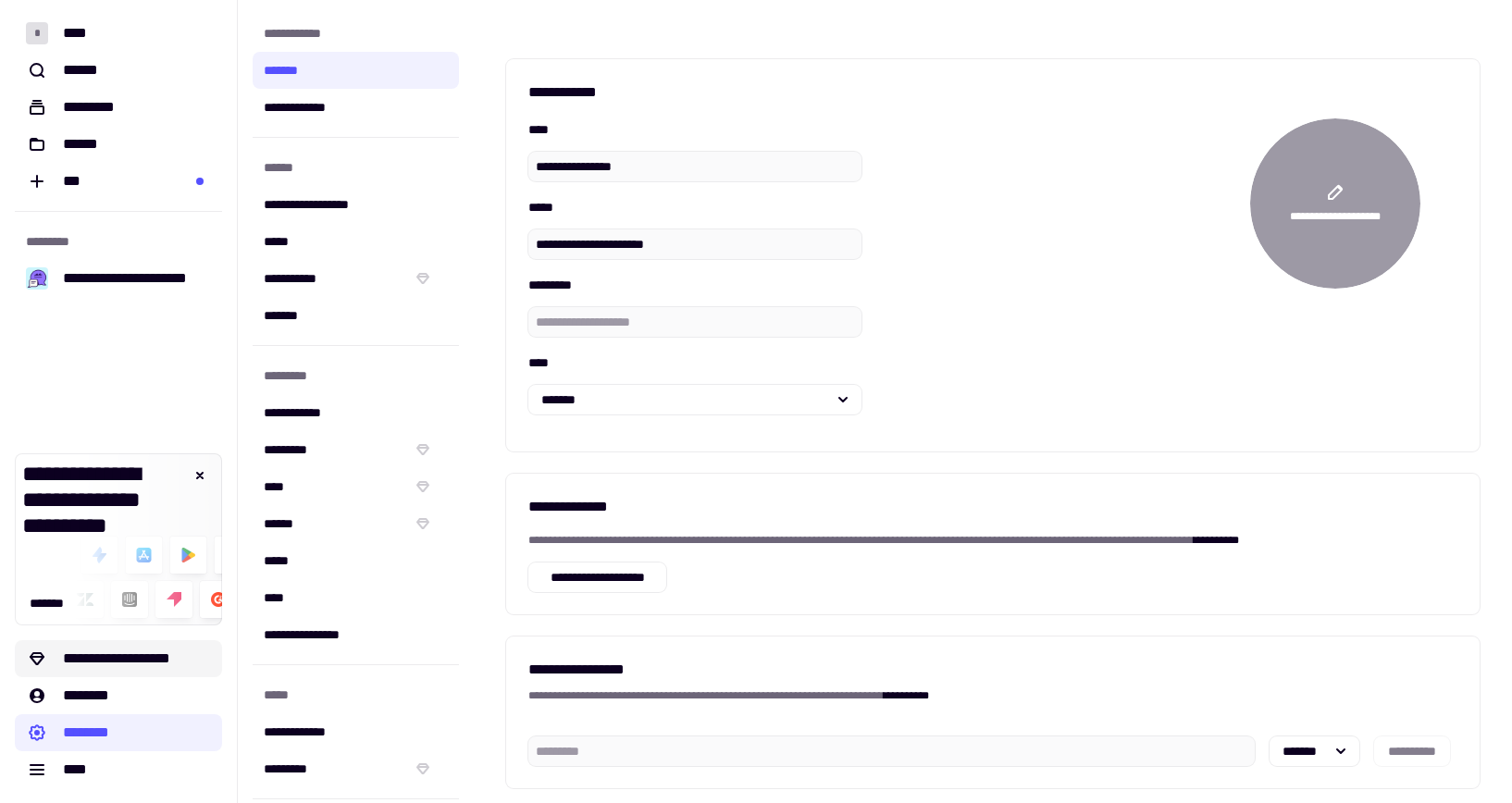 click on "**********" 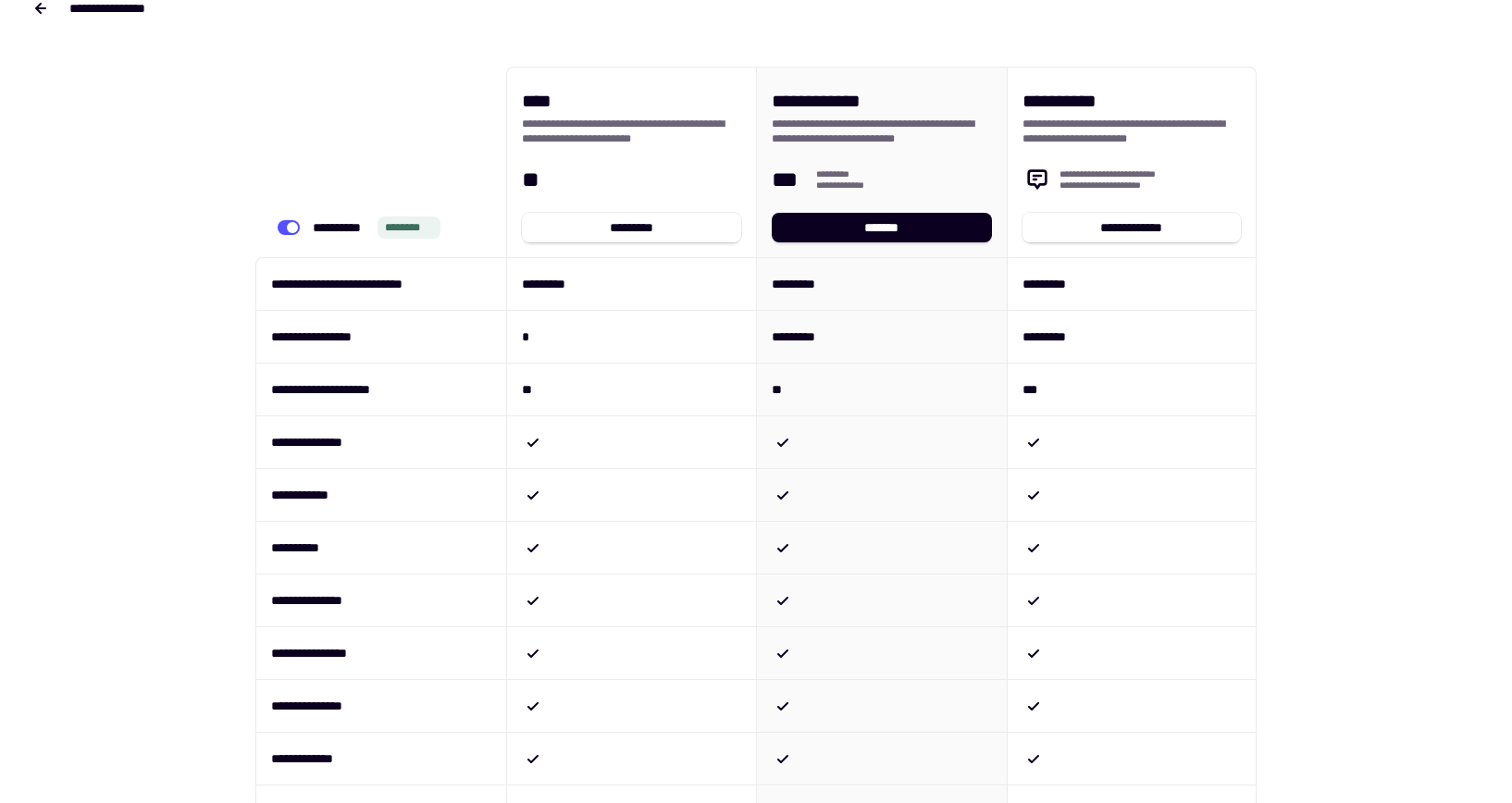 scroll, scrollTop: 0, scrollLeft: 0, axis: both 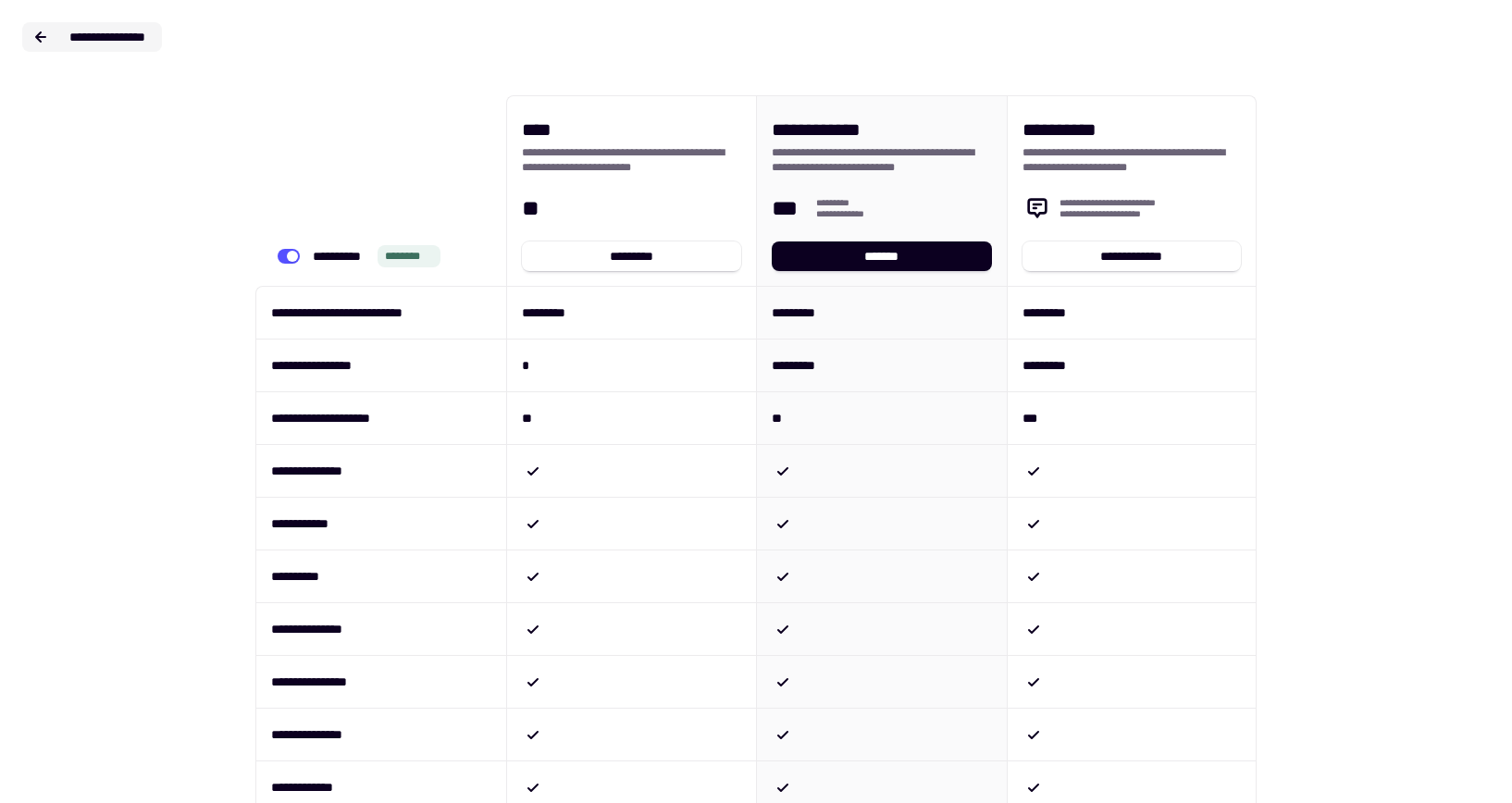 click on "**********" 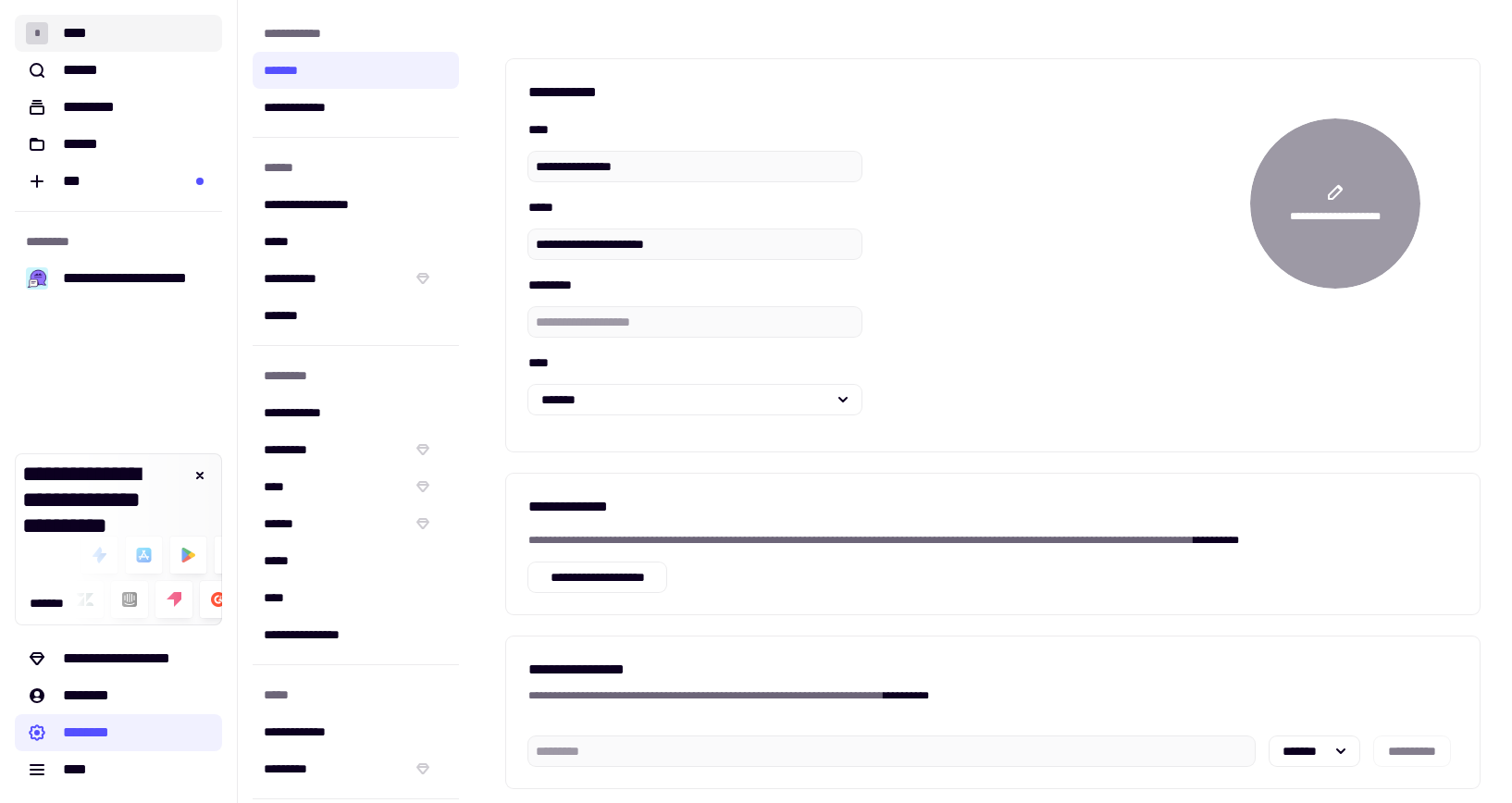 click on "* ****" 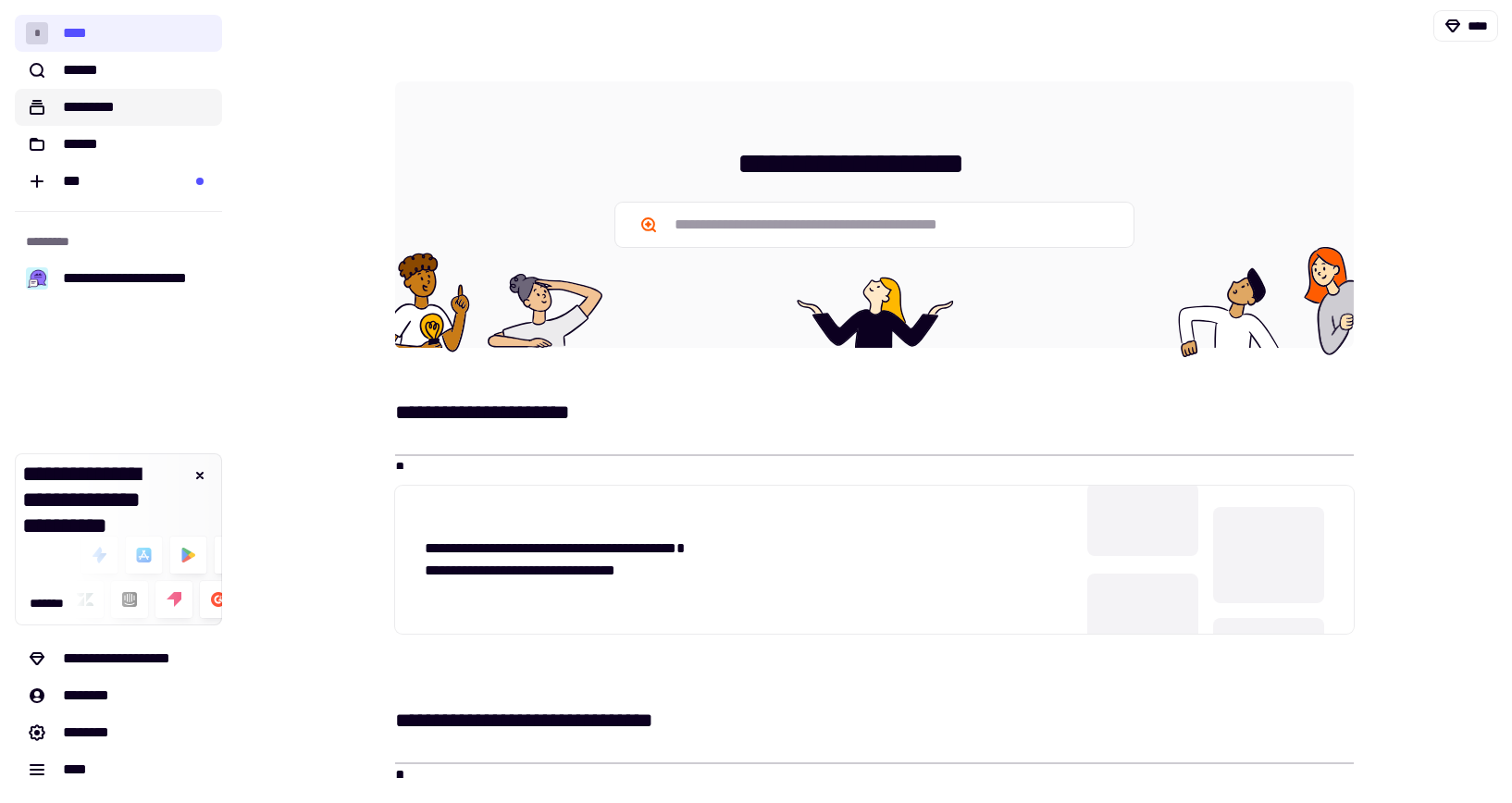 click on "*********" 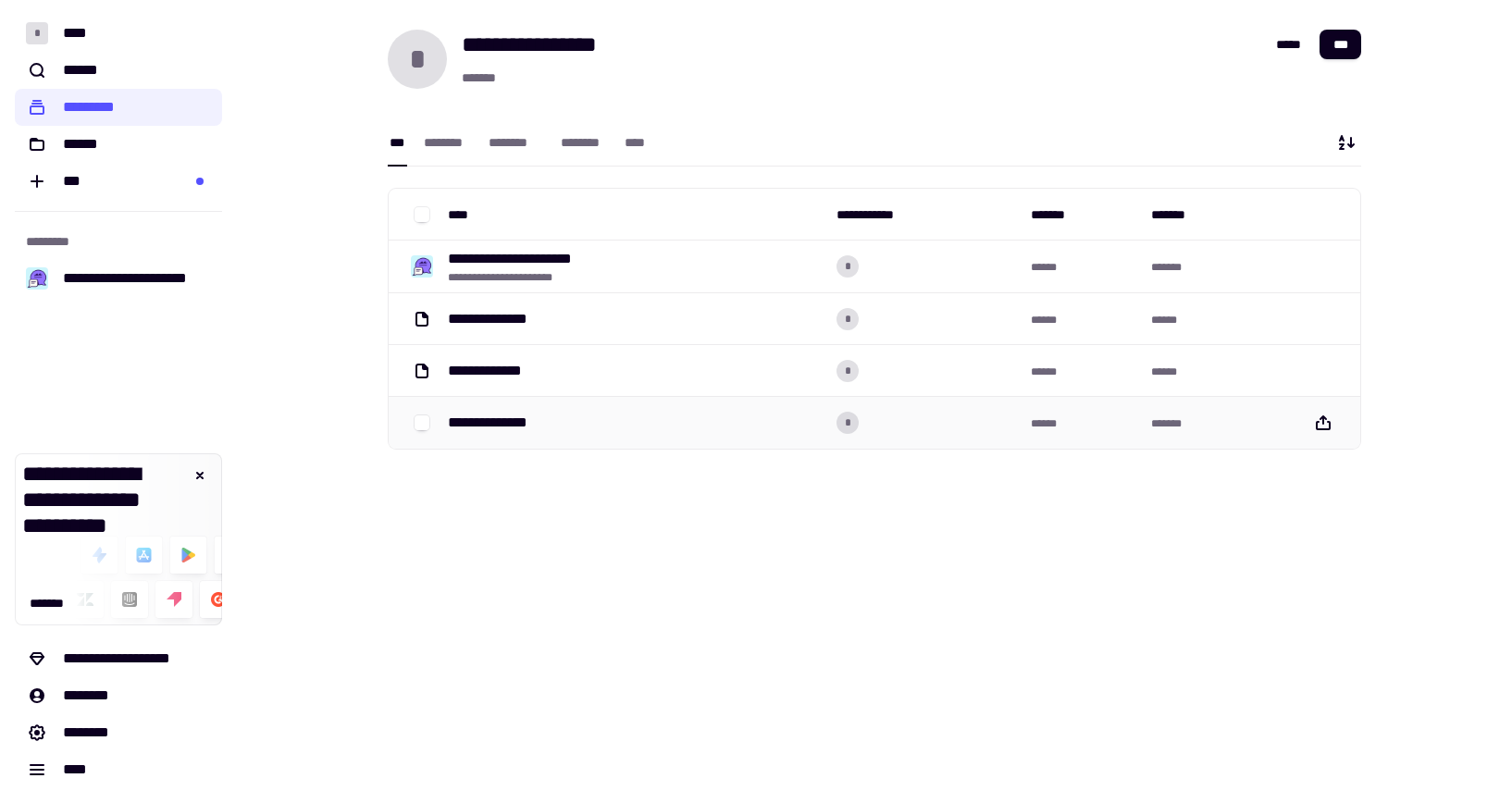 click on "**********" at bounding box center (494, 423) 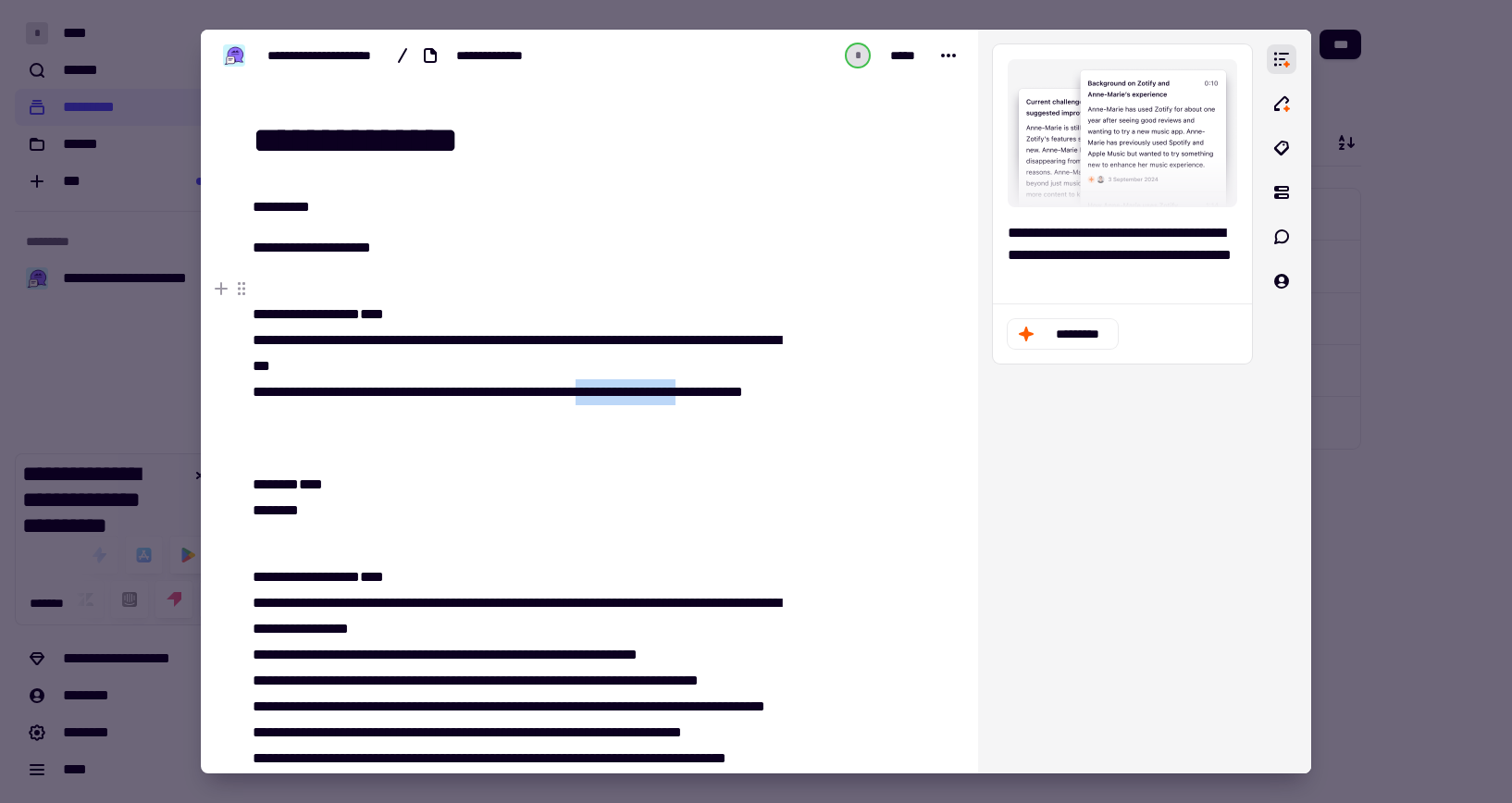 drag, startPoint x: 725, startPoint y: 391, endPoint x: 605, endPoint y: 391, distance: 120 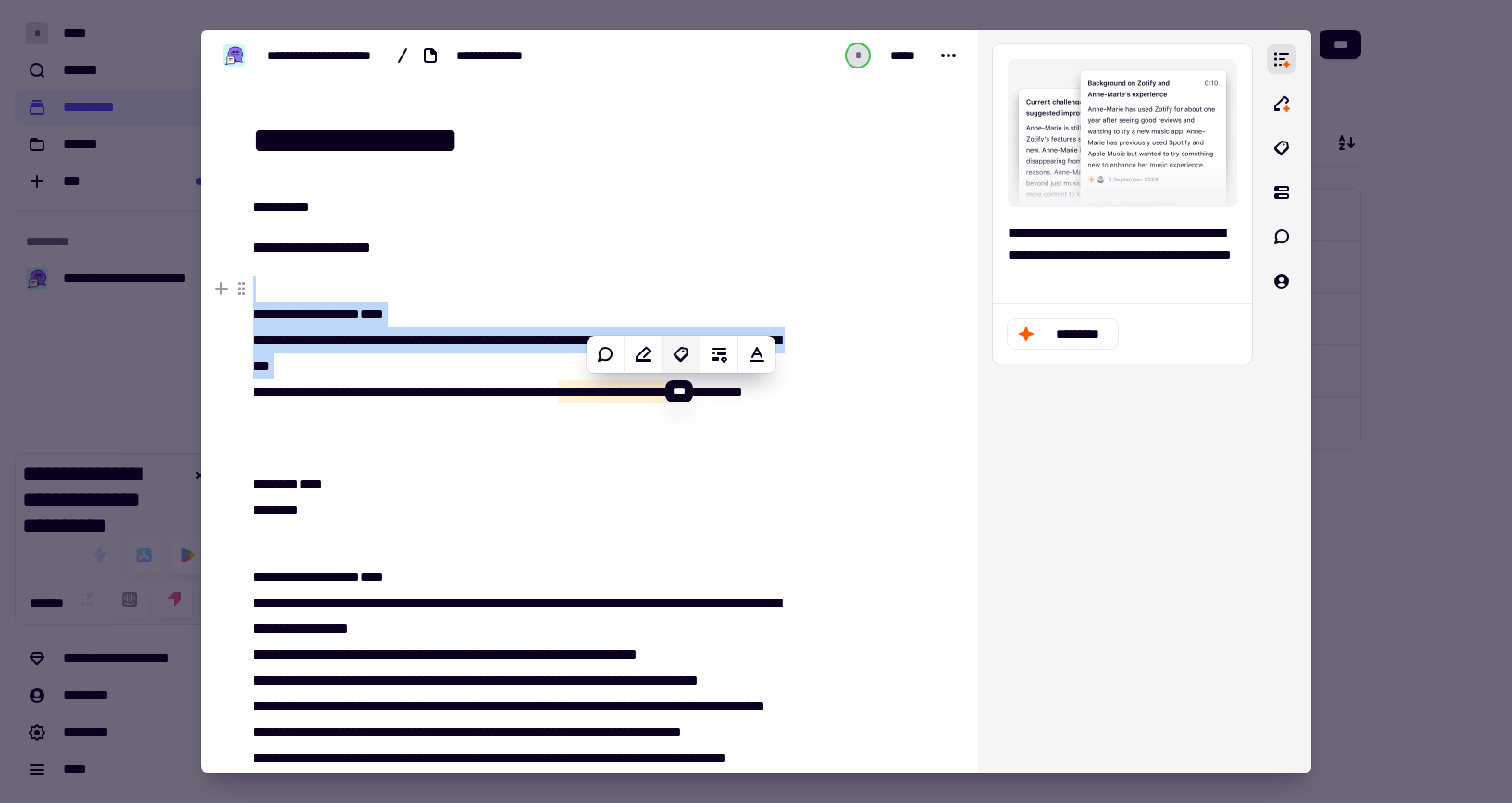 click 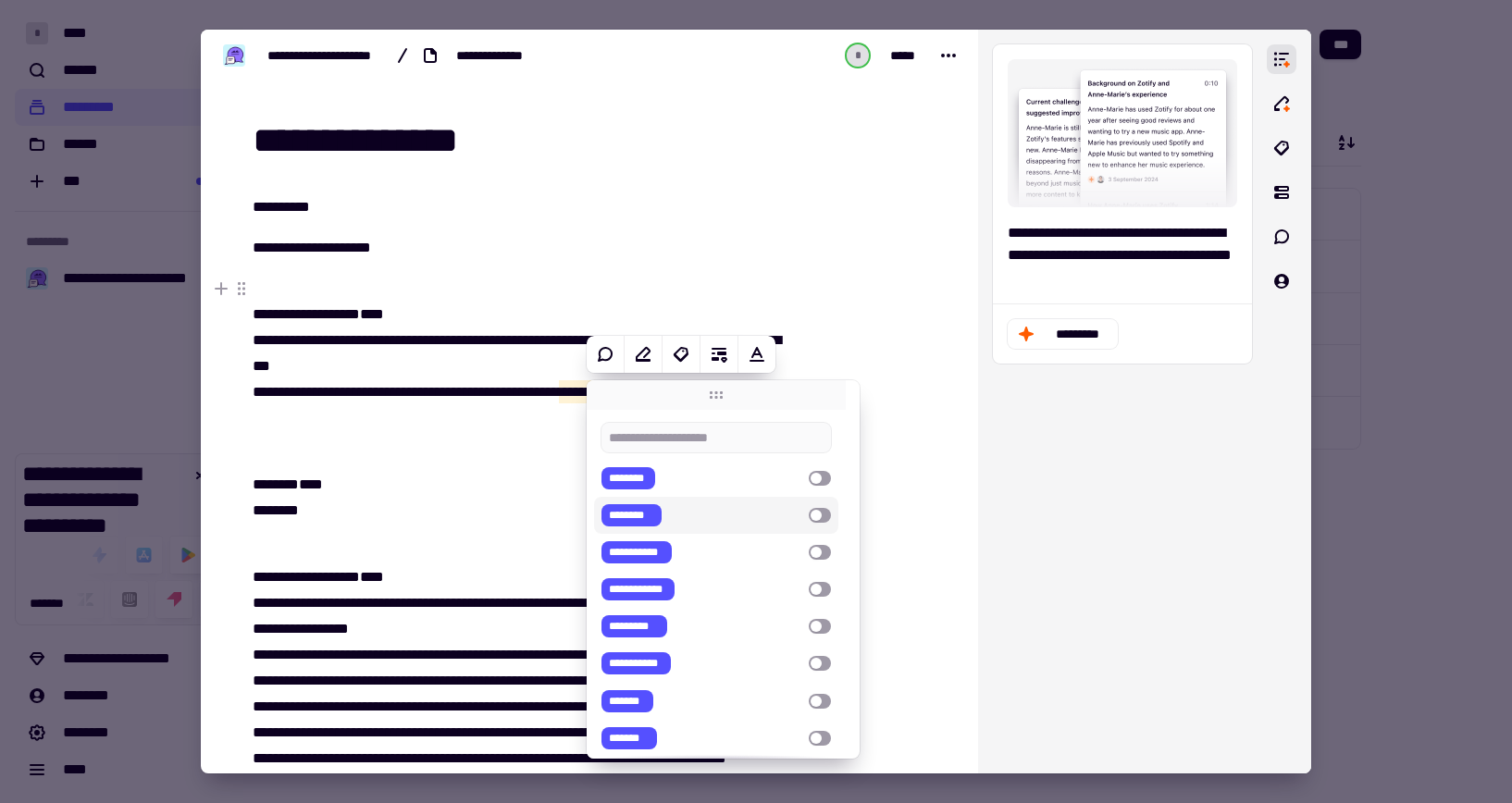scroll, scrollTop: 0, scrollLeft: 0, axis: both 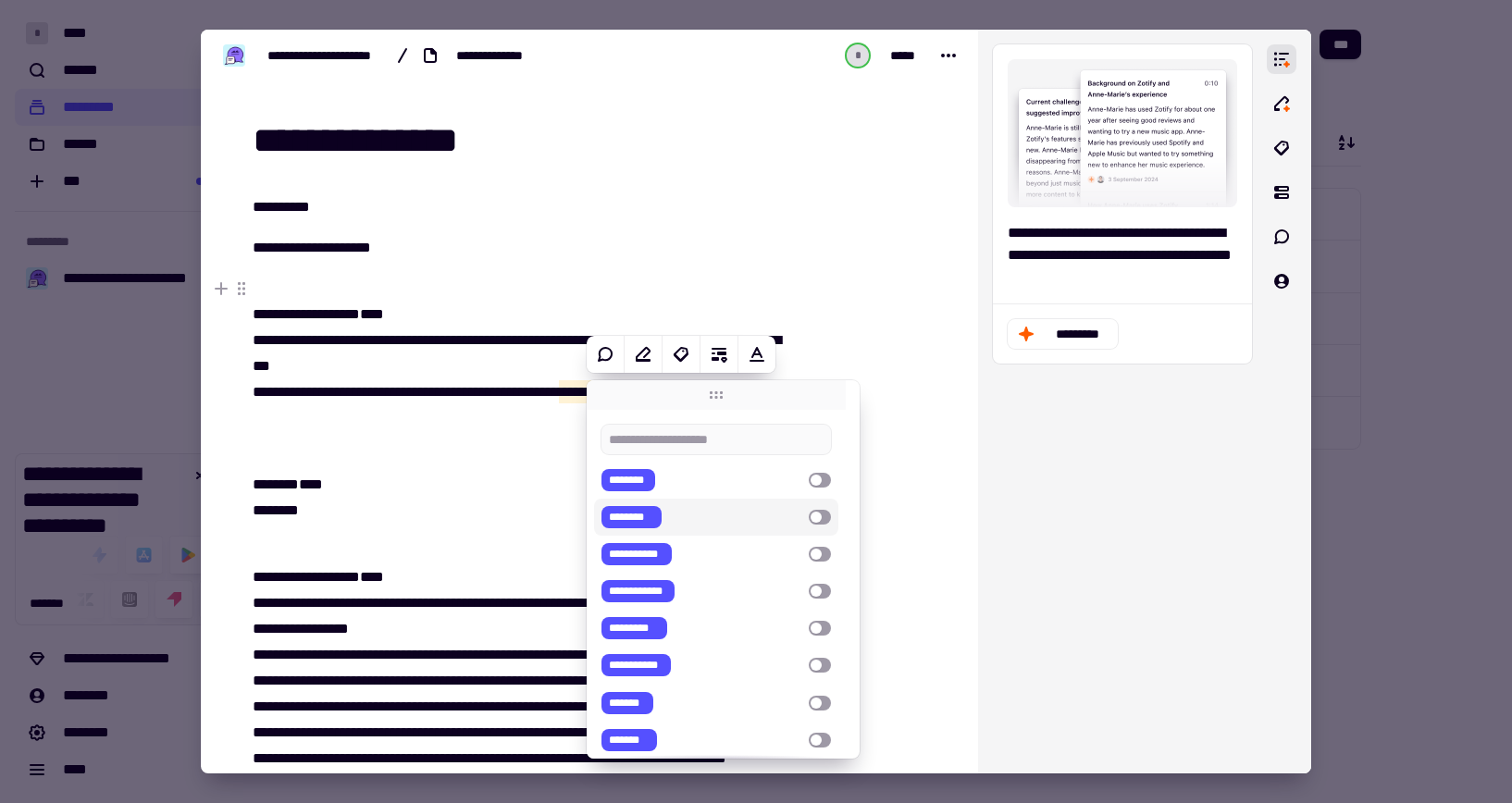 click at bounding box center [870, 14856] 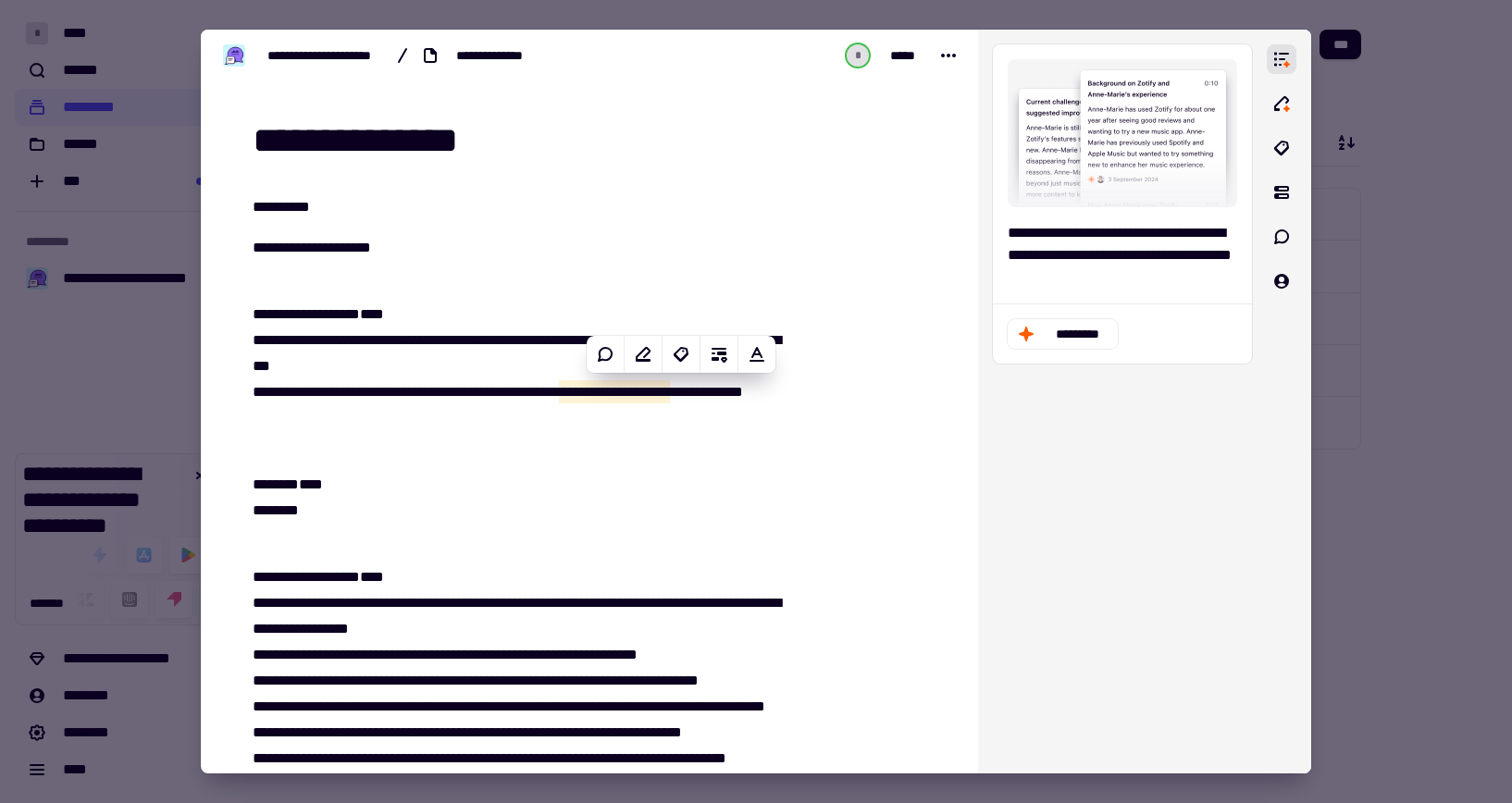 click at bounding box center [756, 402] 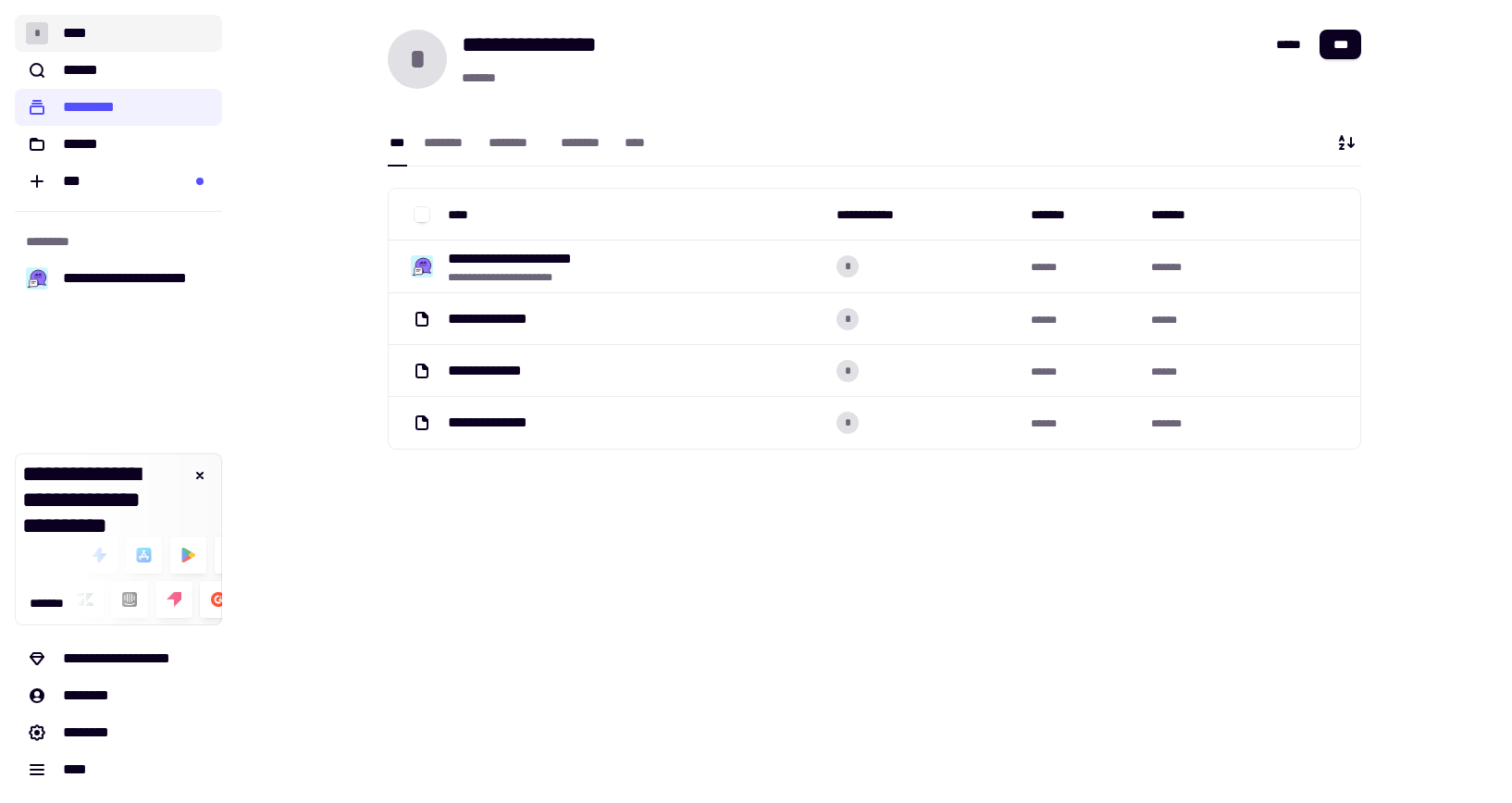 click on "* ****" 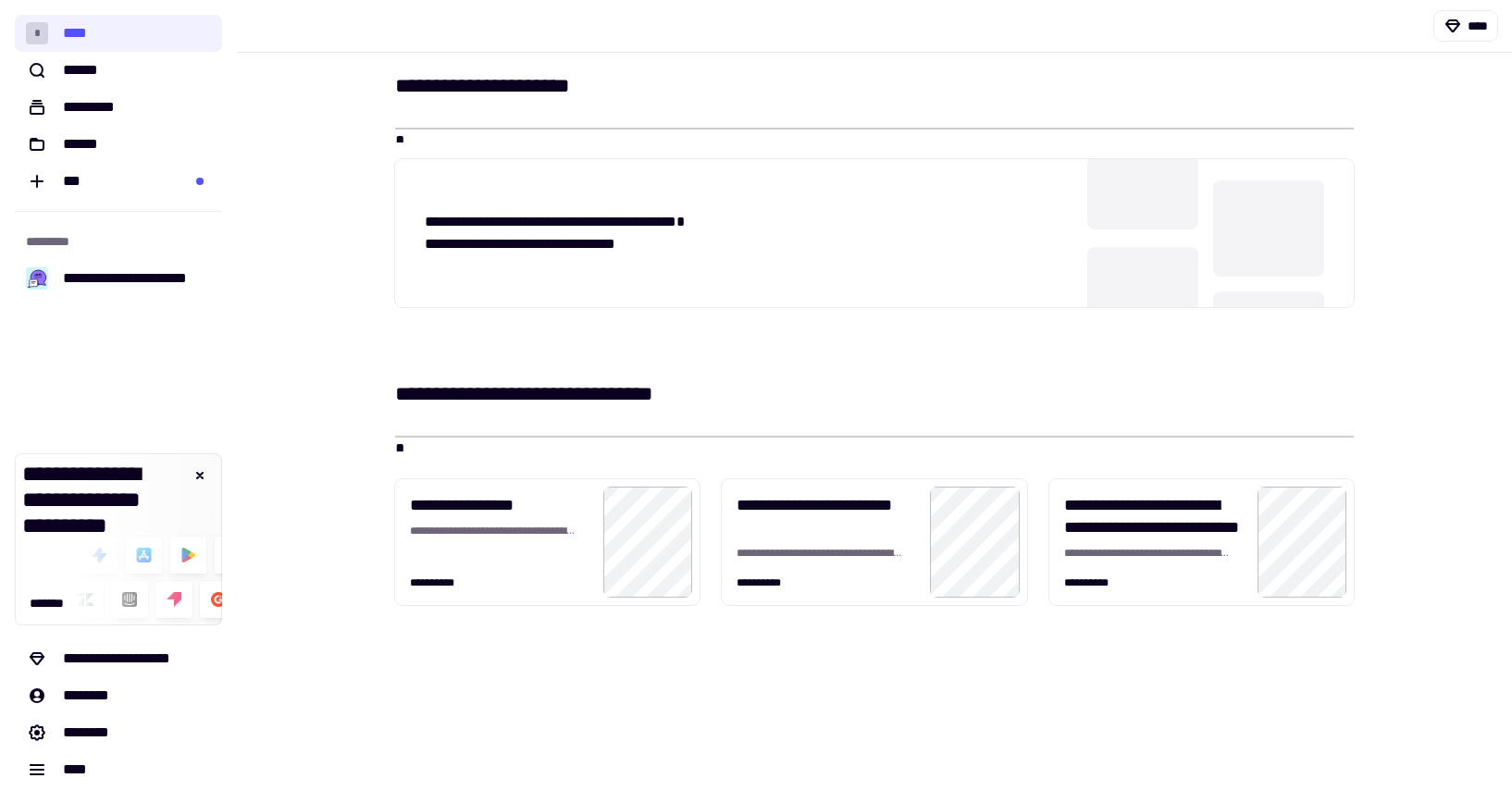 scroll, scrollTop: 330, scrollLeft: 0, axis: vertical 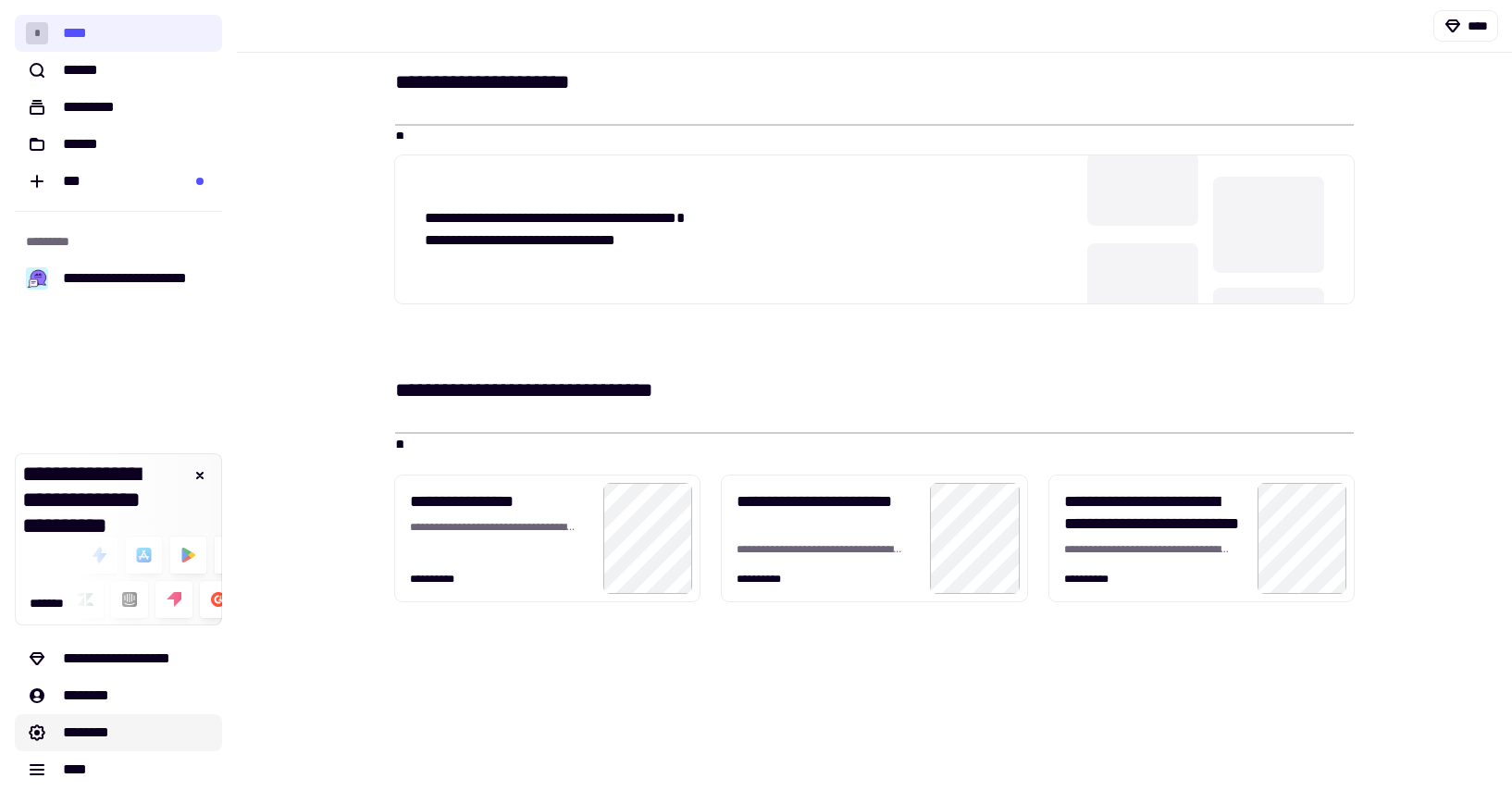 click on "********" 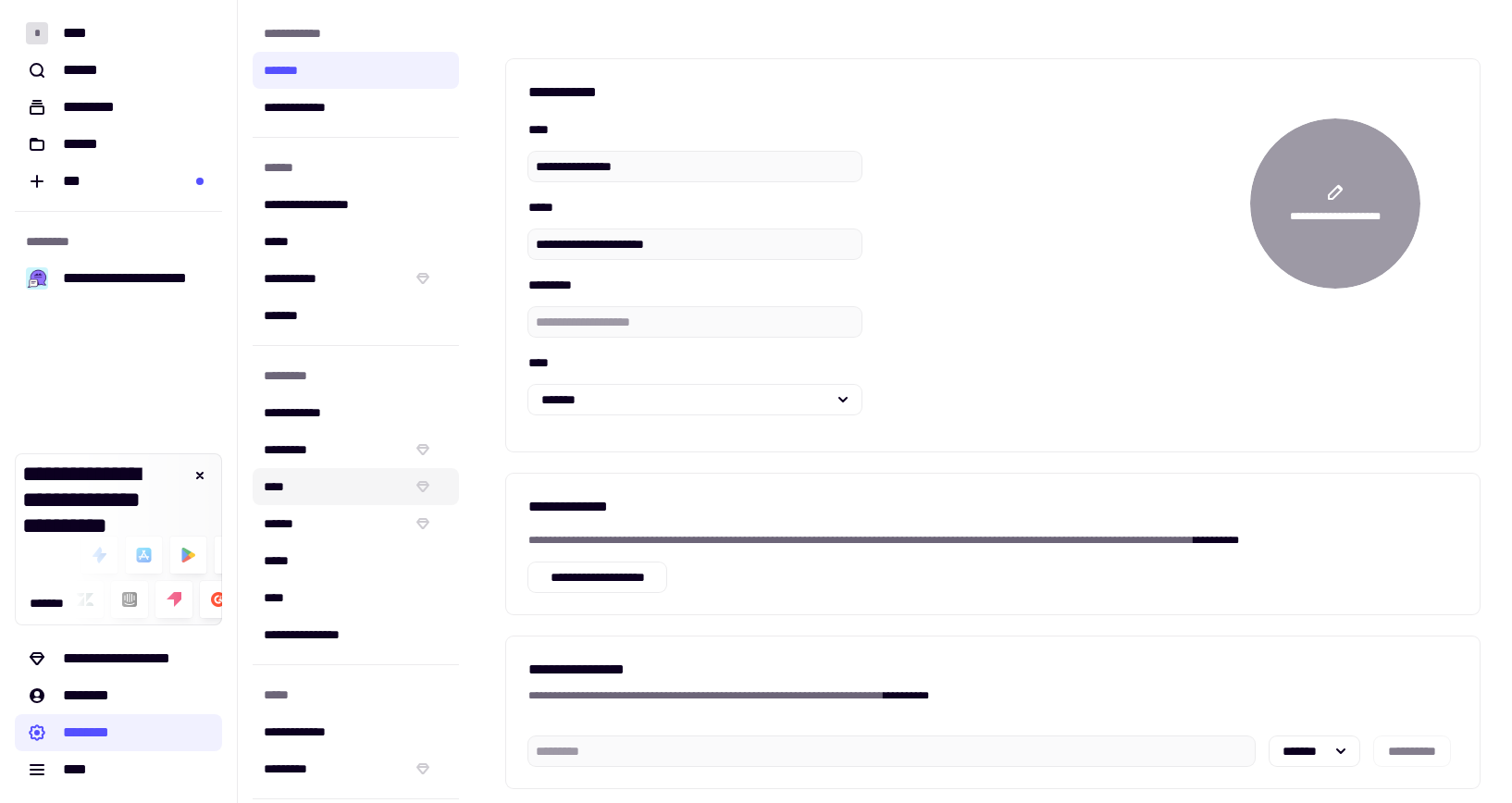 click on "****" 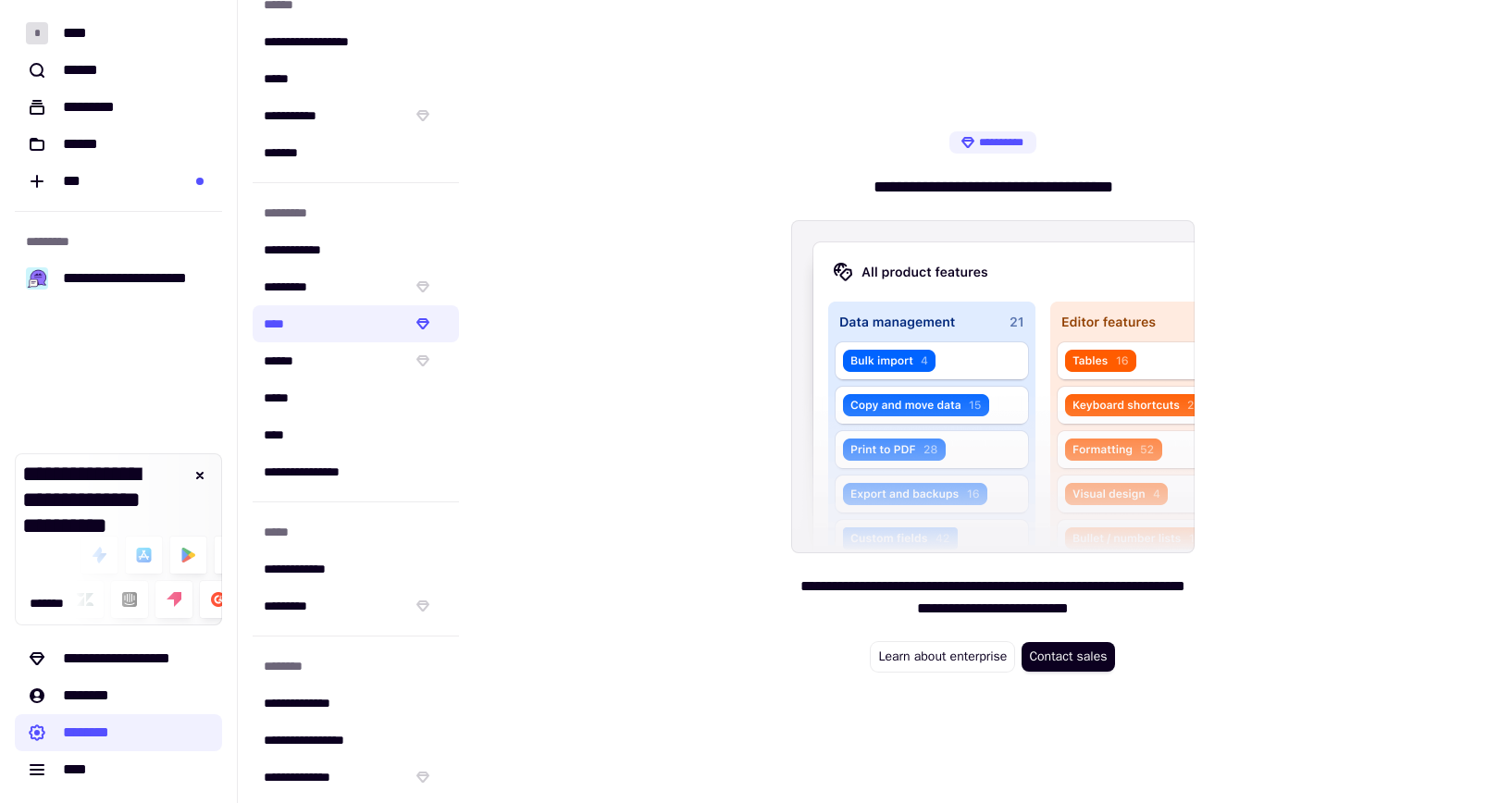 scroll, scrollTop: 170, scrollLeft: 0, axis: vertical 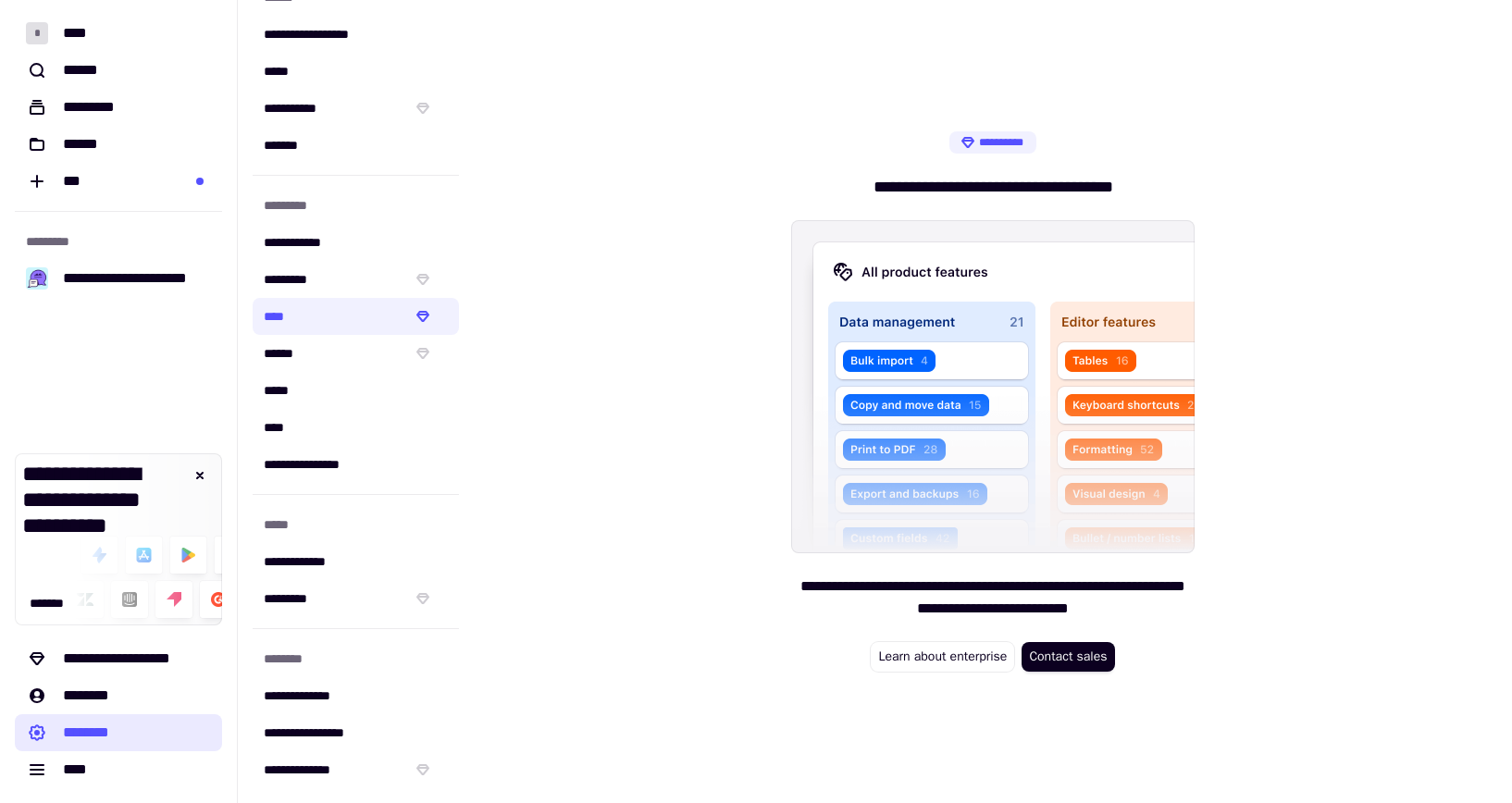 click on "********" 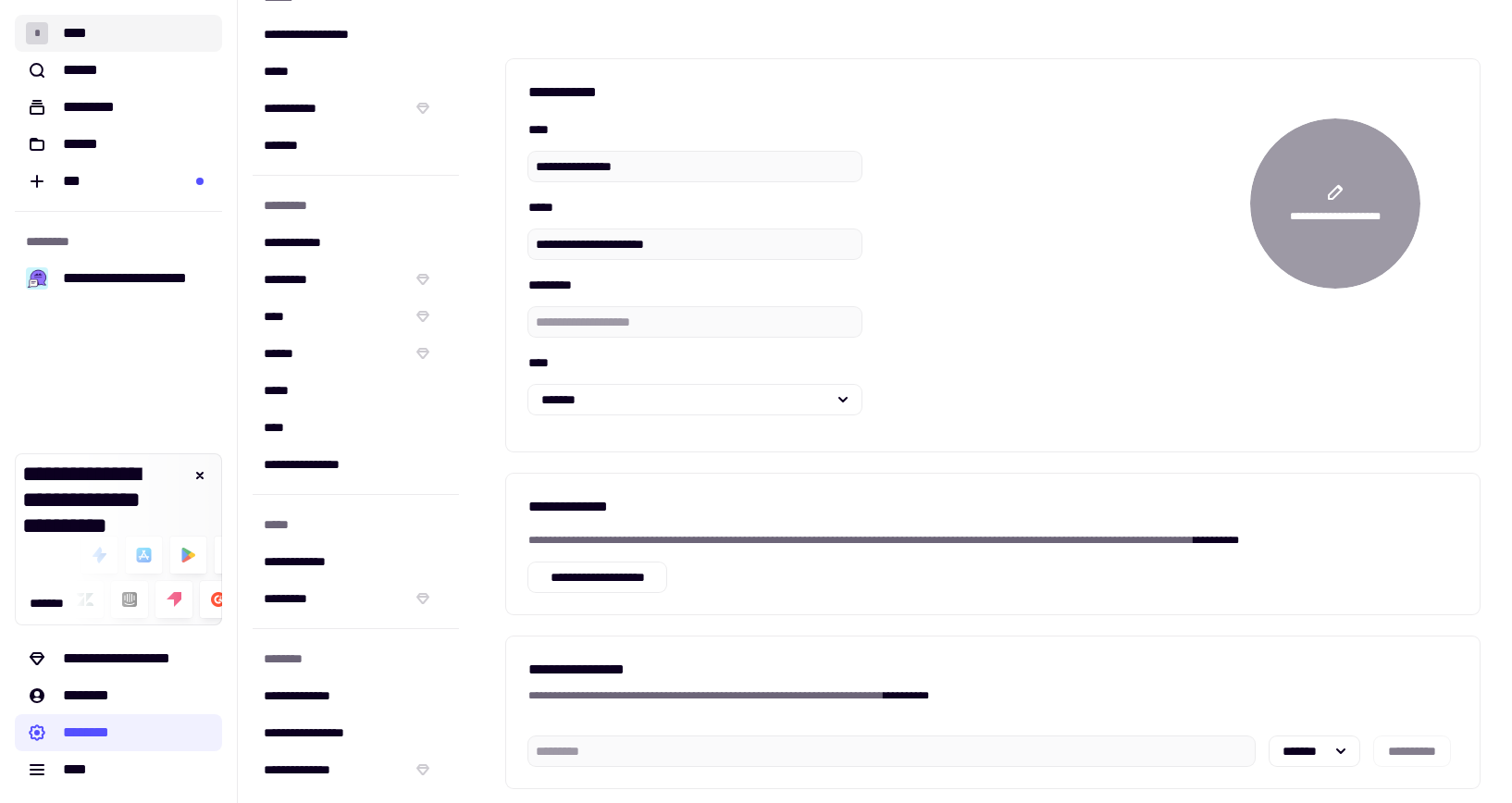 click on "* ****" 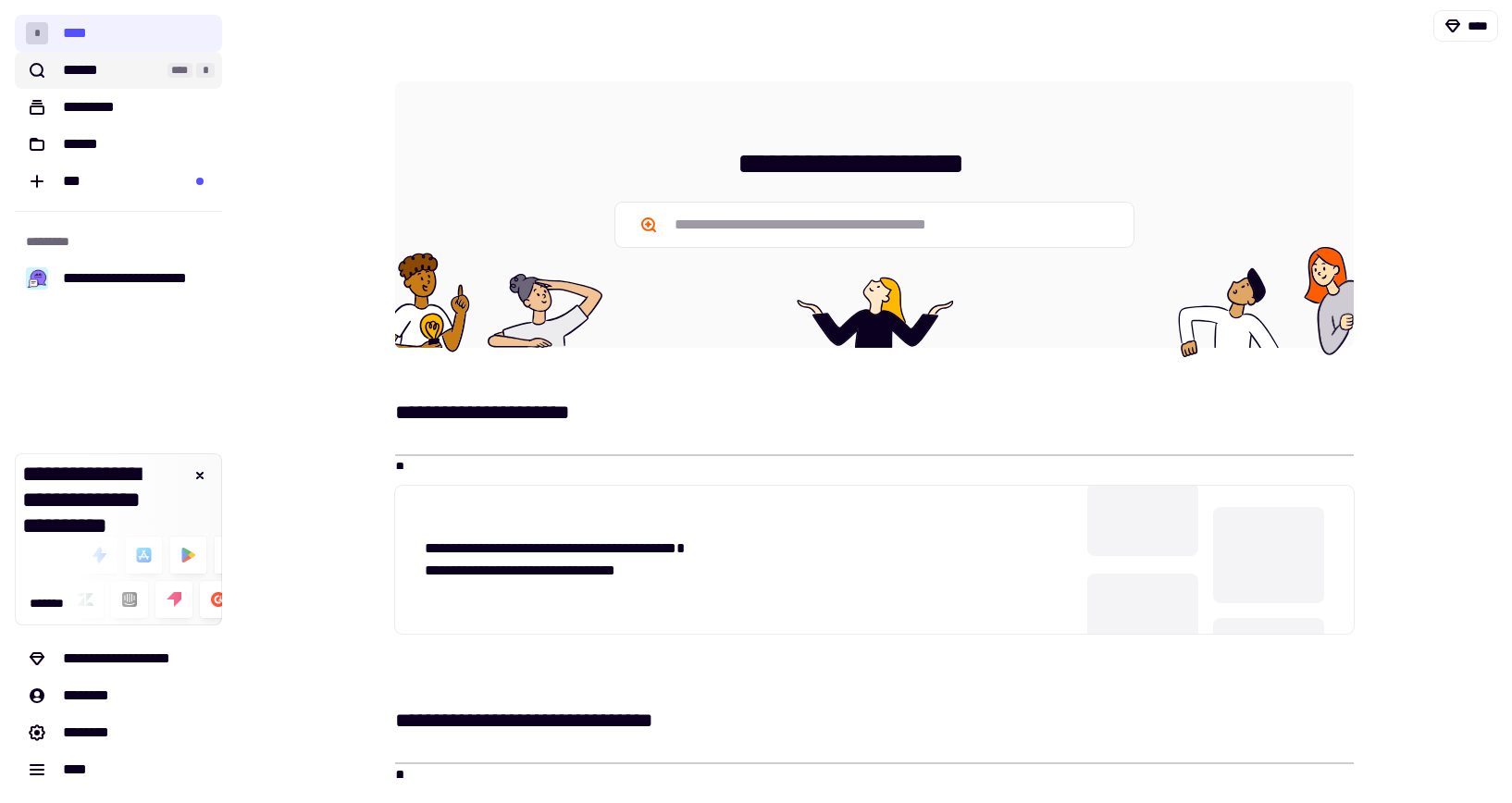 click on "******" 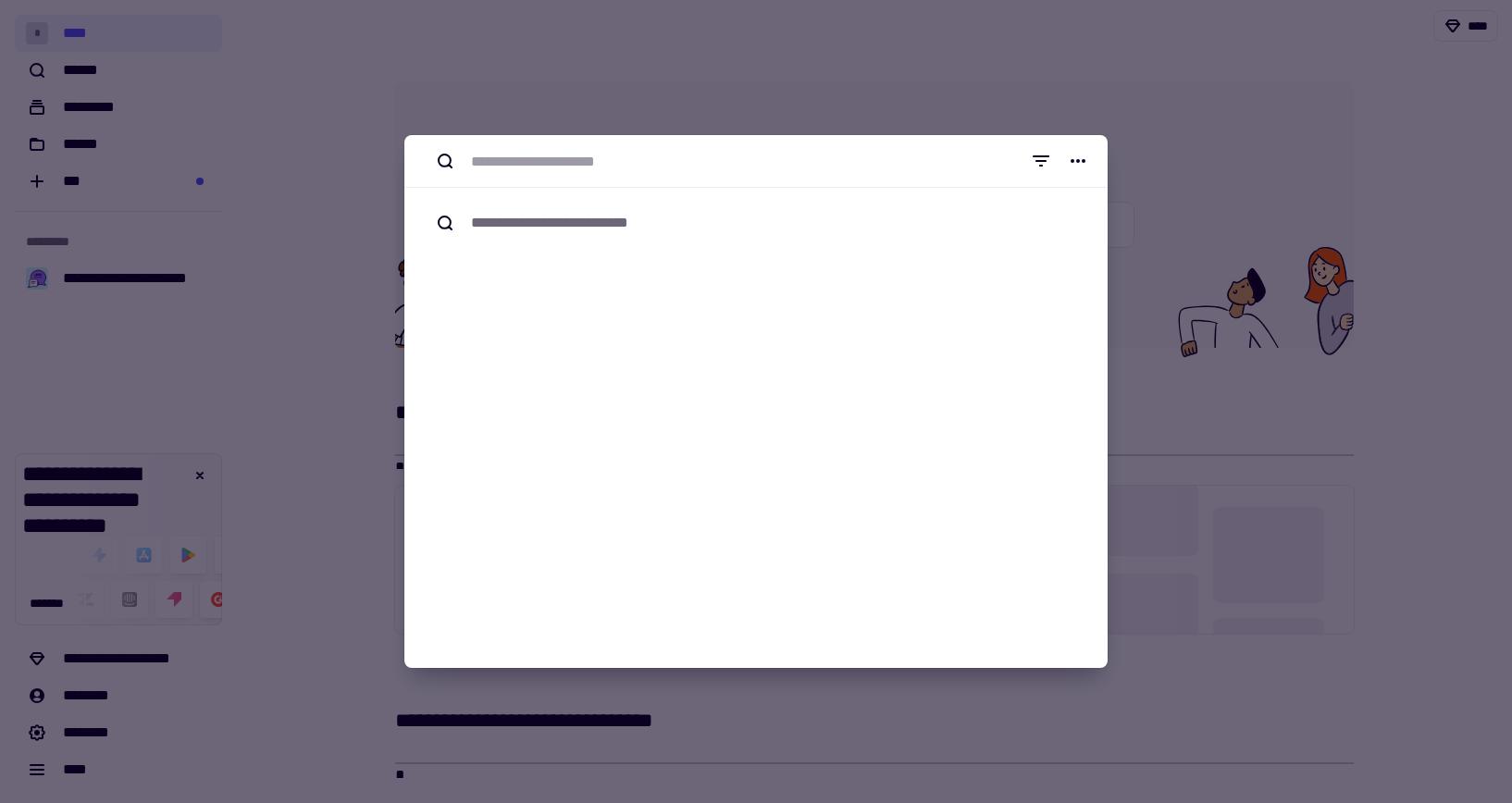 click at bounding box center (756, 402) 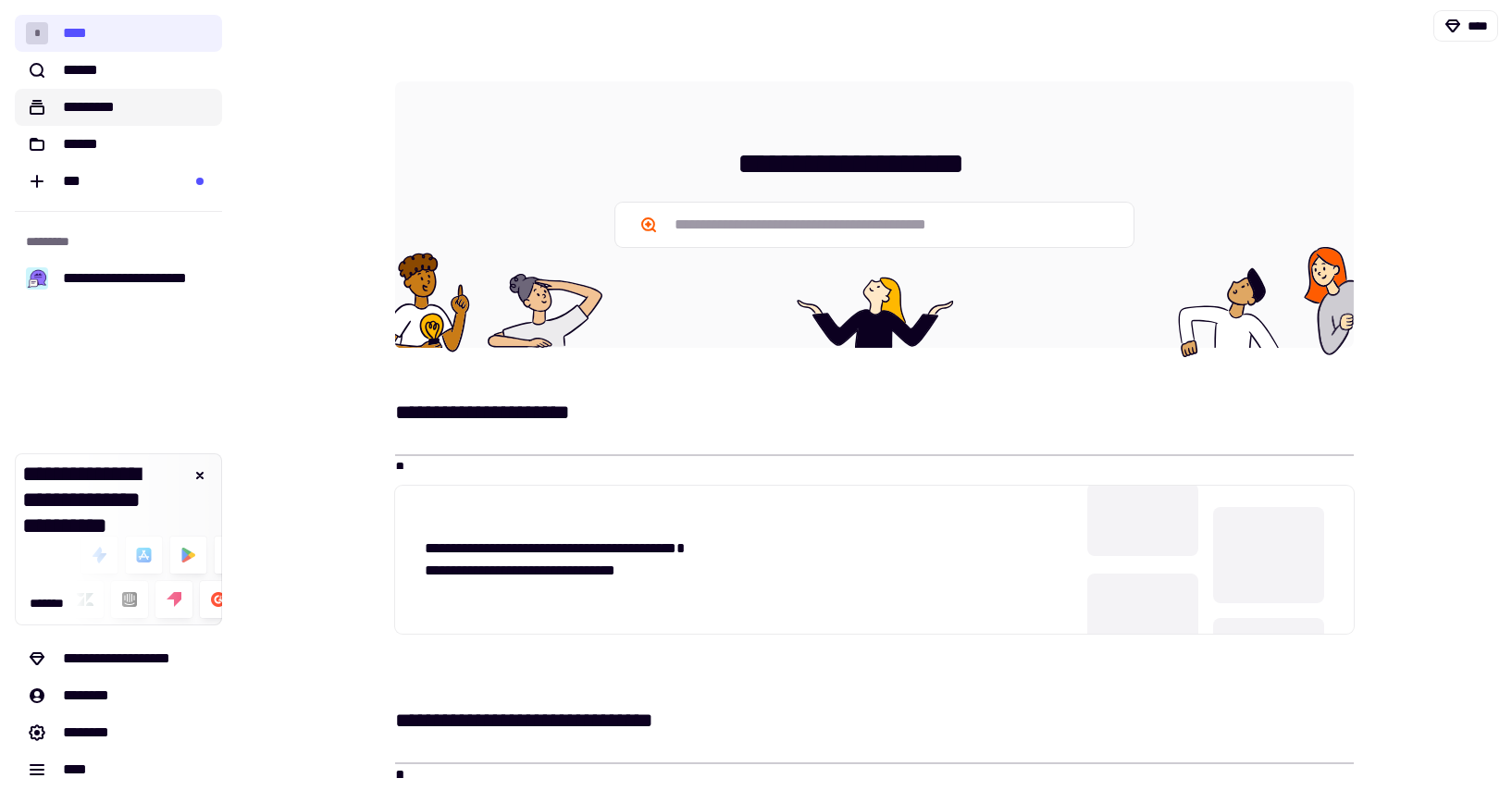 click on "*********" 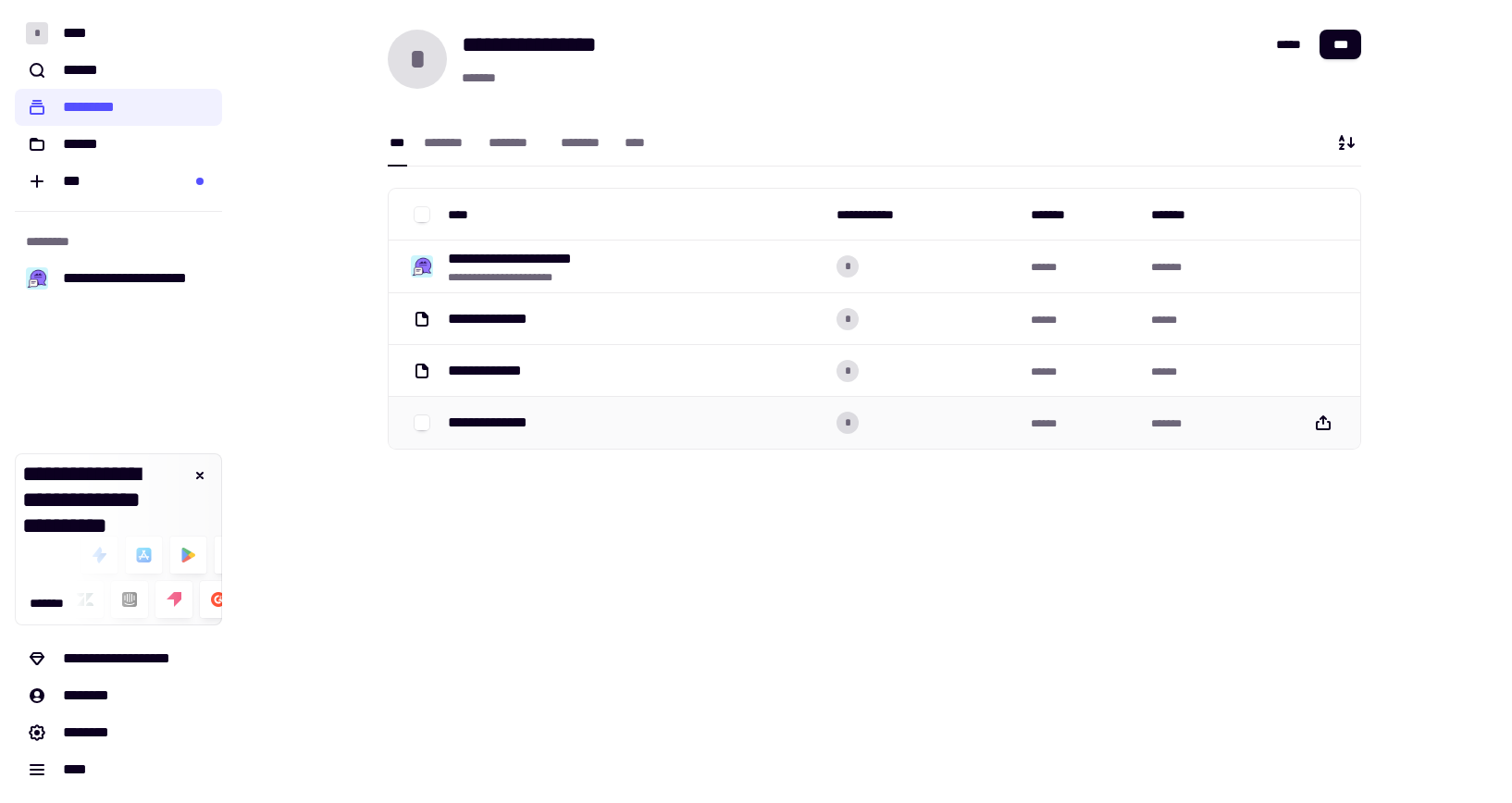 click on "**********" at bounding box center [494, 423] 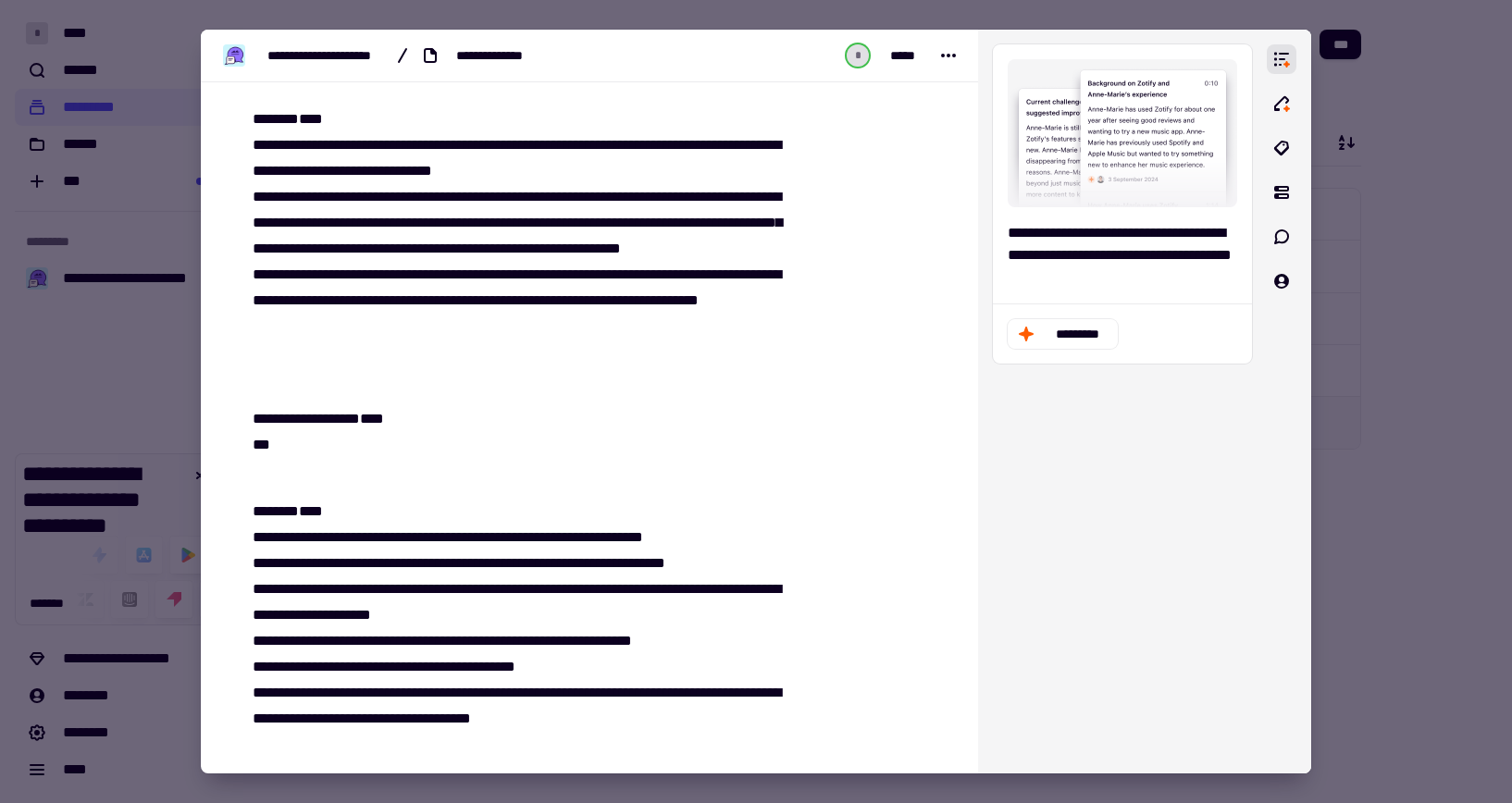 scroll, scrollTop: 1388, scrollLeft: 0, axis: vertical 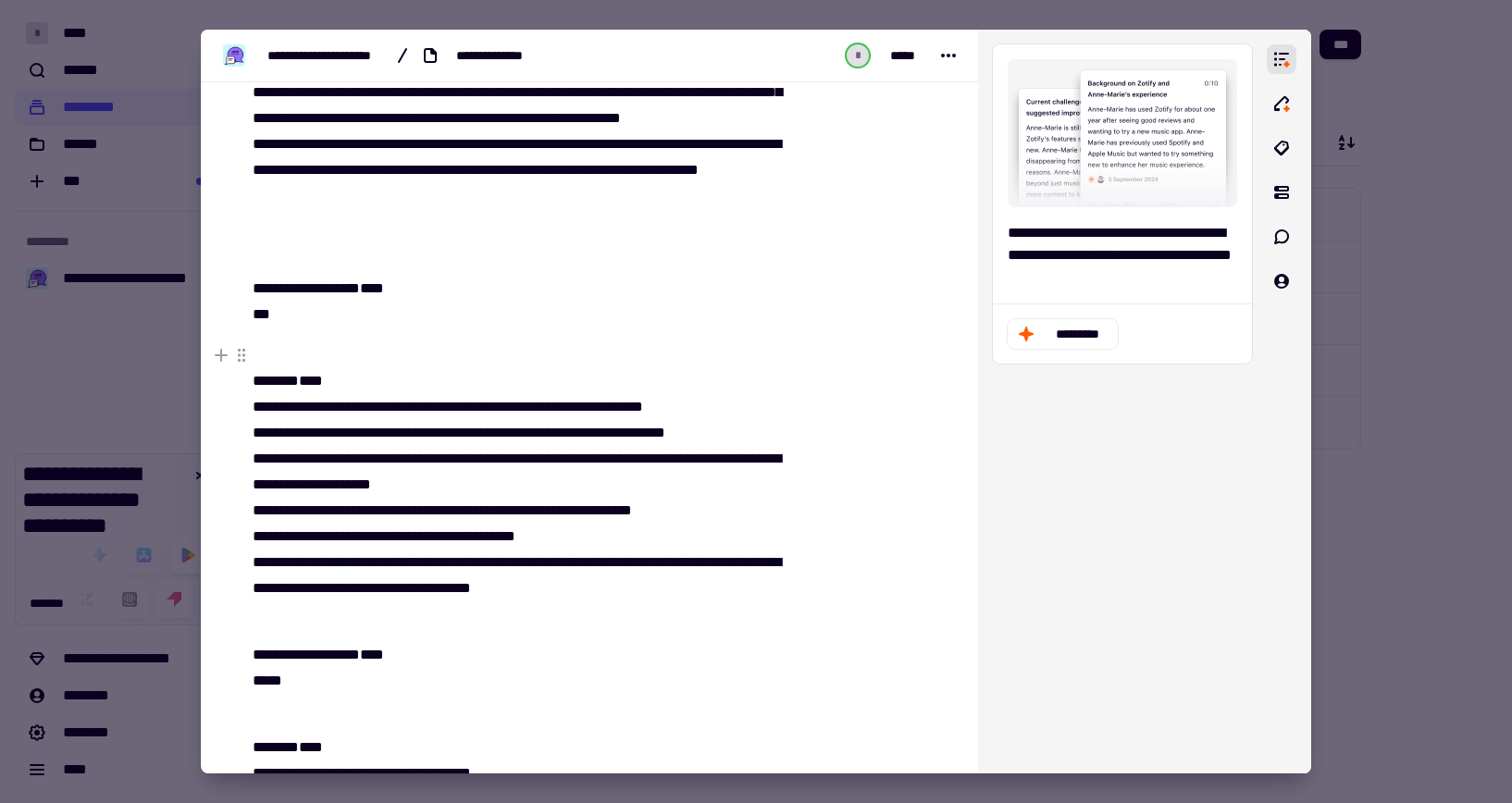 click on "**********" at bounding box center (515, 472) 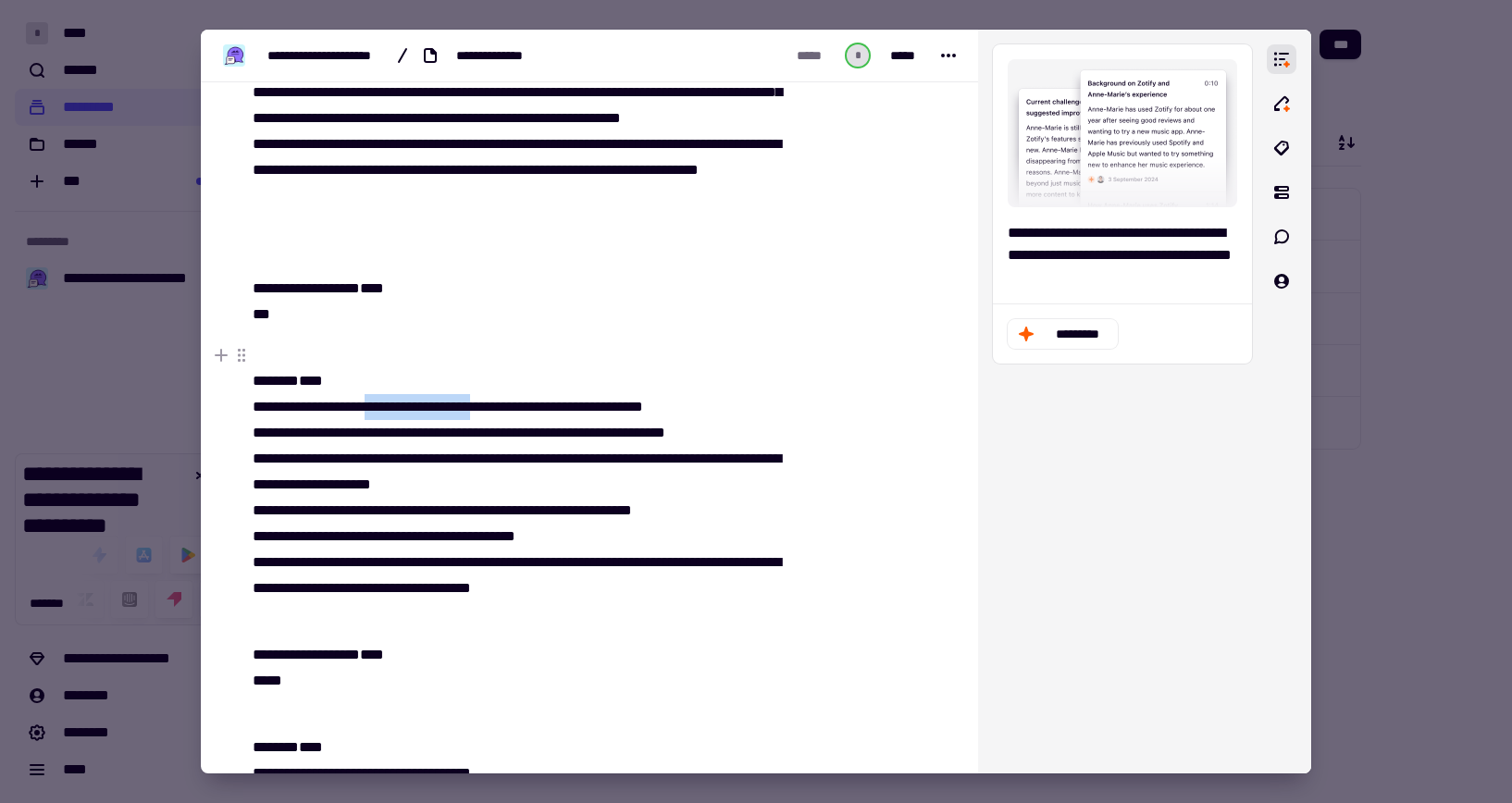 drag, startPoint x: 503, startPoint y: 401, endPoint x: 395, endPoint y: 405, distance: 108.07405 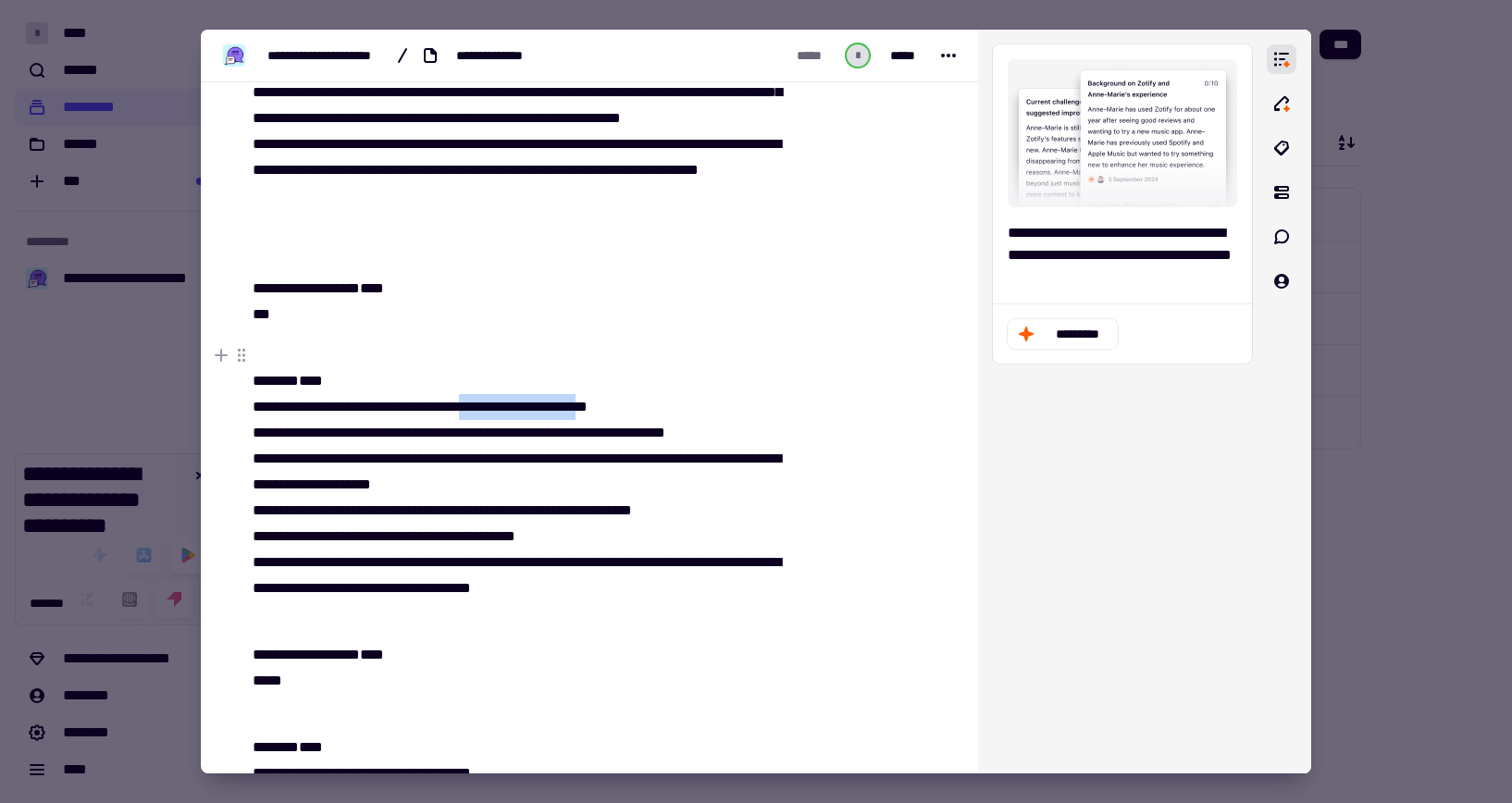 drag, startPoint x: 634, startPoint y: 404, endPoint x: 498, endPoint y: 395, distance: 136.29747 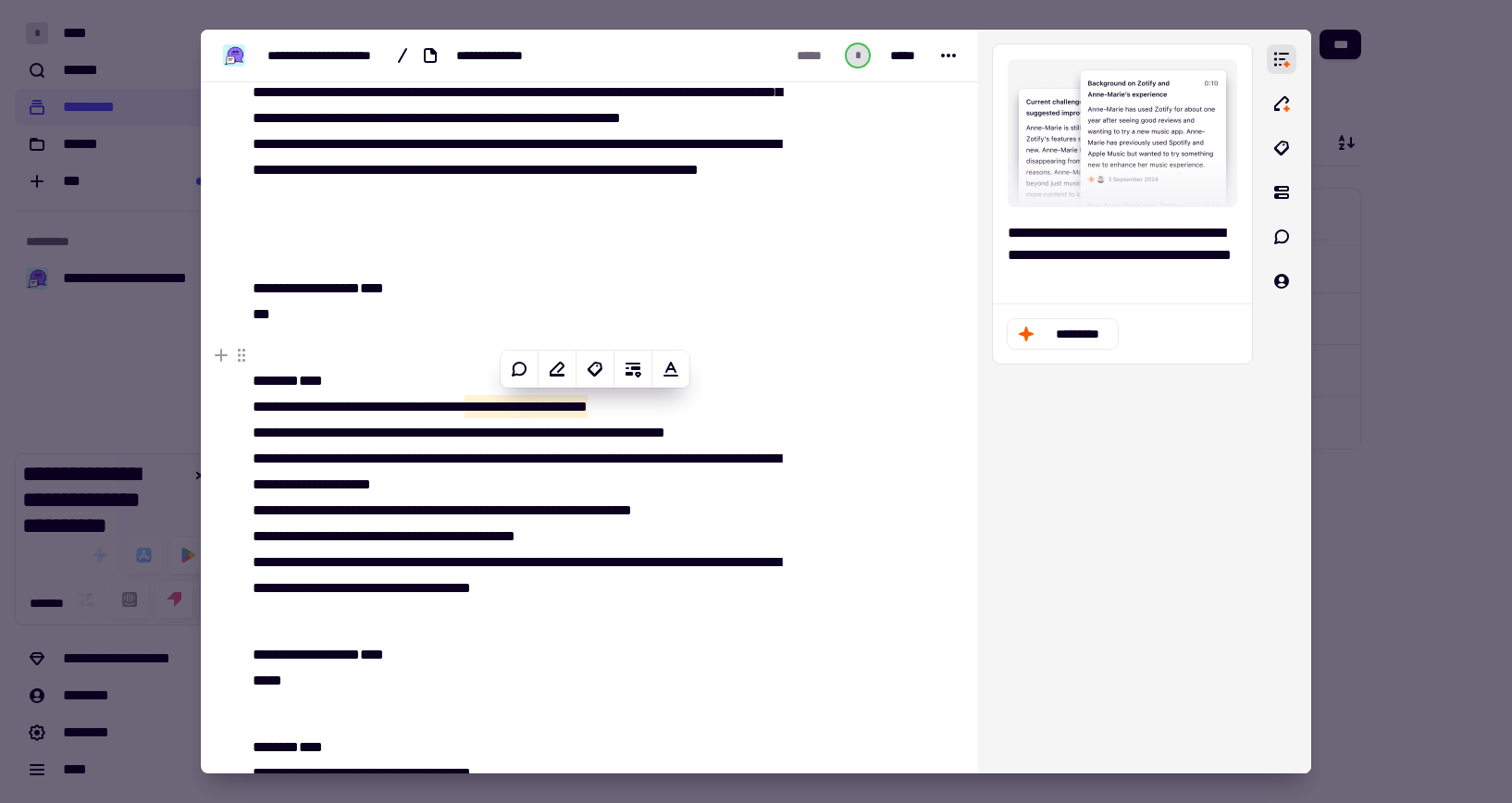 click on "**********" at bounding box center [515, 472] 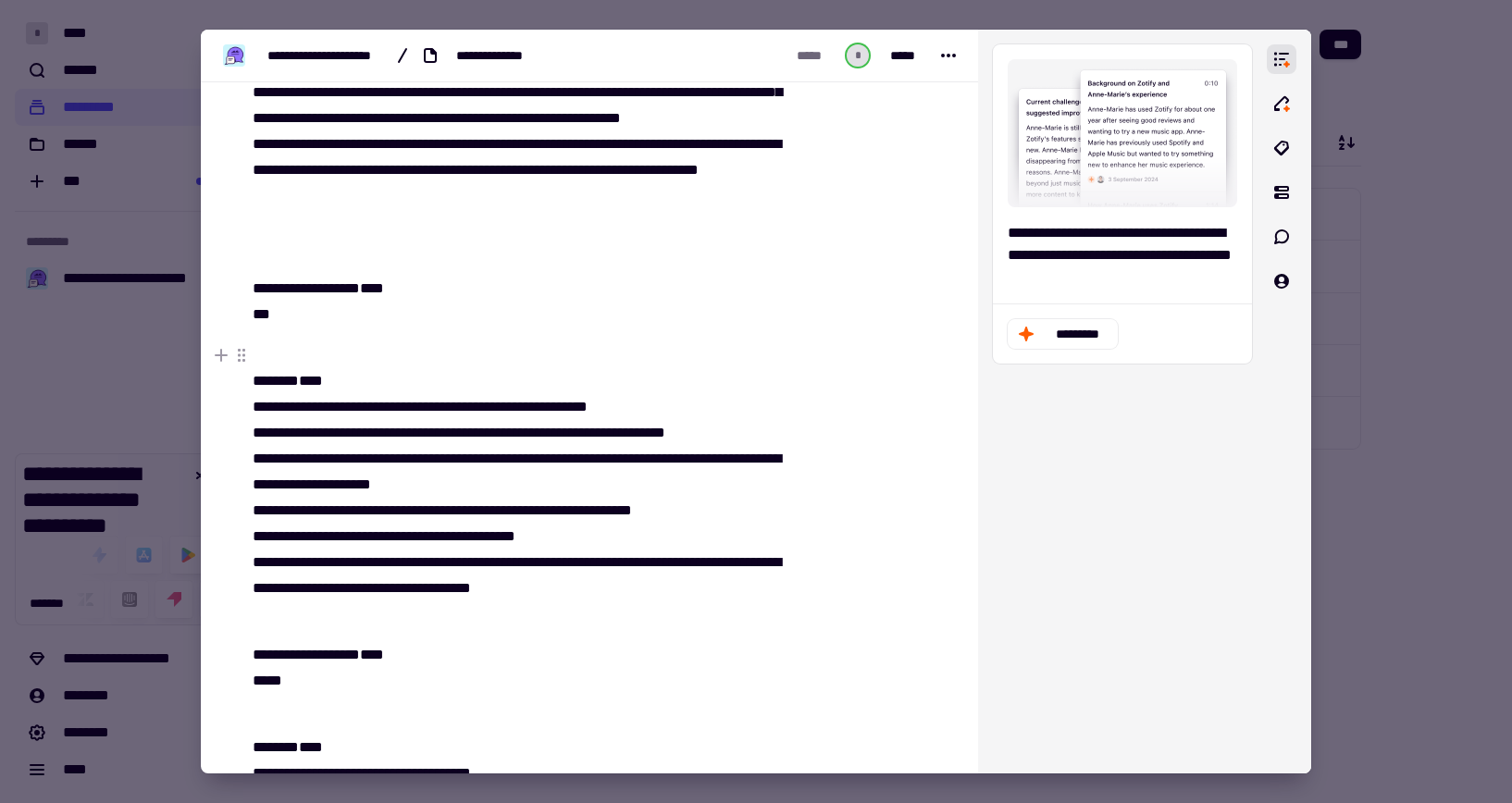 click on "**********" at bounding box center [515, 472] 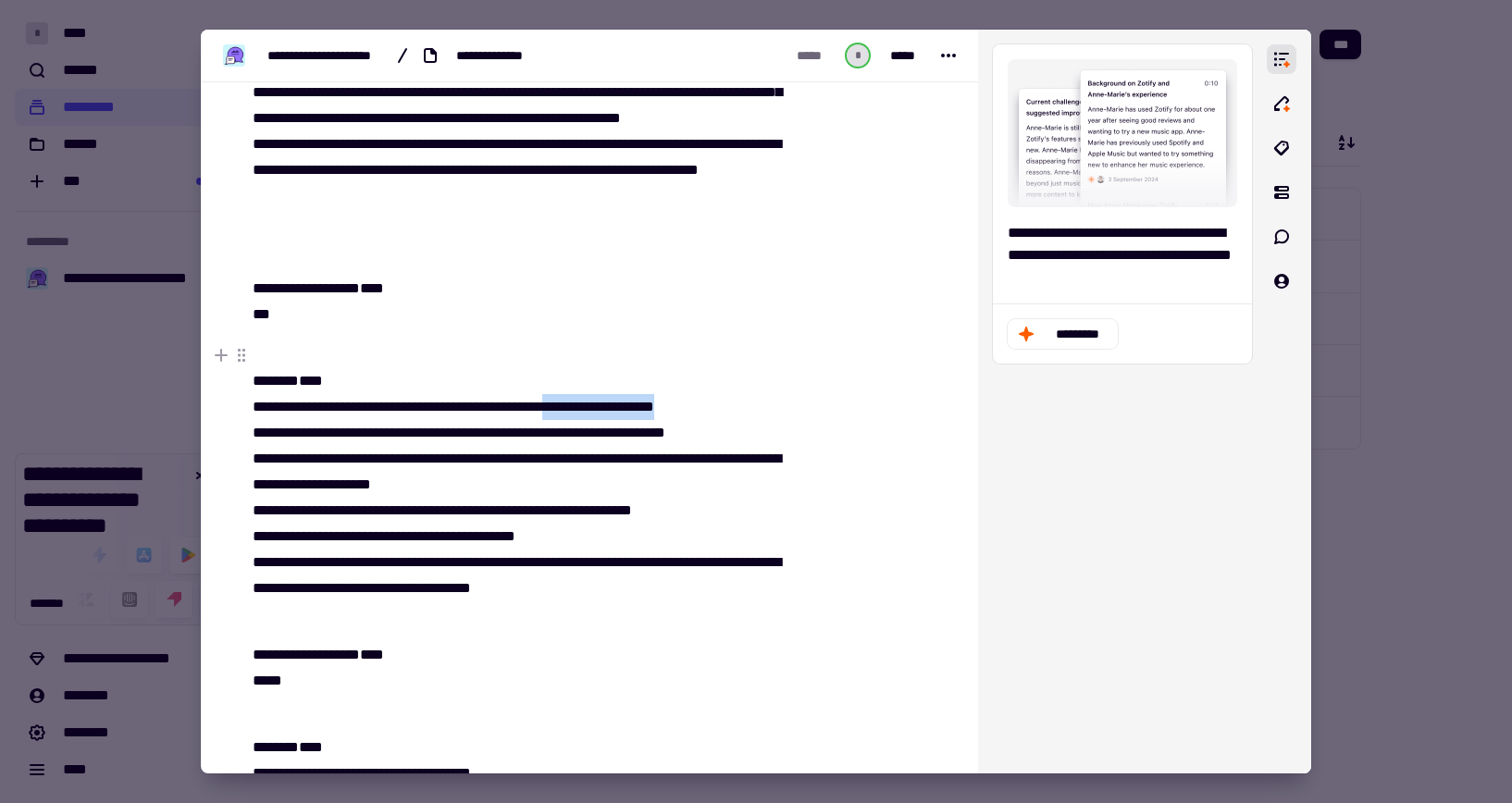 drag, startPoint x: 743, startPoint y: 402, endPoint x: 597, endPoint y: 406, distance: 146.05478 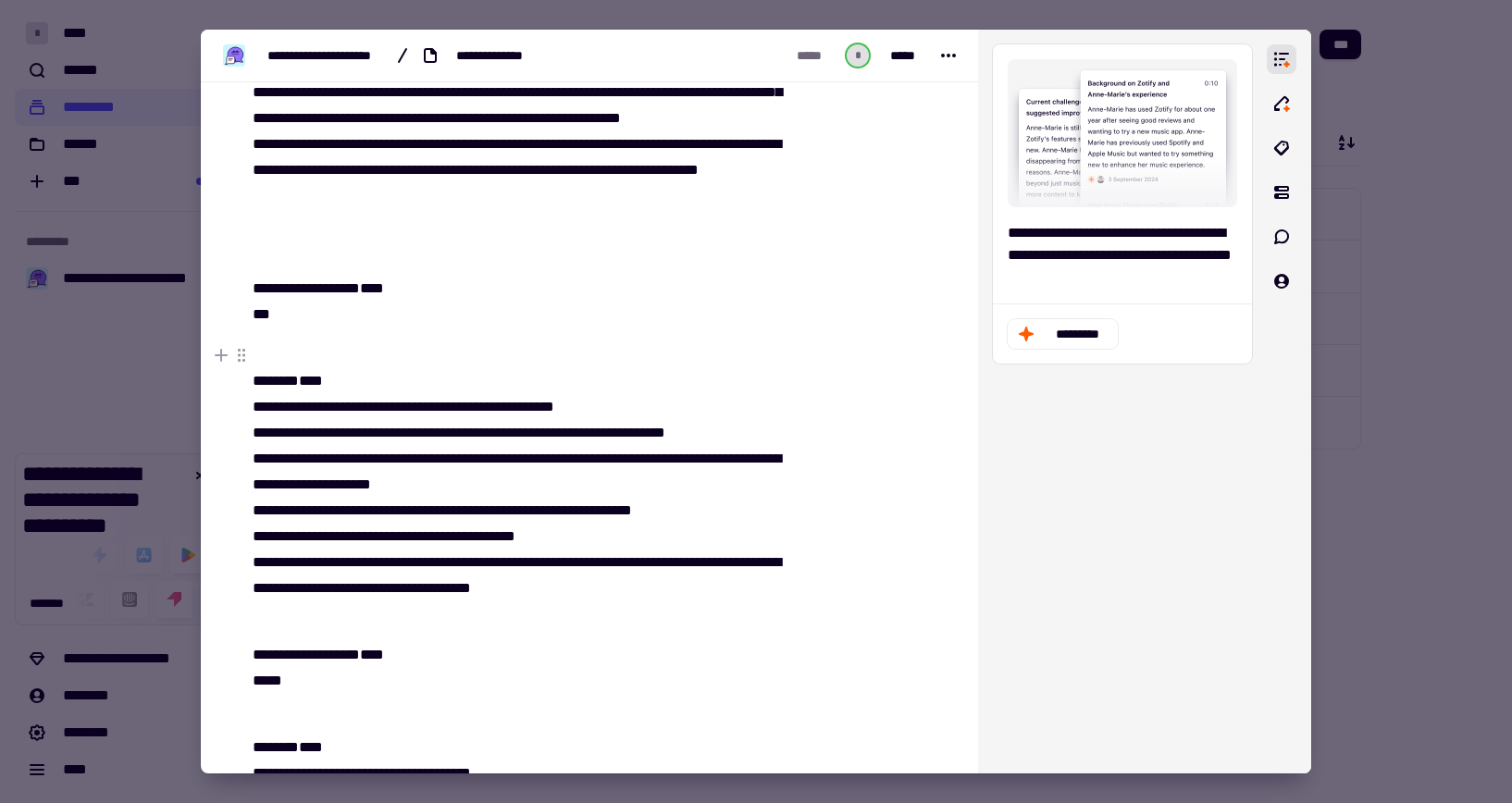 click on "**********" at bounding box center [515, 472] 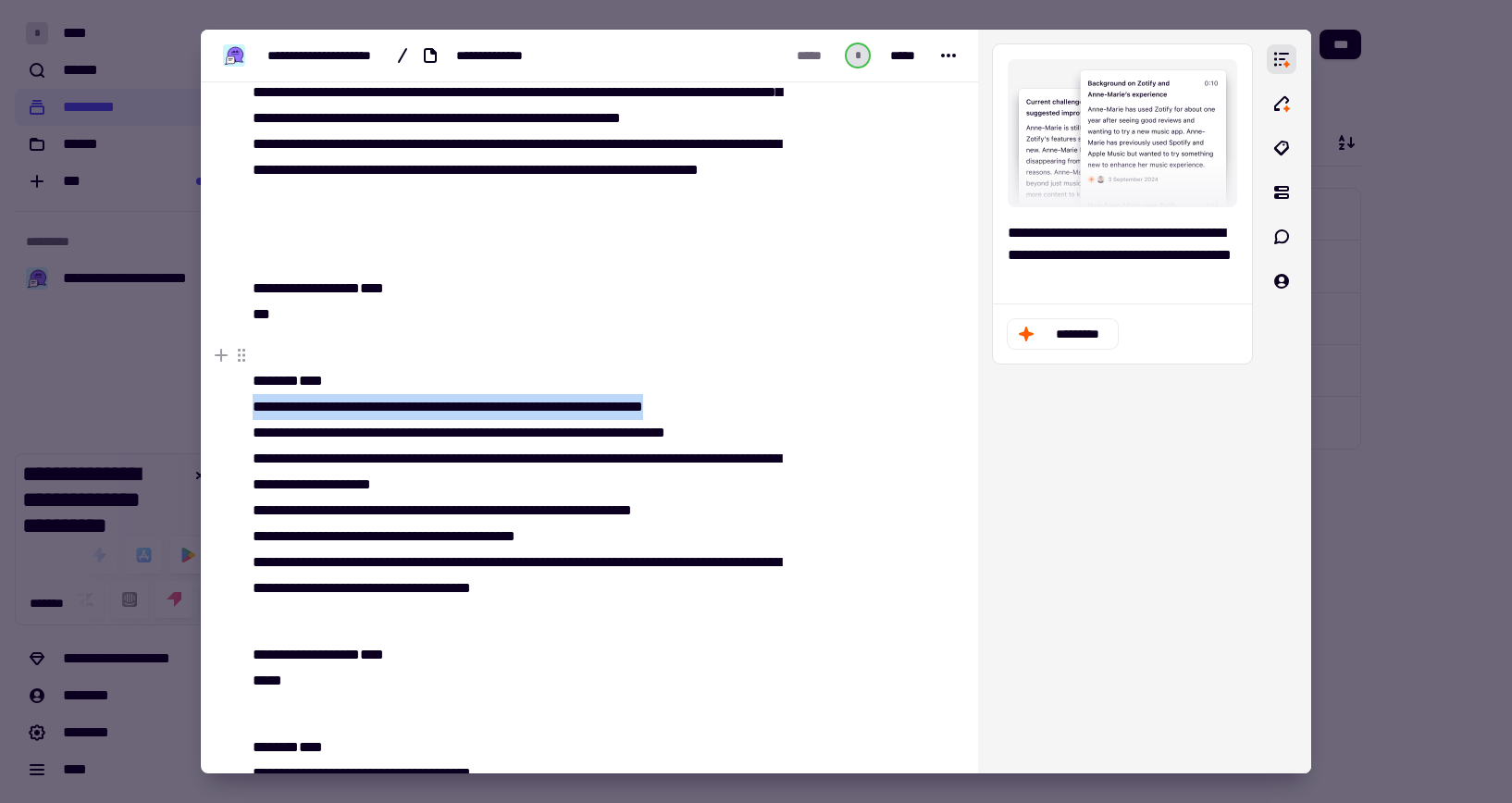 click on "**********" at bounding box center (515, 472) 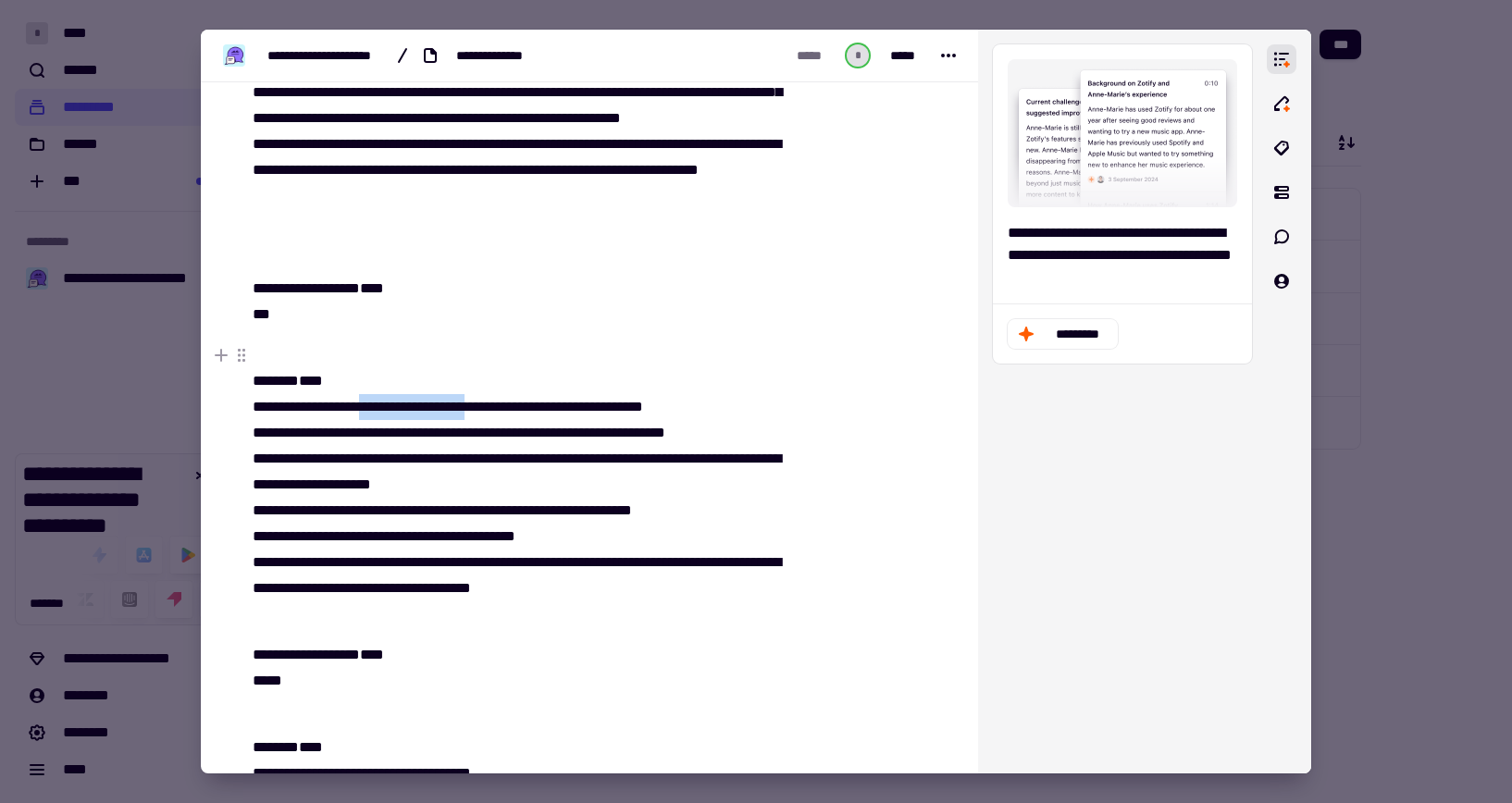 drag, startPoint x: 388, startPoint y: 401, endPoint x: 501, endPoint y: 412, distance: 113.534136 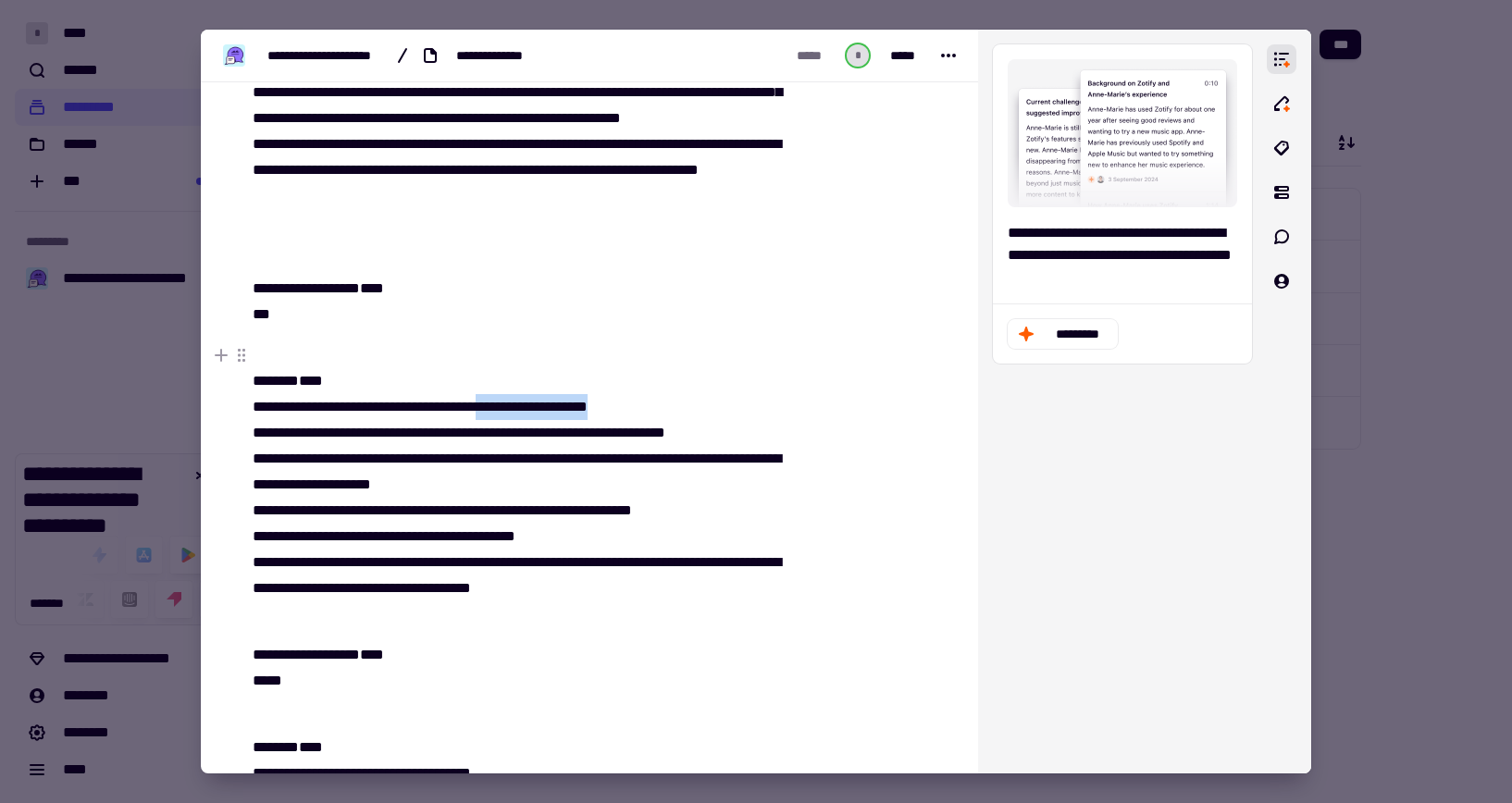 drag, startPoint x: 655, startPoint y: 404, endPoint x: 514, endPoint y: 408, distance: 141.05673 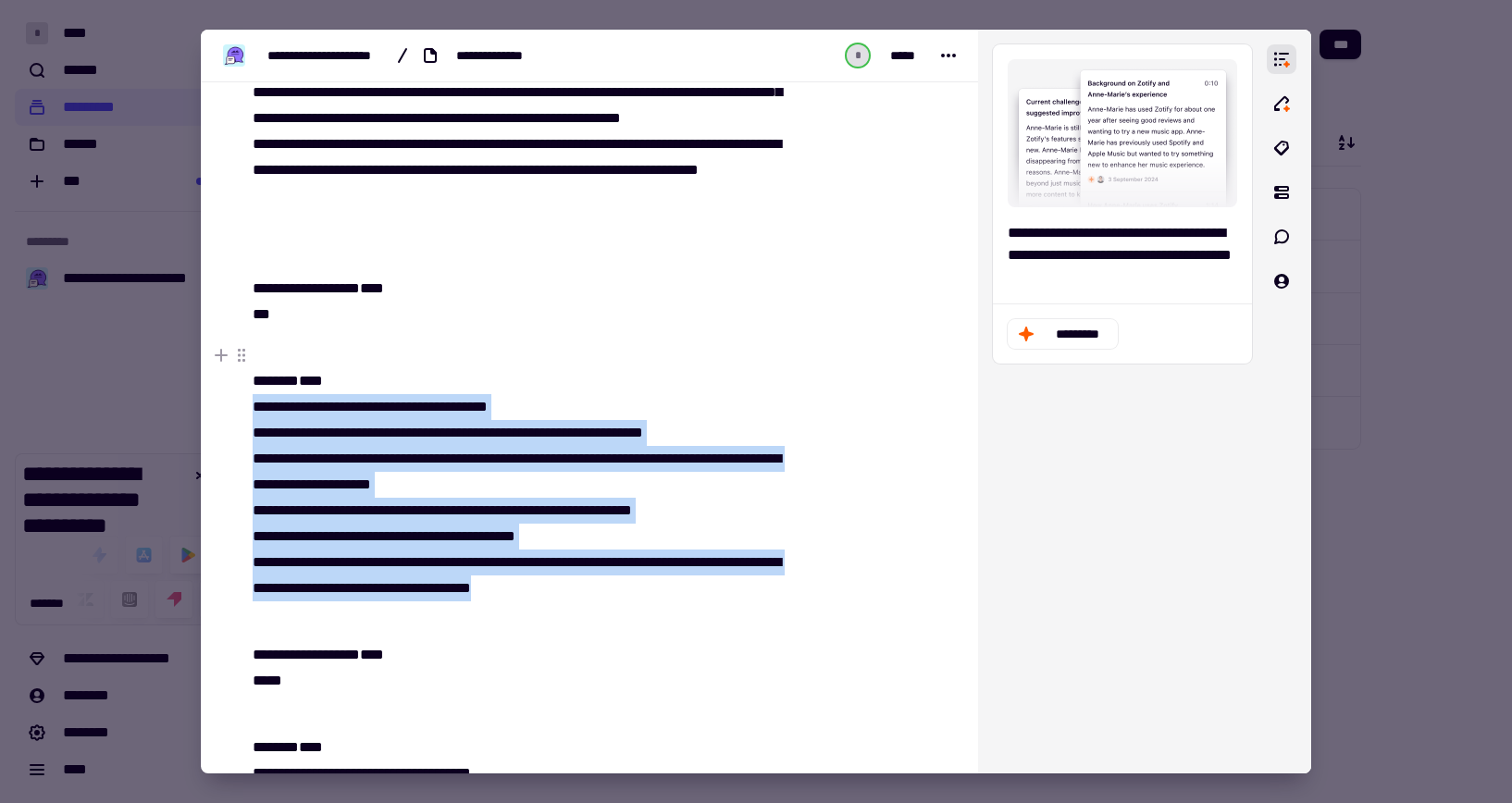 drag, startPoint x: 581, startPoint y: 586, endPoint x: 229, endPoint y: 413, distance: 392.2155 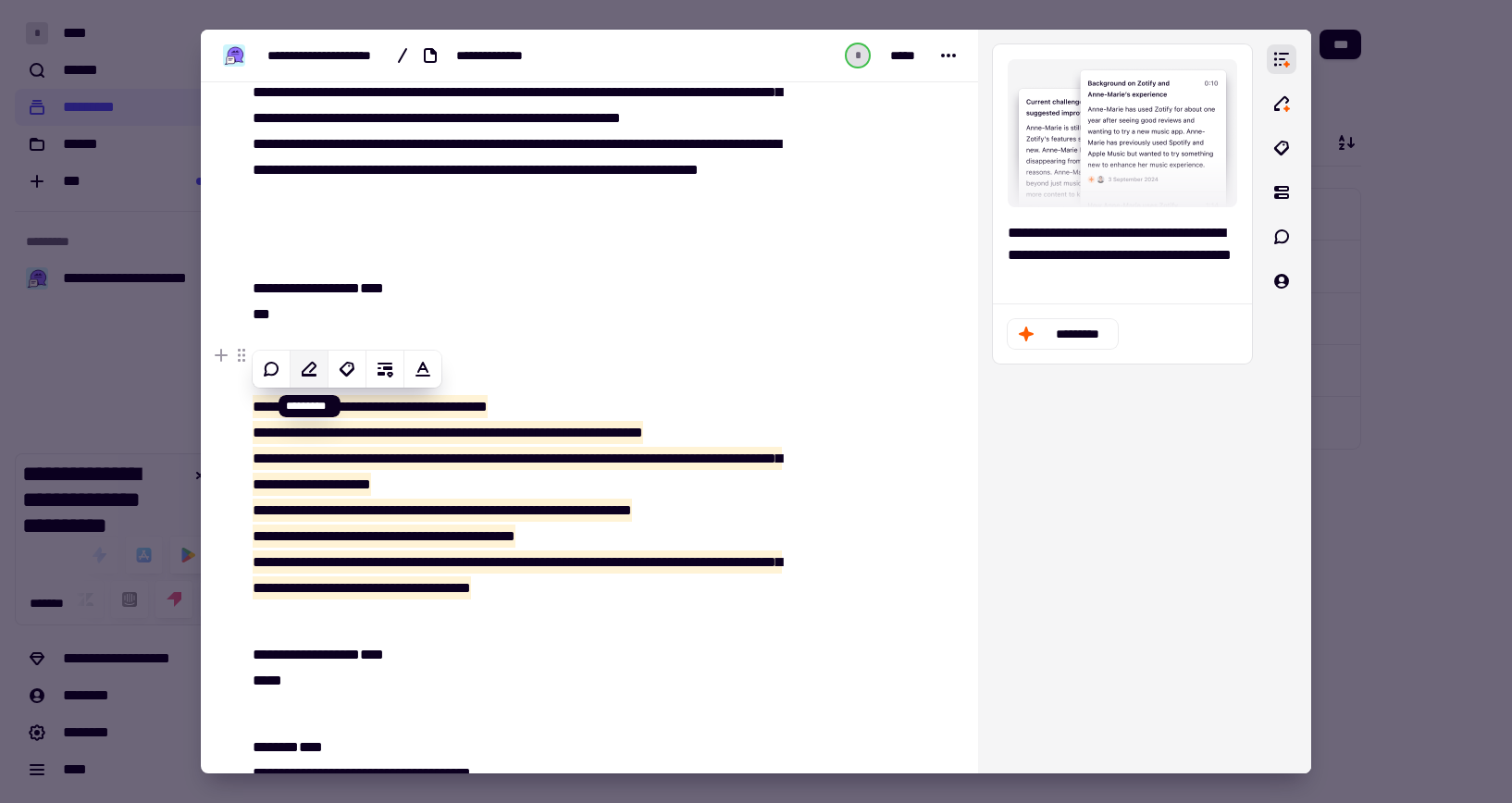 click 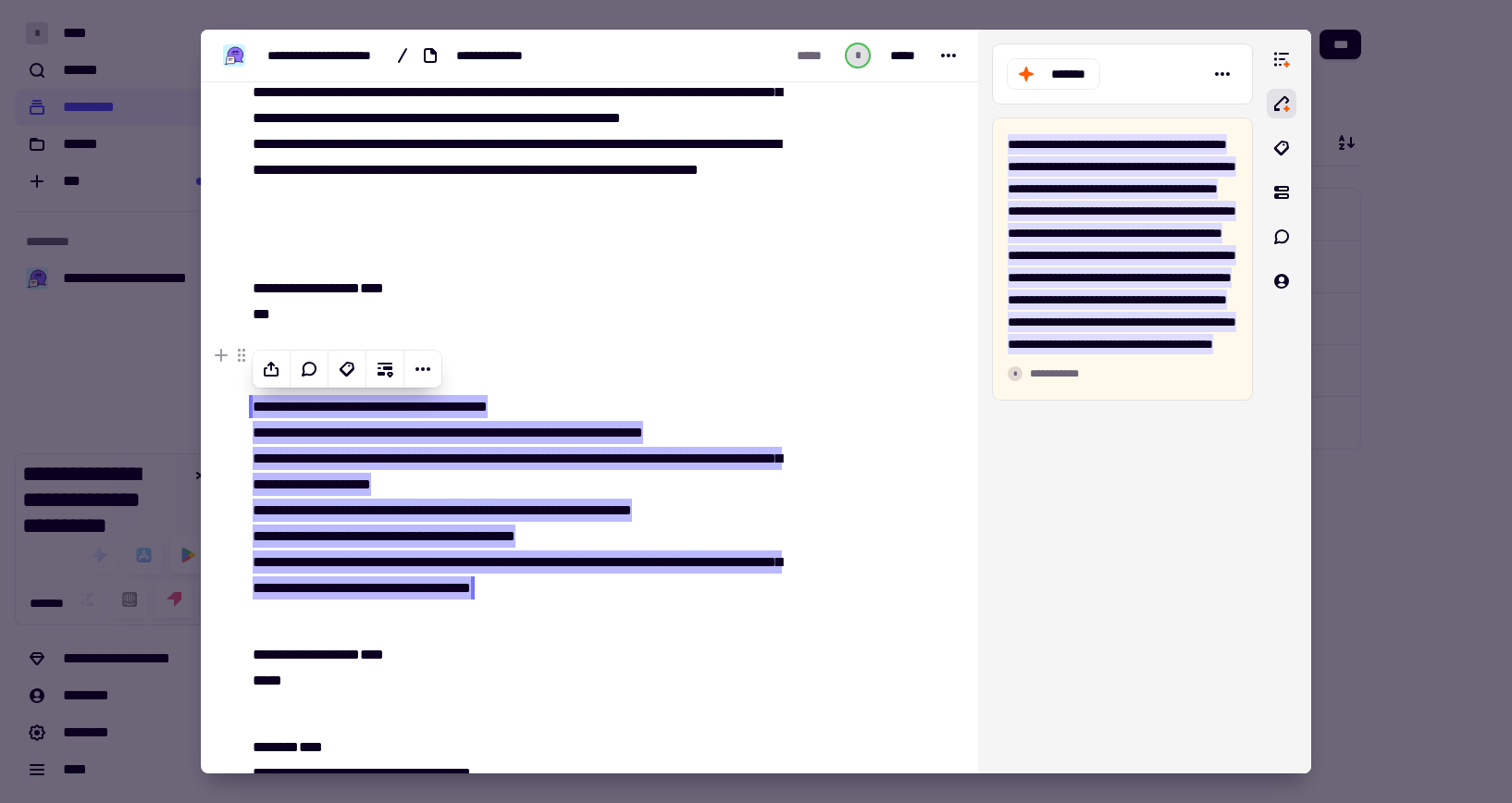 drag, startPoint x: 400, startPoint y: 414, endPoint x: 563, endPoint y: 399, distance: 163.68873 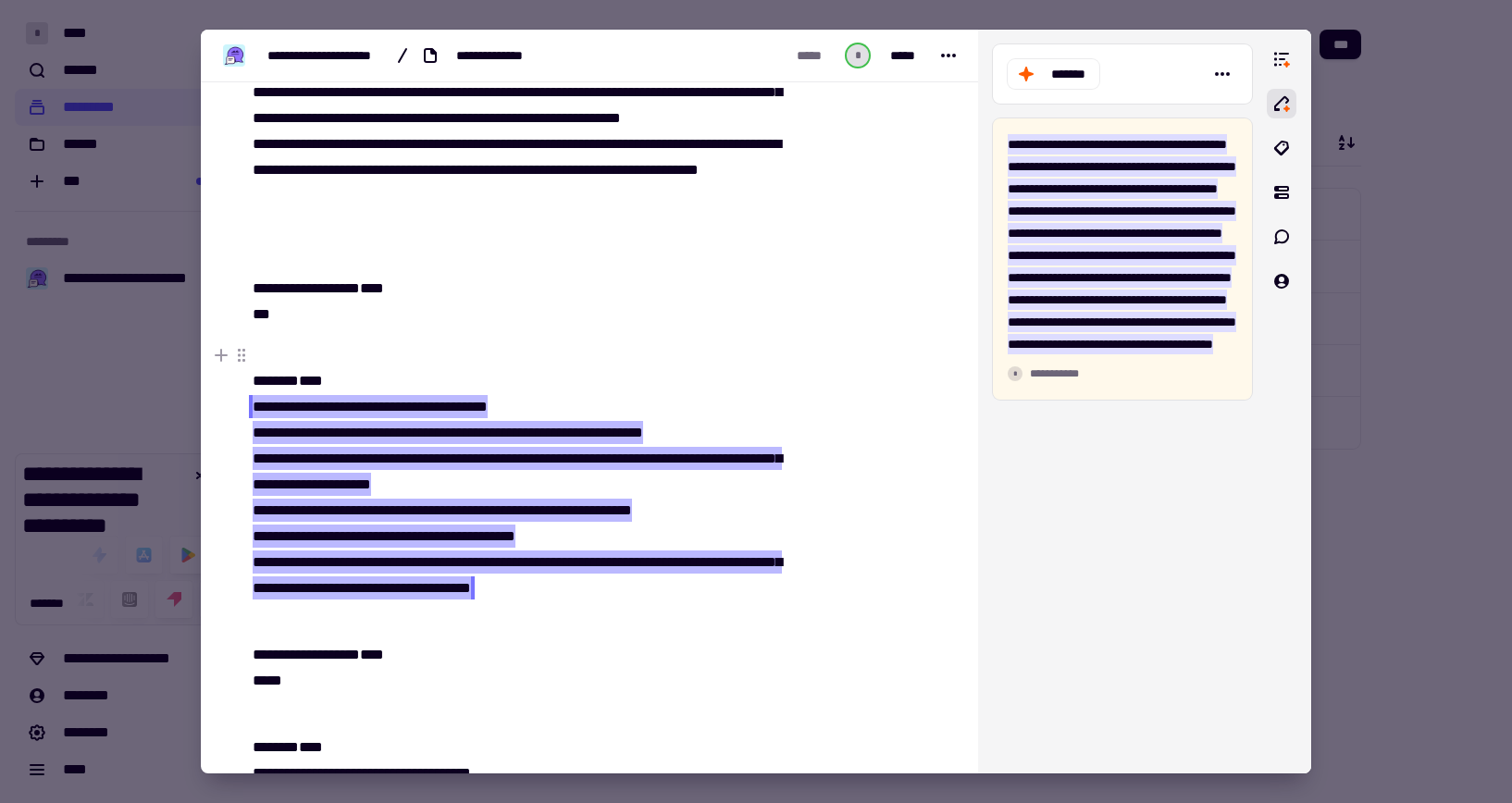 click on "**********" at bounding box center (370, 406) 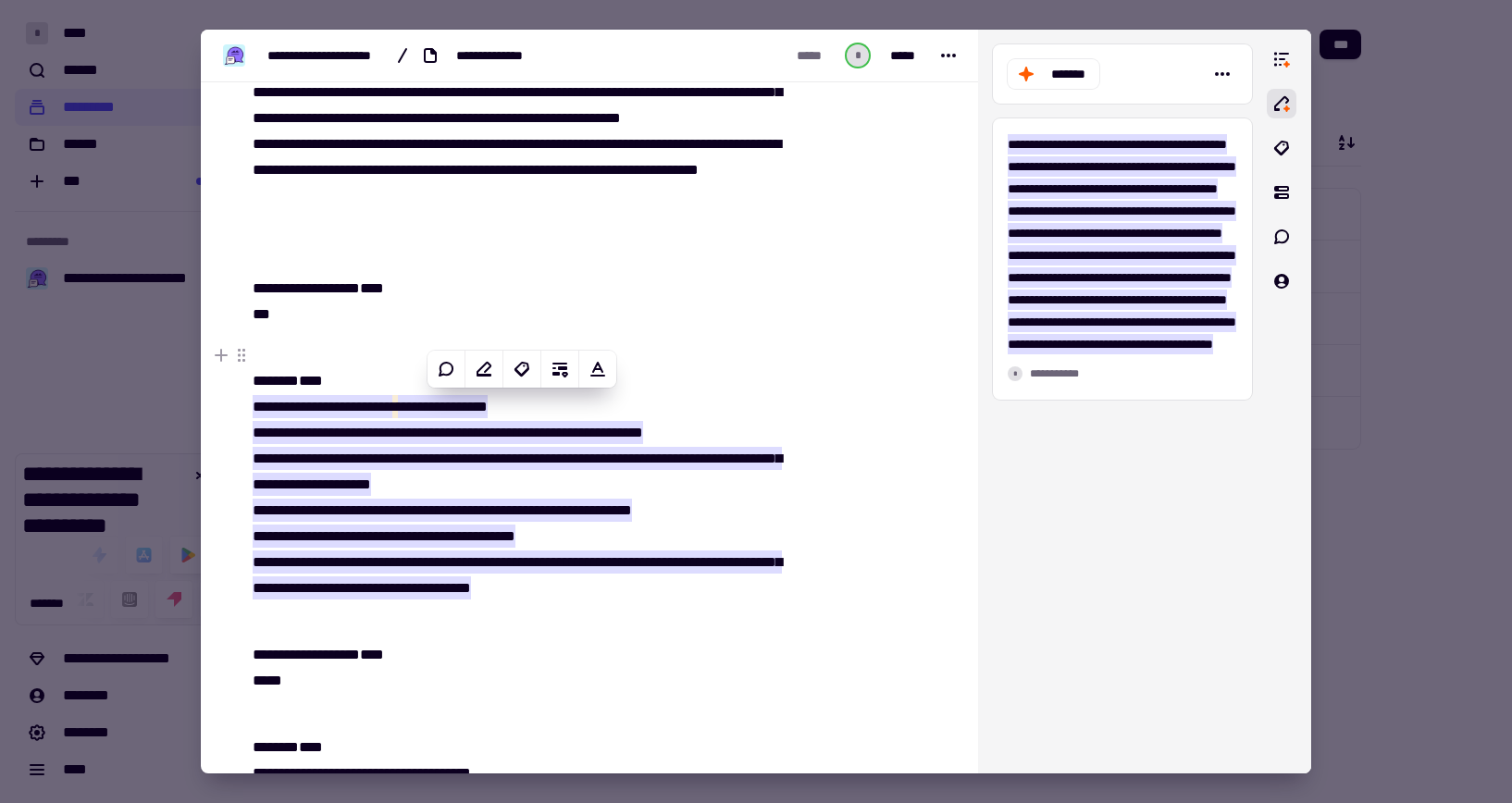 click on "**********" at bounding box center [322, 406] 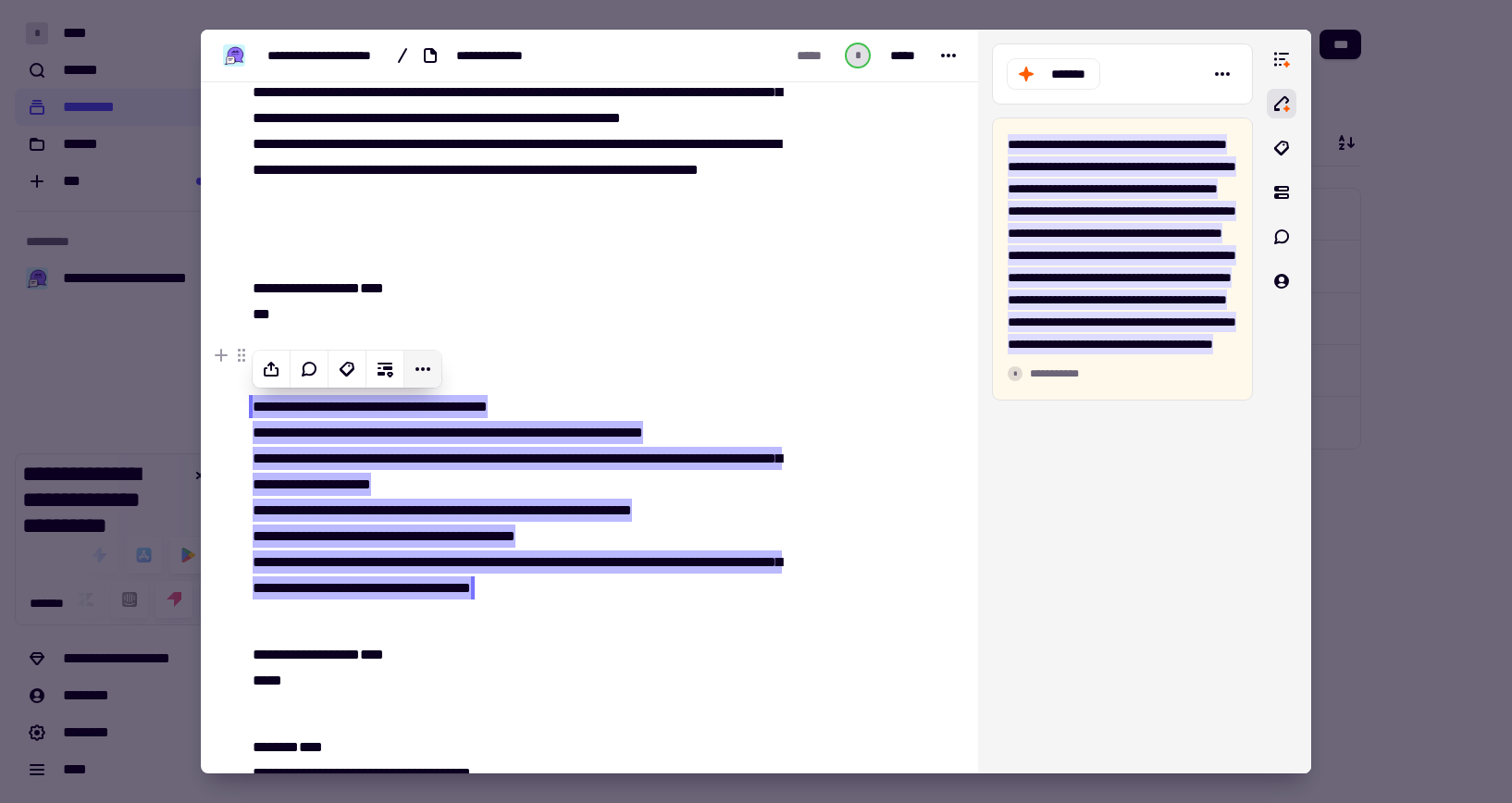 click 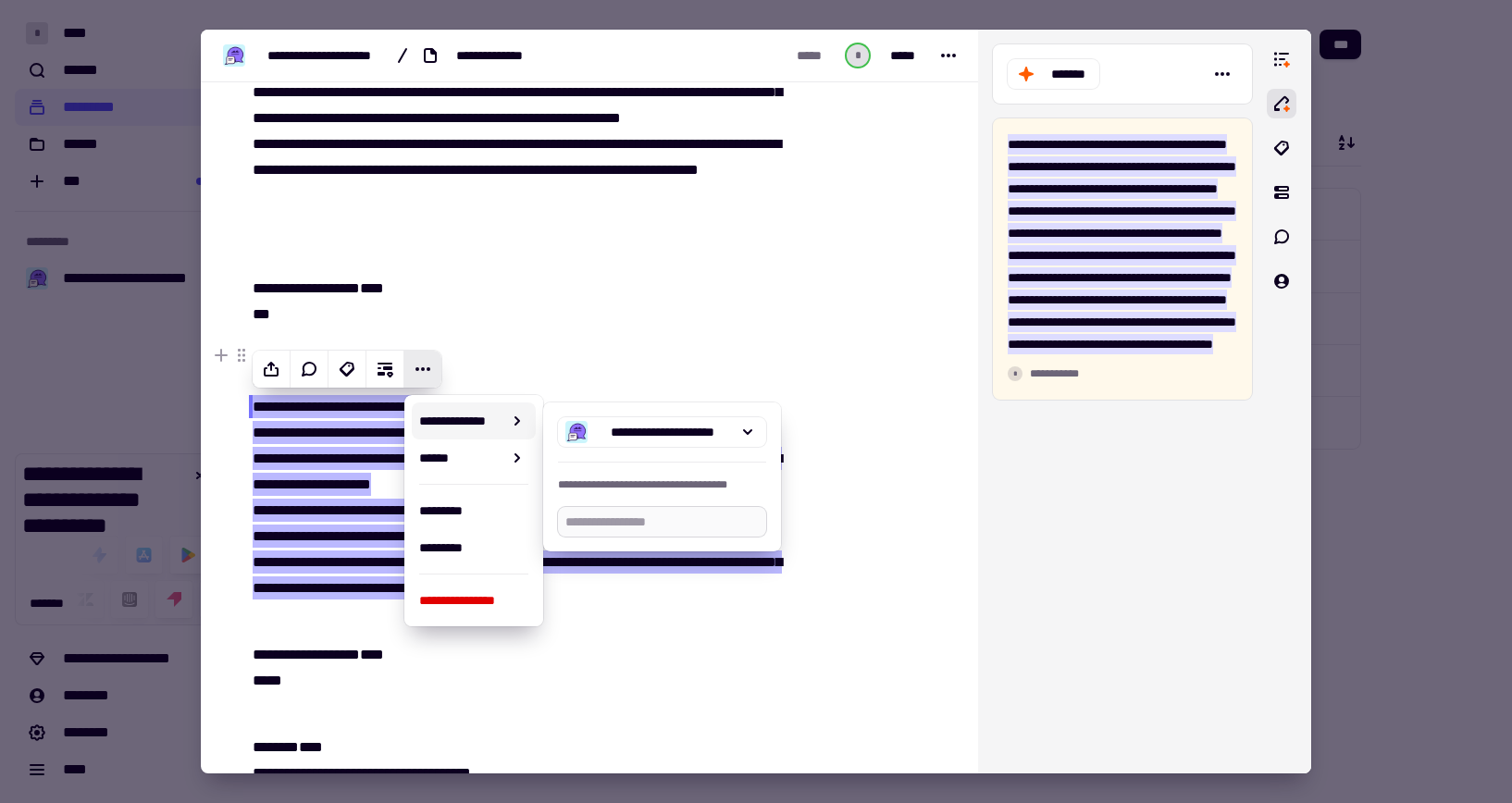 click at bounding box center [662, 522] 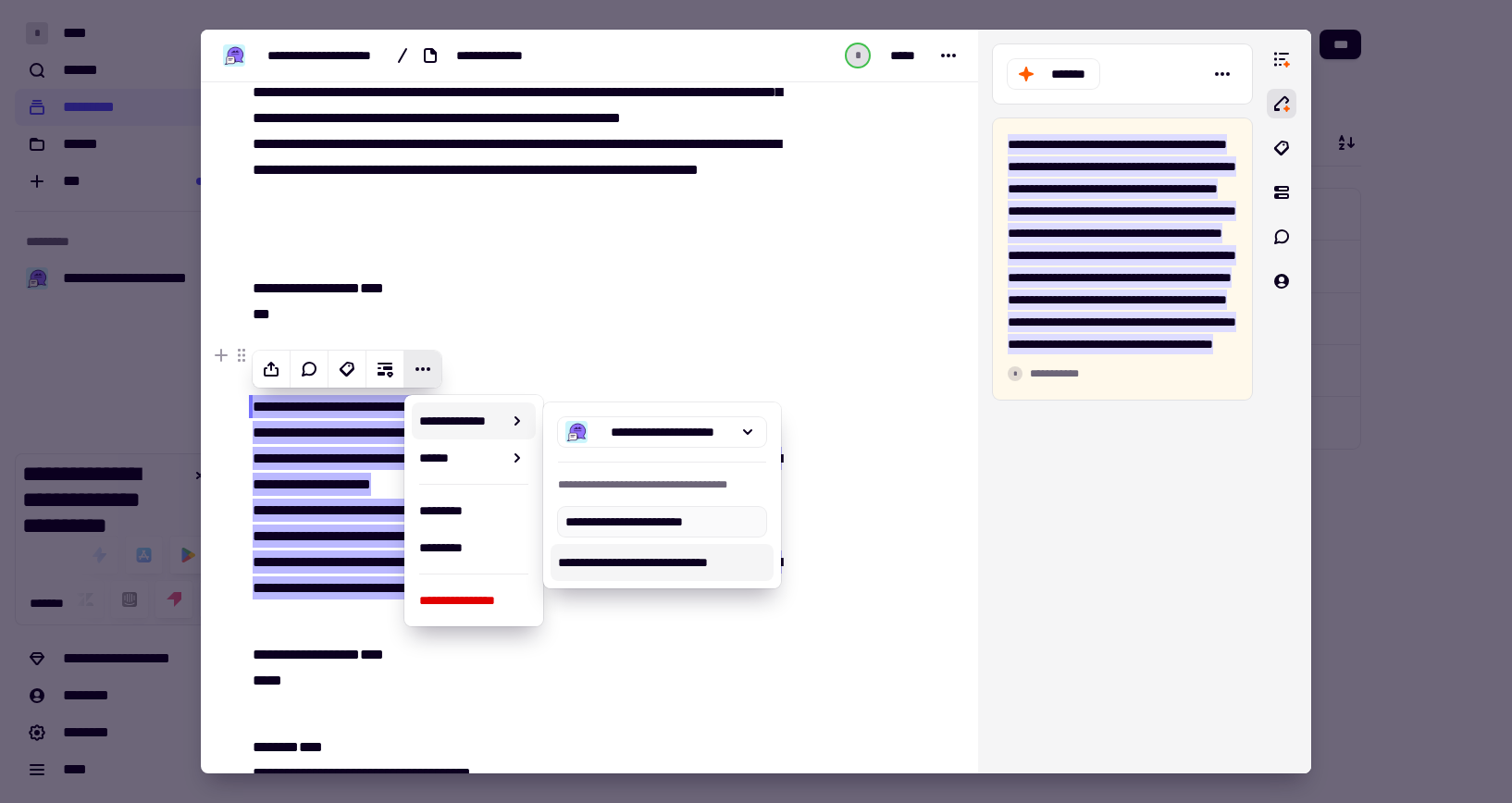 type on "**********" 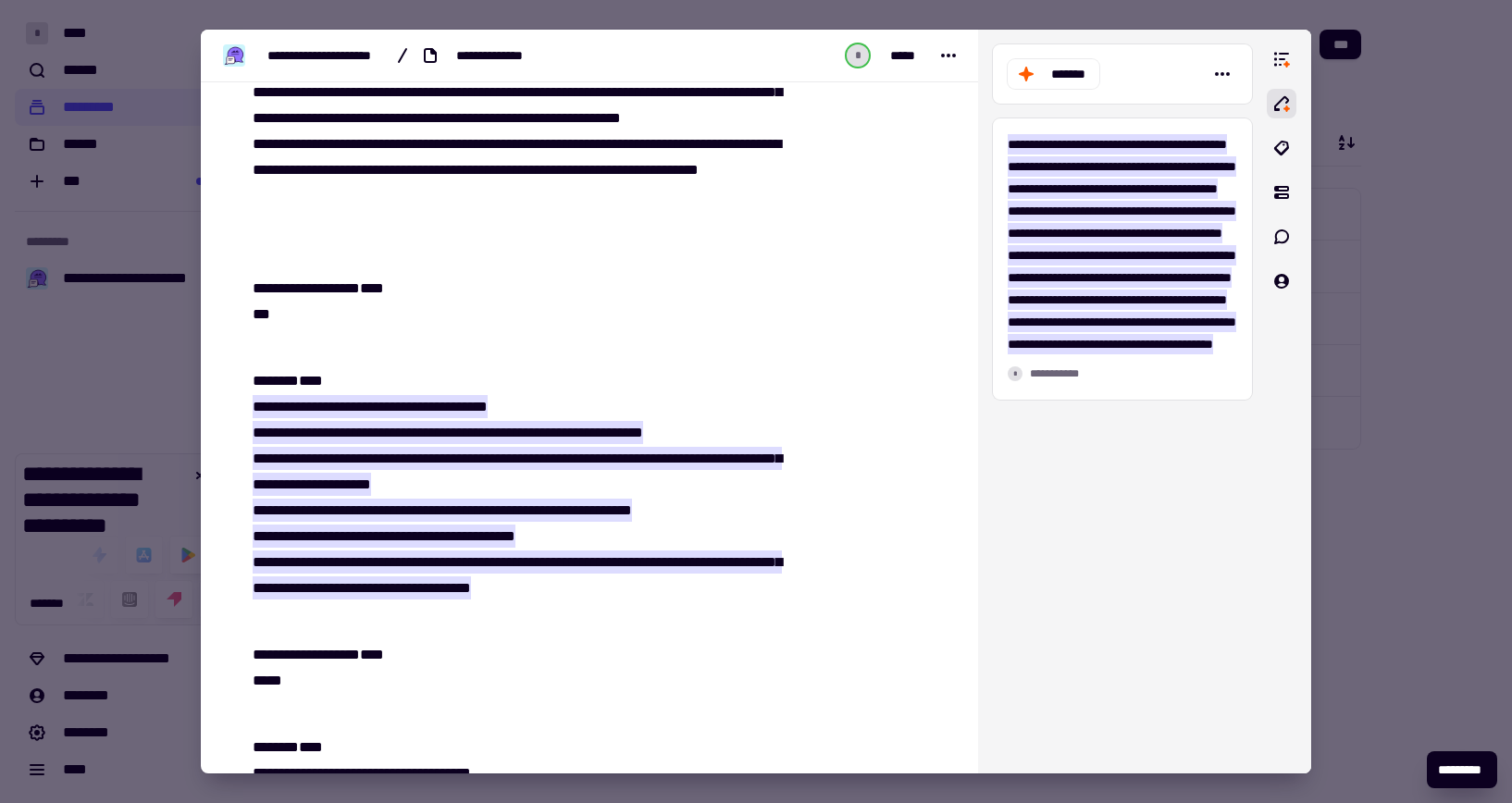click on "**********" at bounding box center (509, 13483) 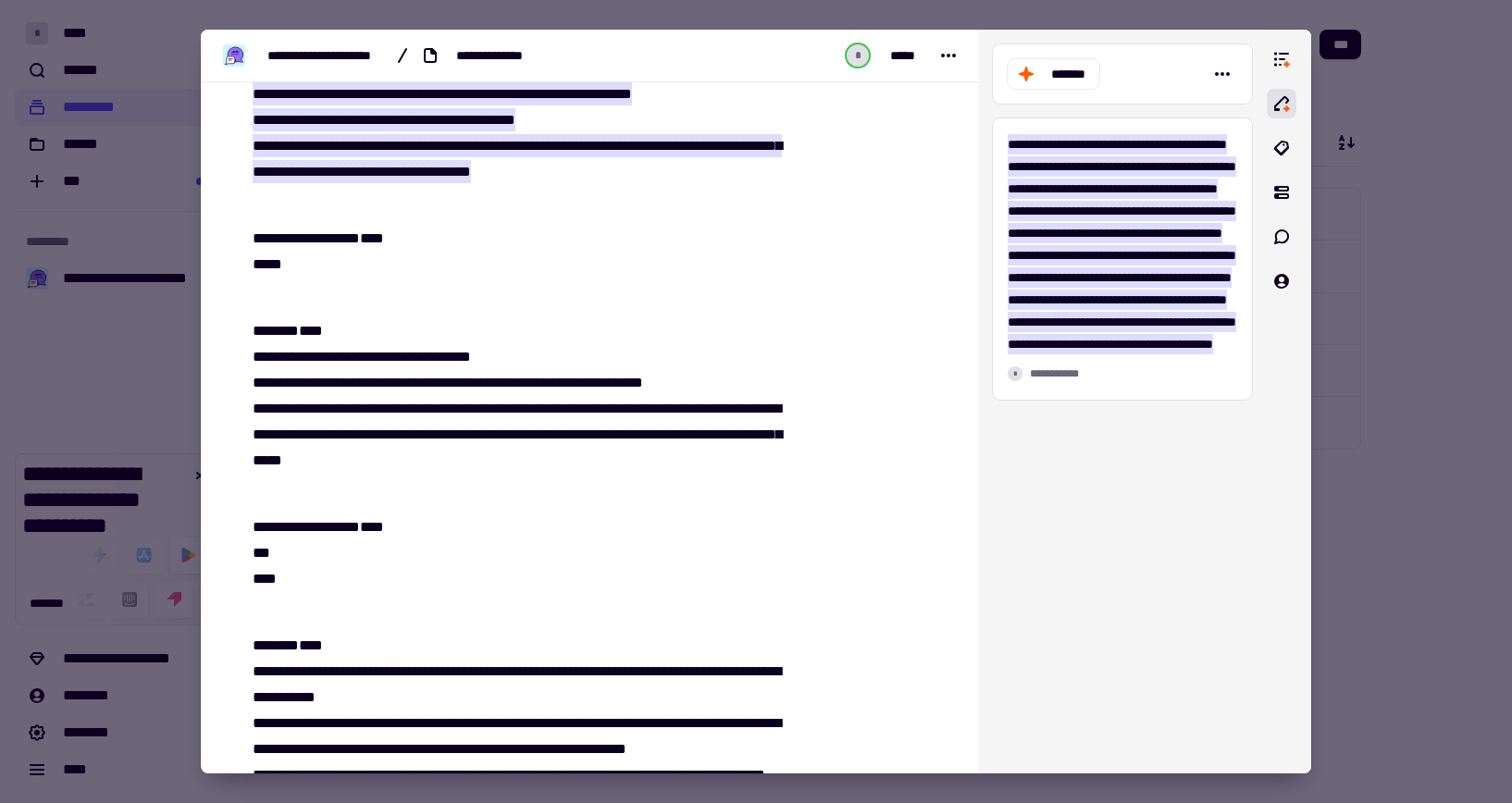 scroll, scrollTop: 1665, scrollLeft: 0, axis: vertical 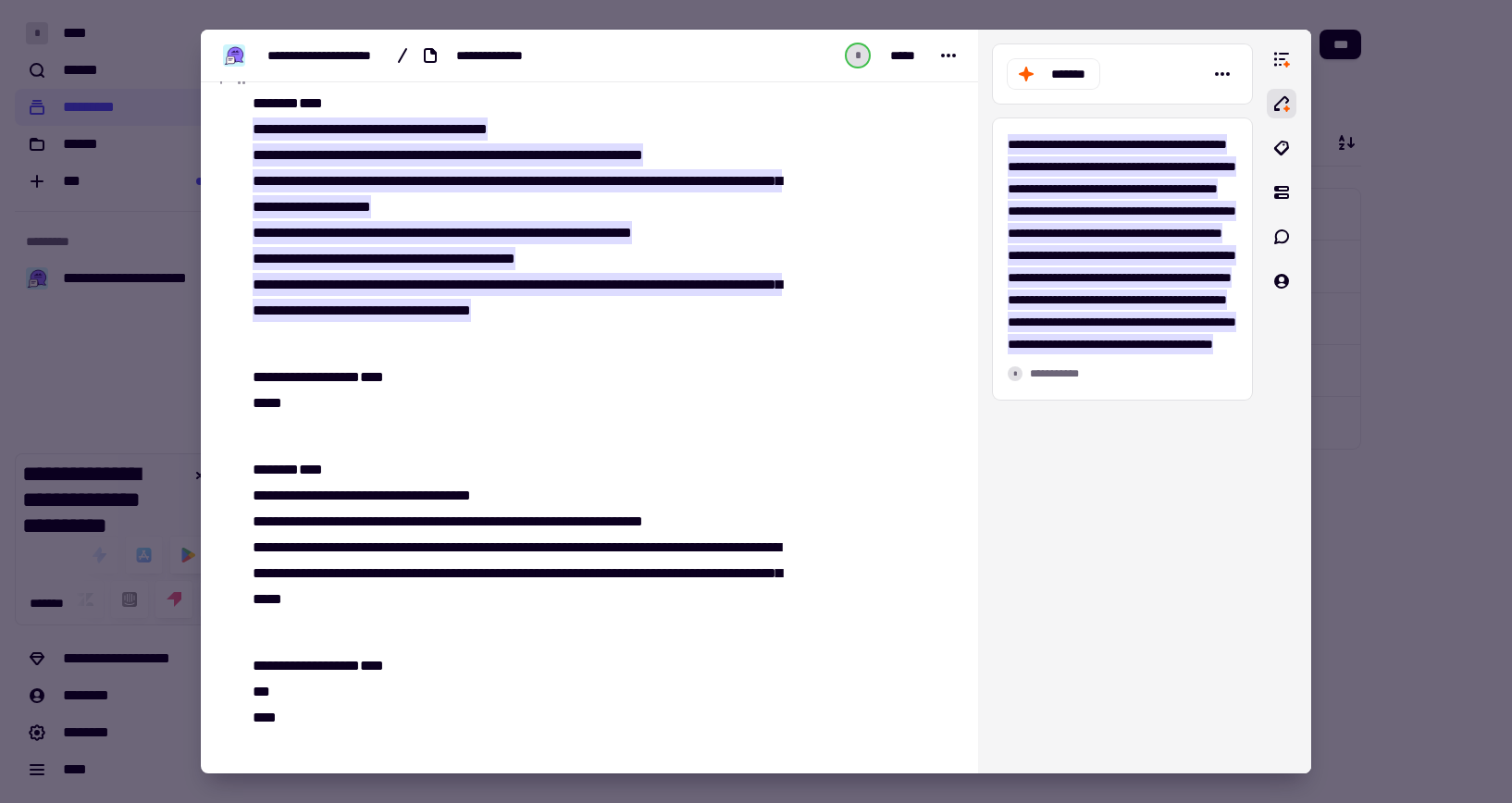 click on "**********" at bounding box center [515, 194] 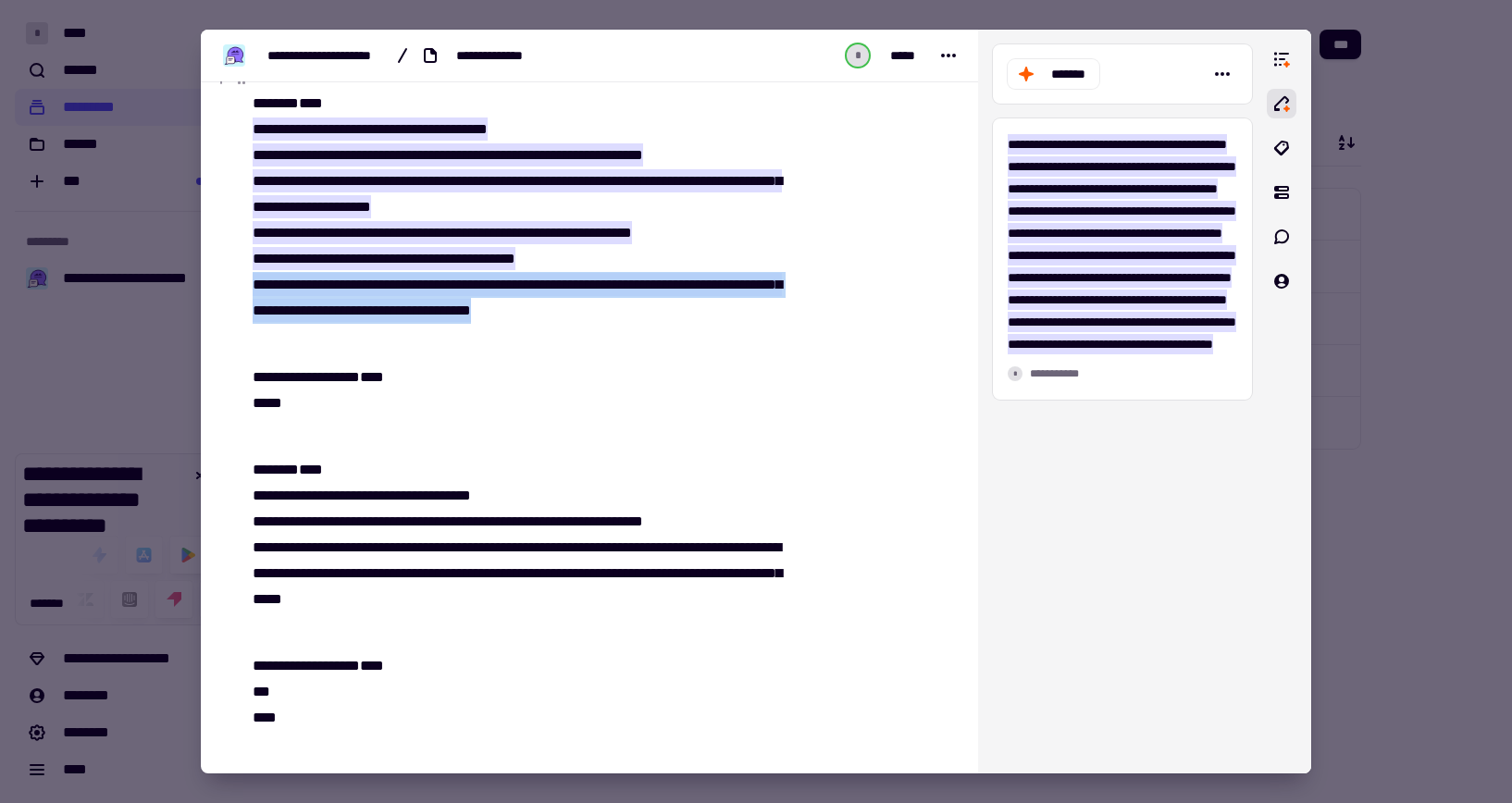 drag, startPoint x: 630, startPoint y: 310, endPoint x: 231, endPoint y: 285, distance: 399.78244 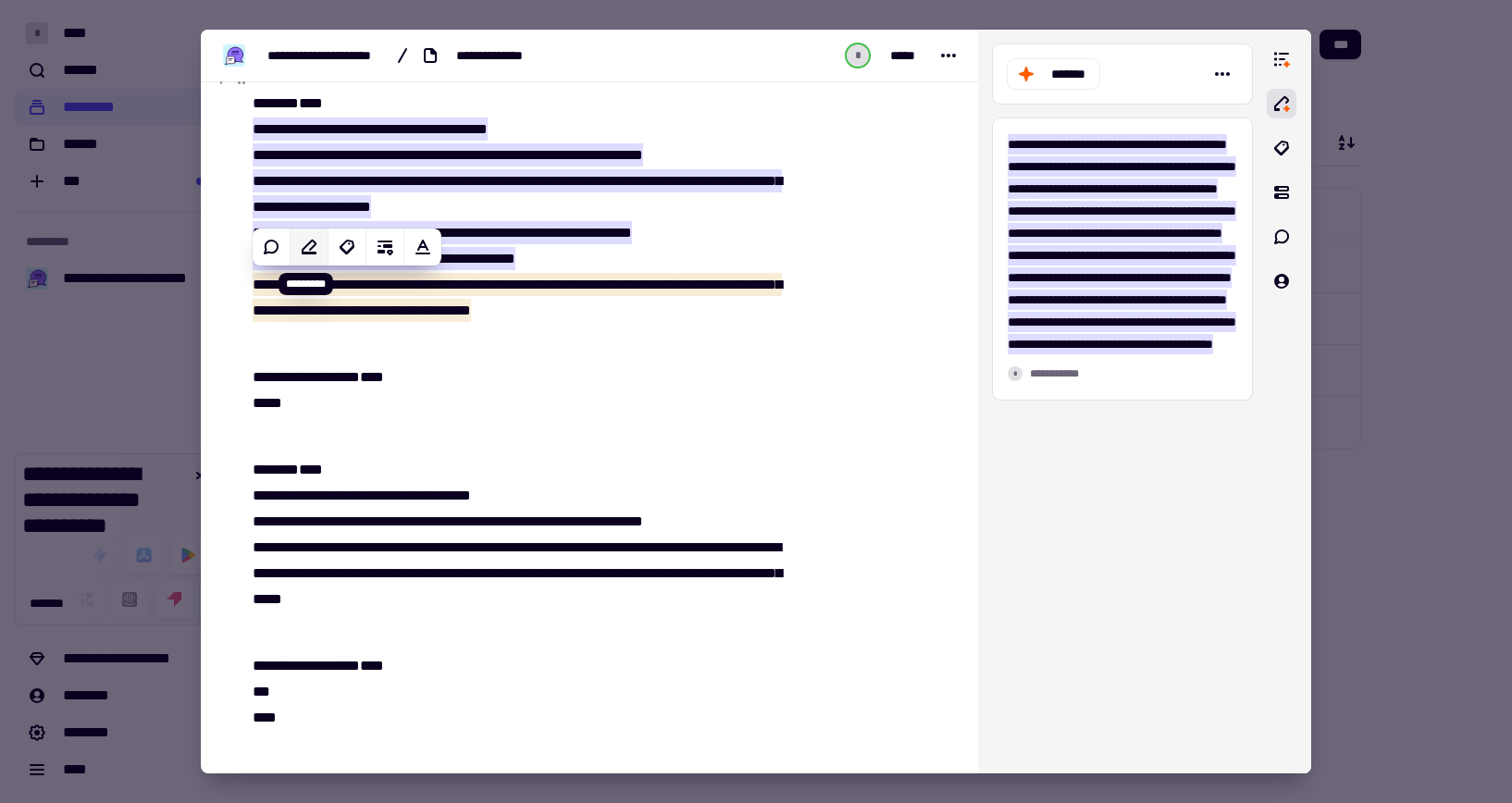 click 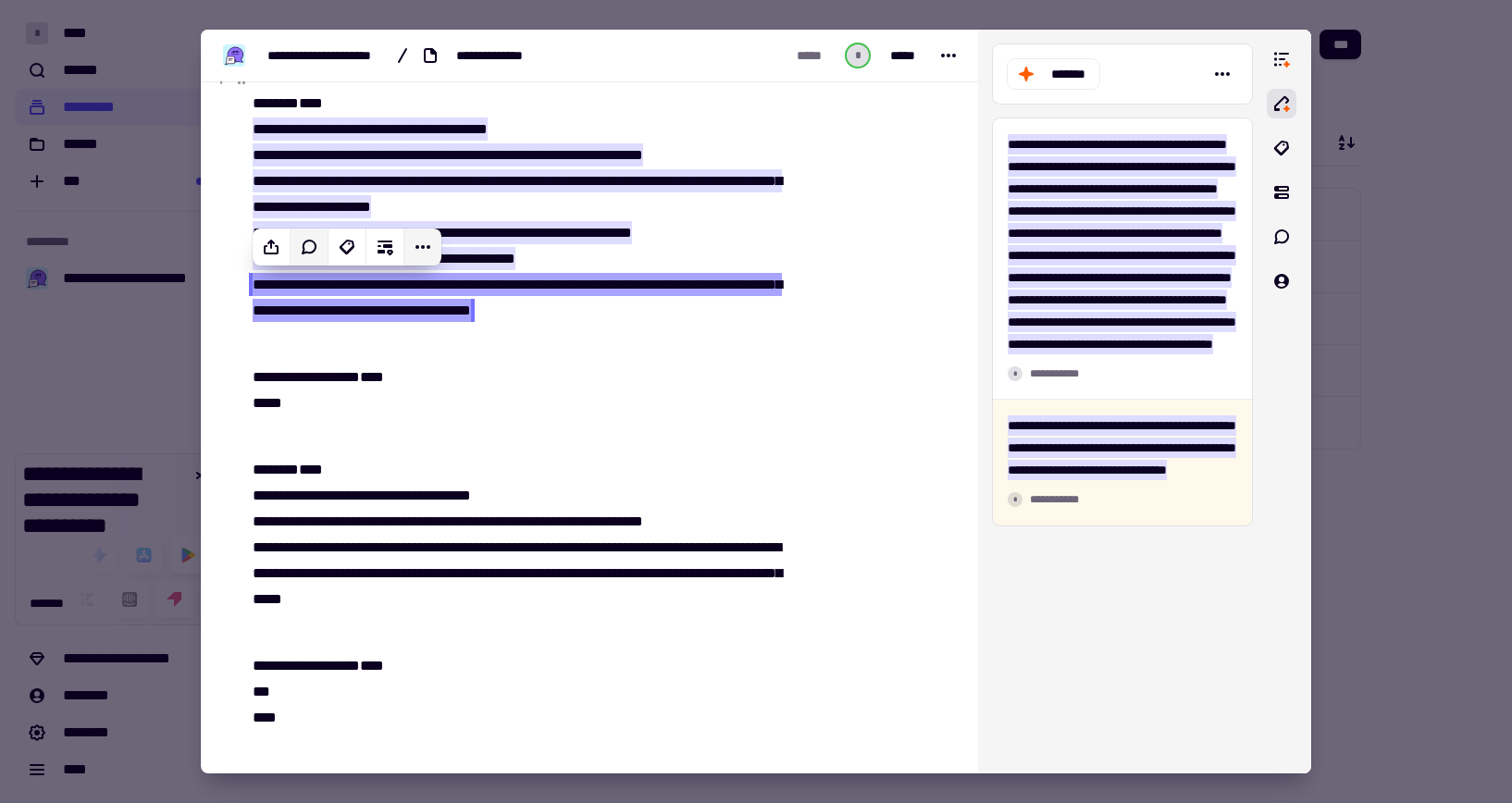 click 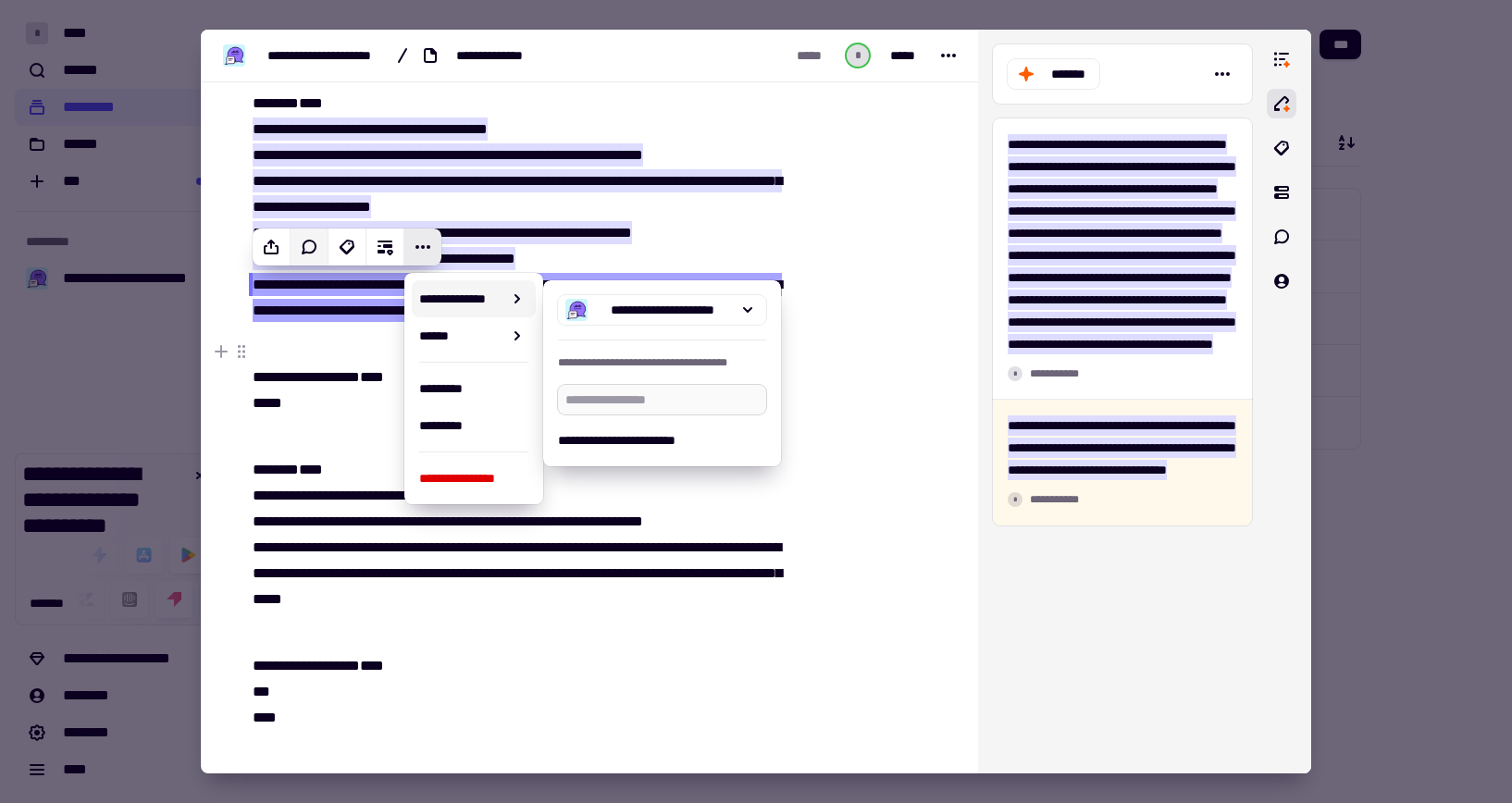 click at bounding box center [662, 400] 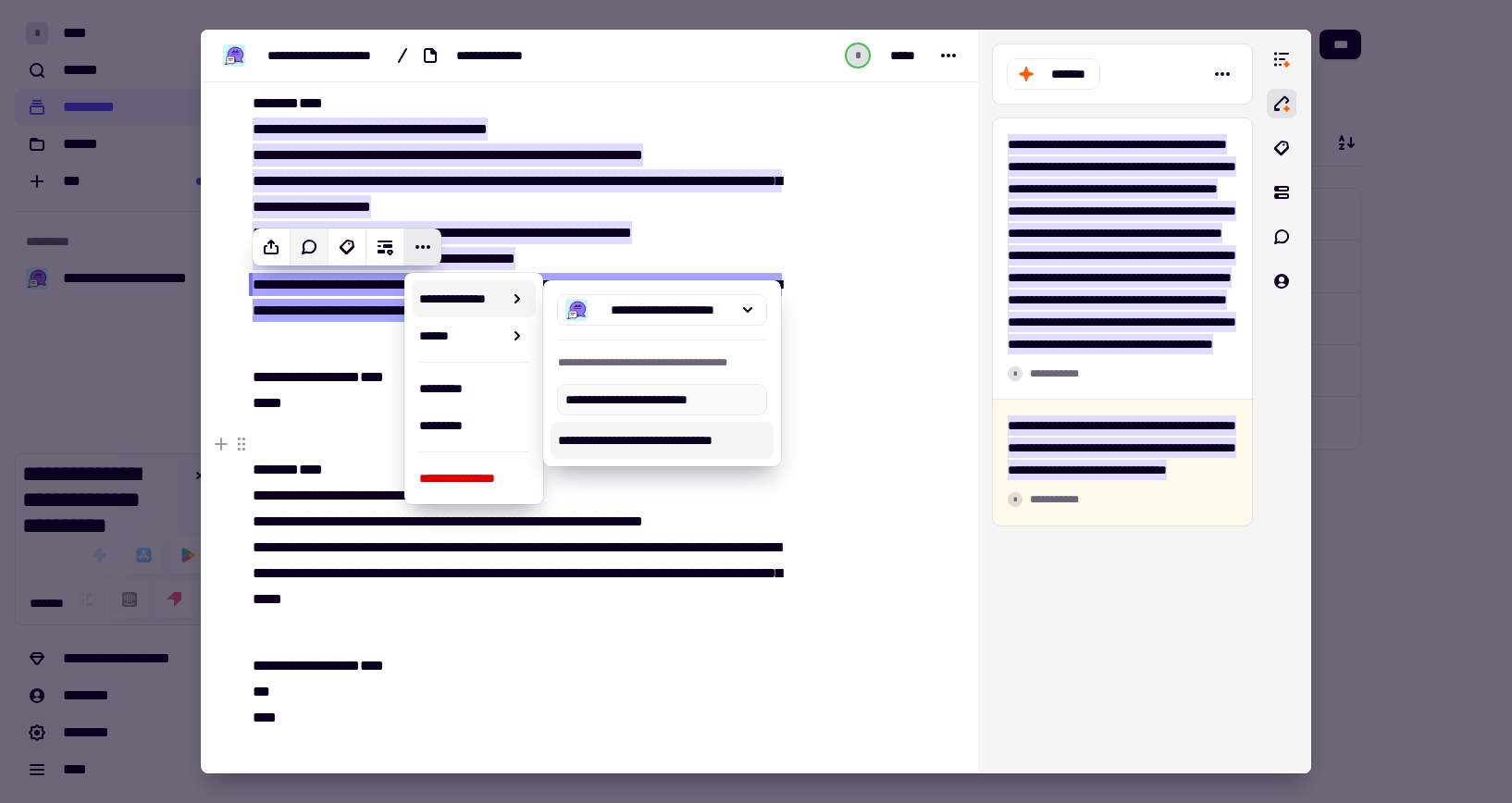 type on "**********" 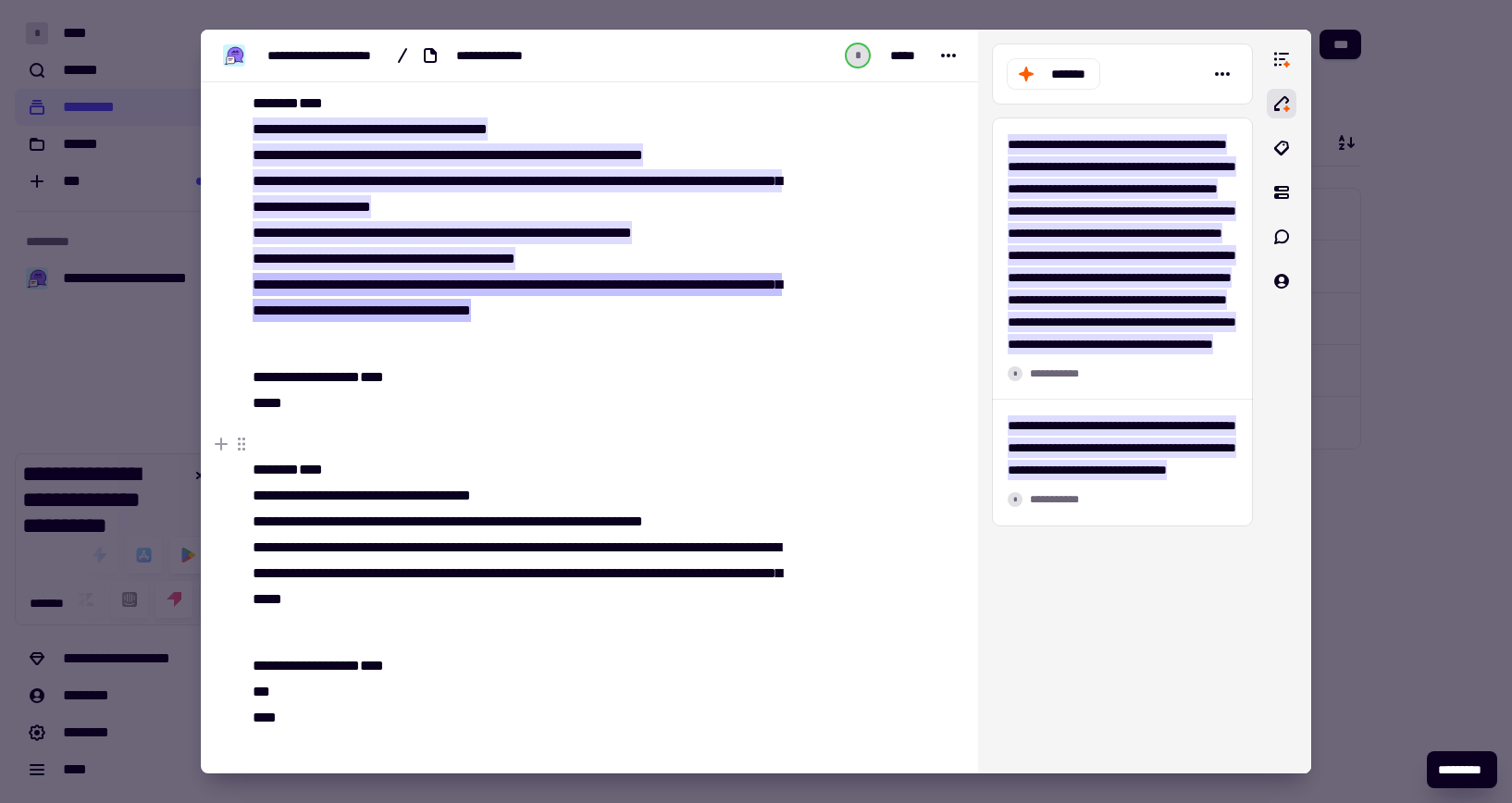 click on "**********" at bounding box center (515, 522) 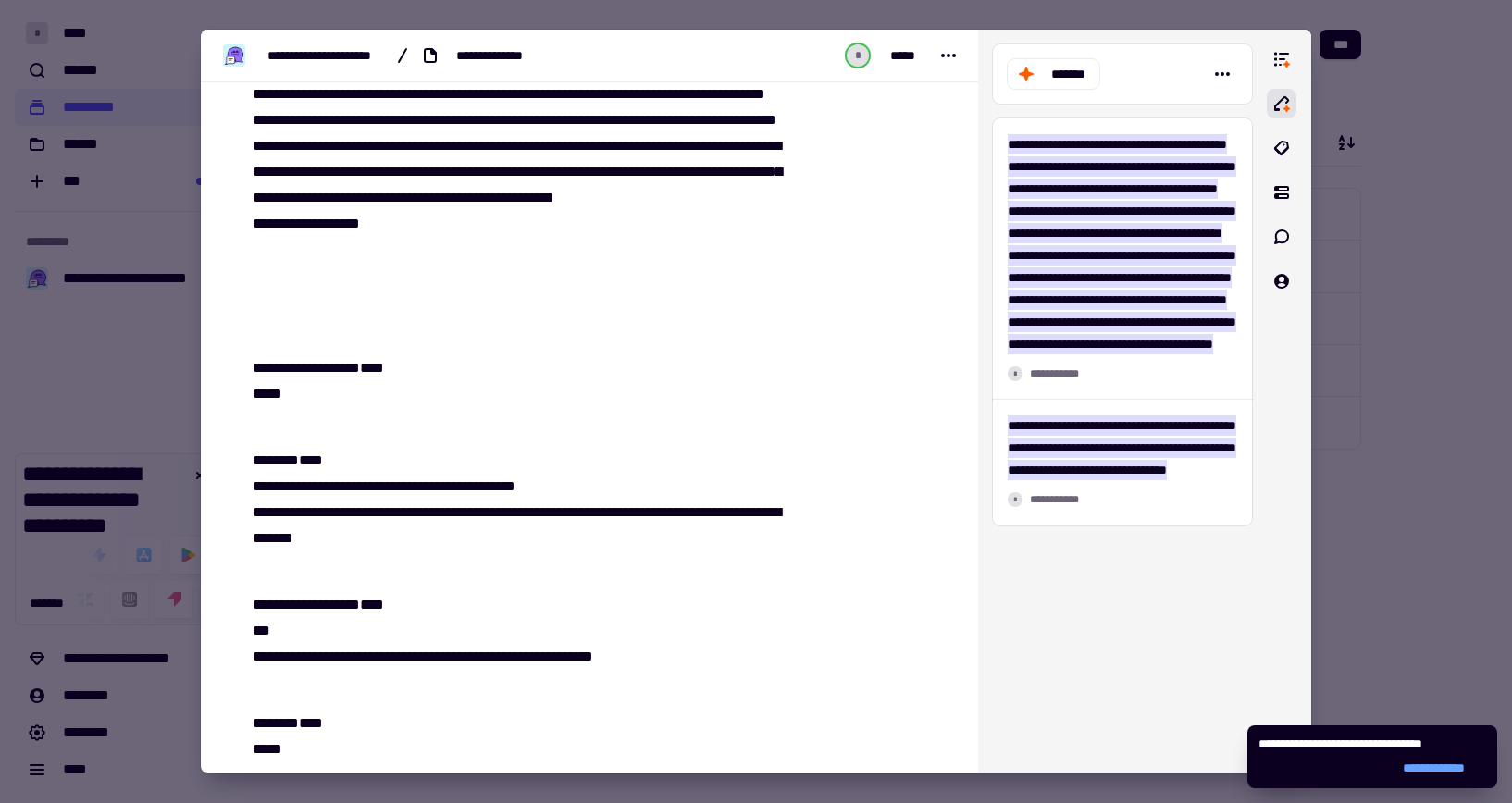 scroll, scrollTop: 2498, scrollLeft: 0, axis: vertical 